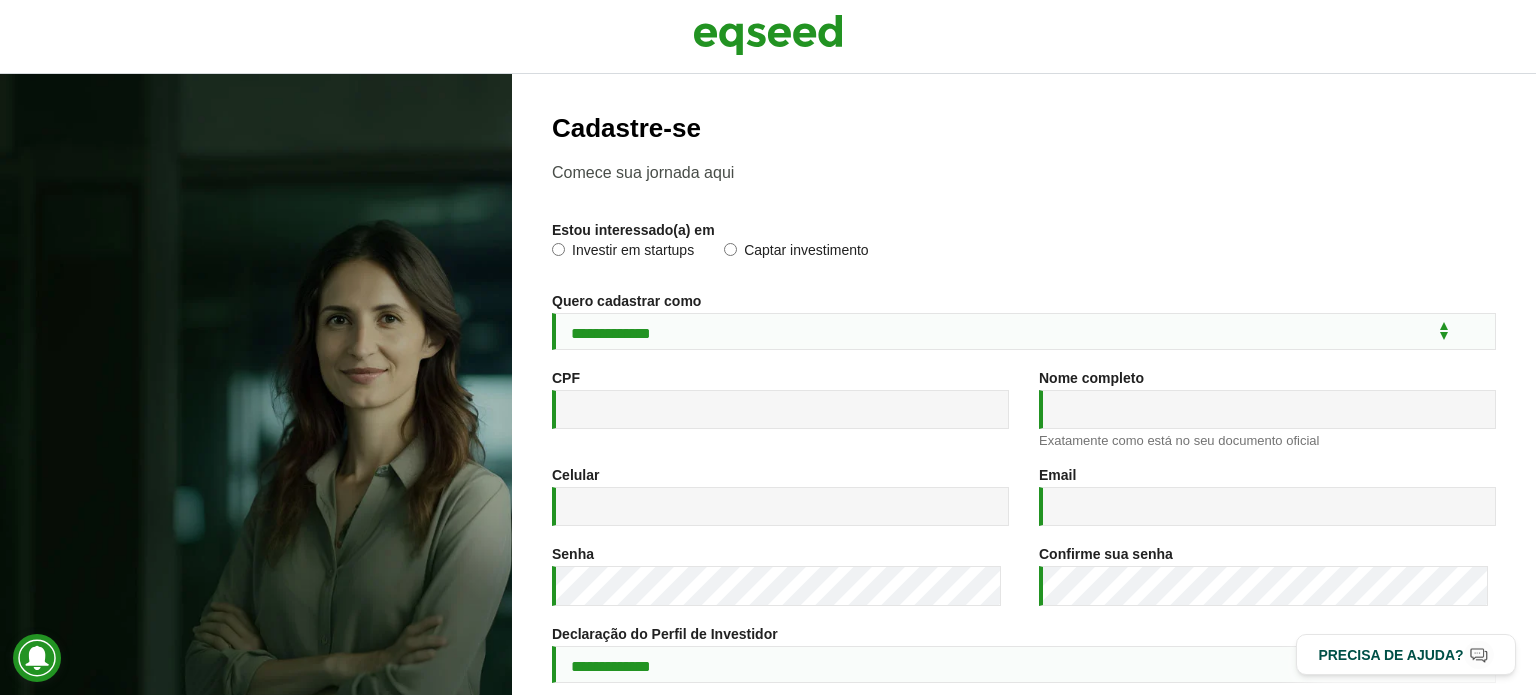 scroll, scrollTop: 0, scrollLeft: 0, axis: both 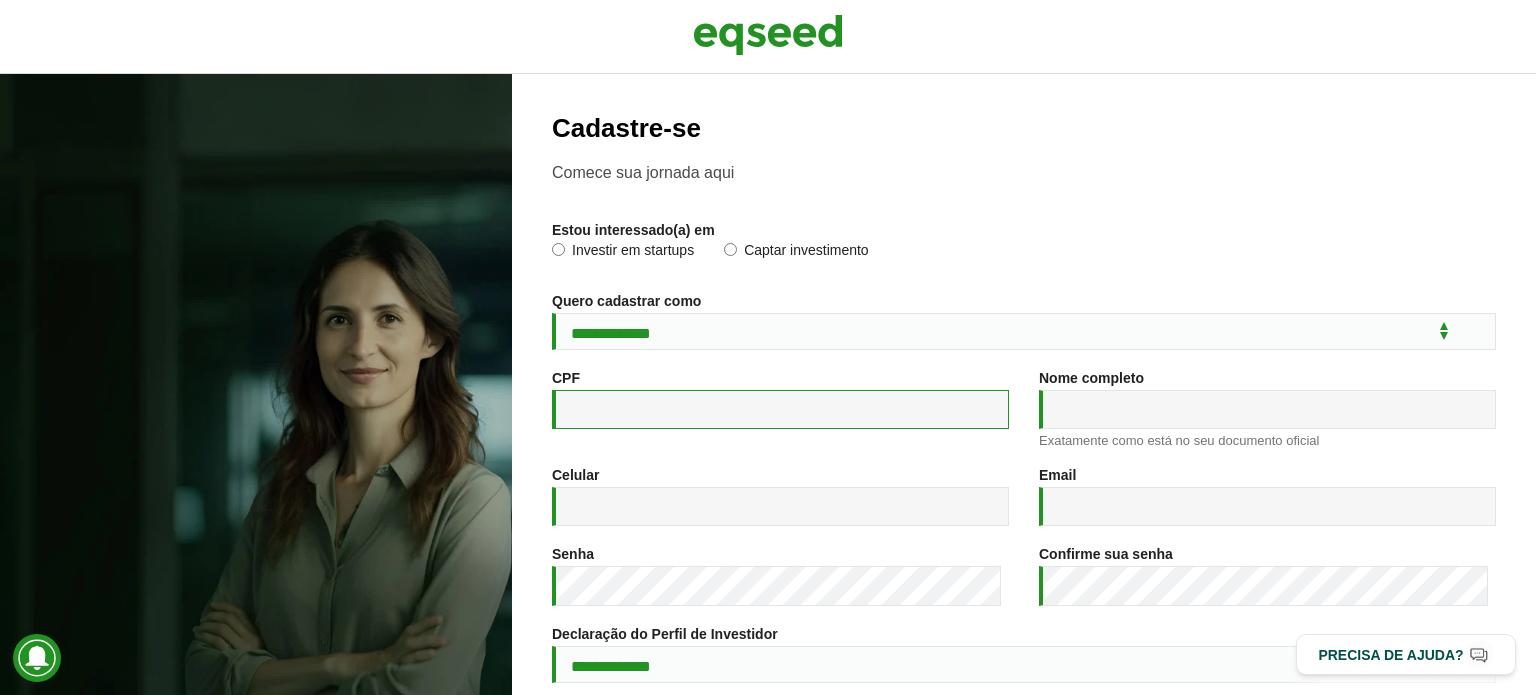 click on "CPF  *" at bounding box center (780, 409) 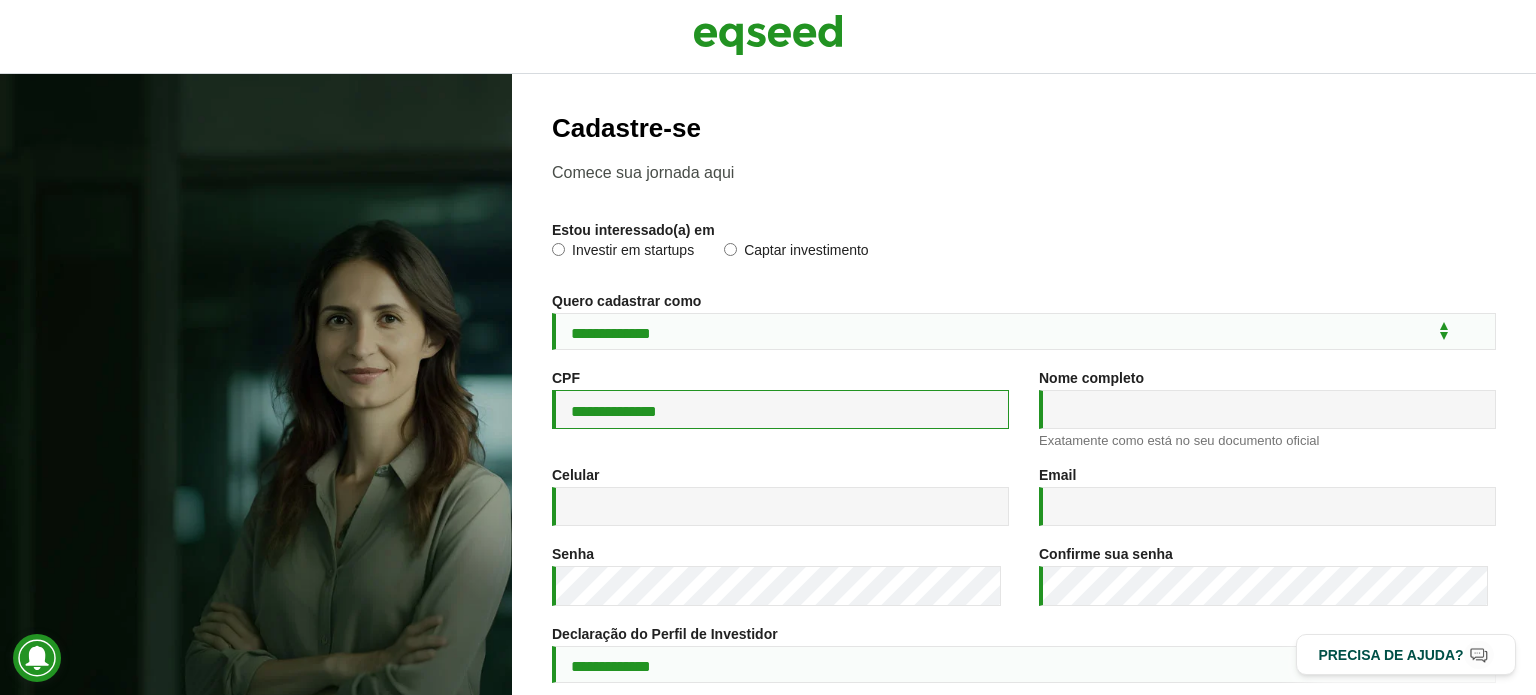 type on "**********" 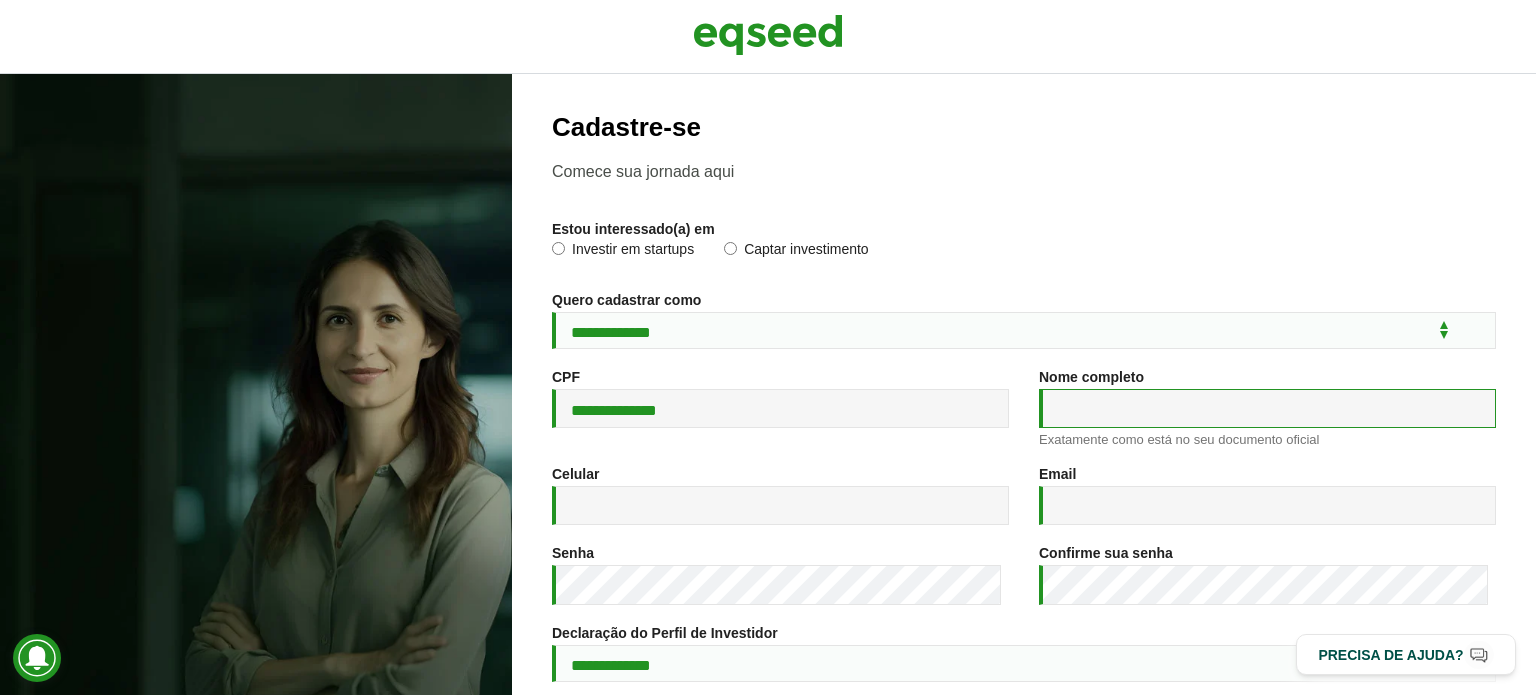 scroll, scrollTop: 0, scrollLeft: 0, axis: both 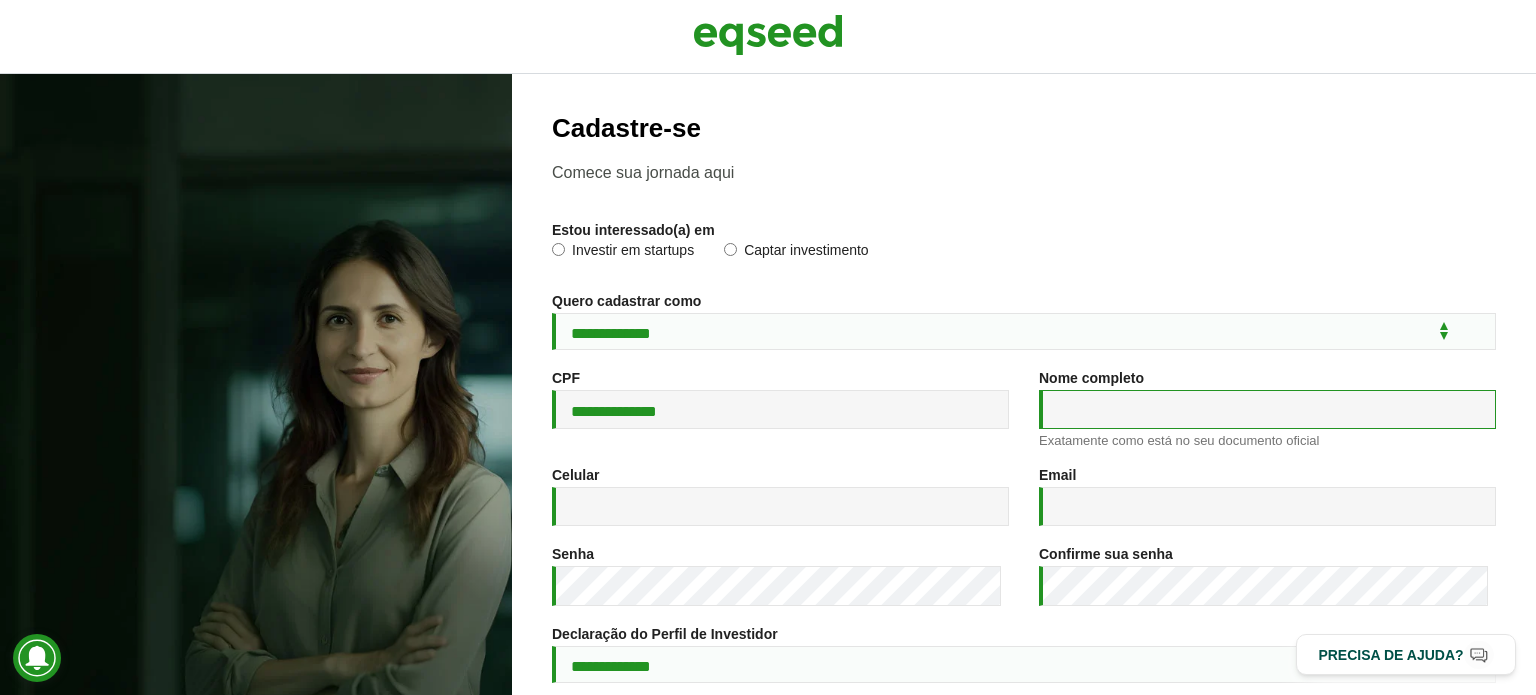 paste on "**********" 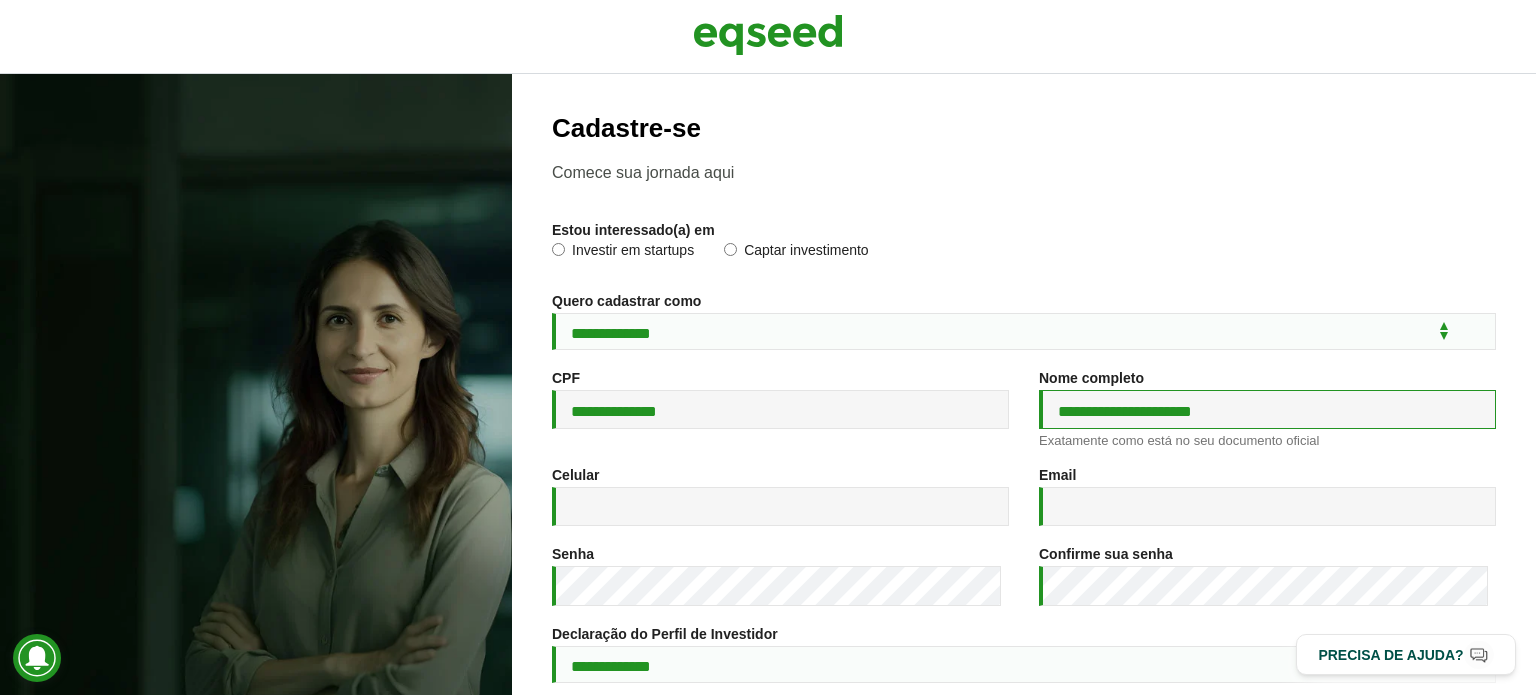 type on "**********" 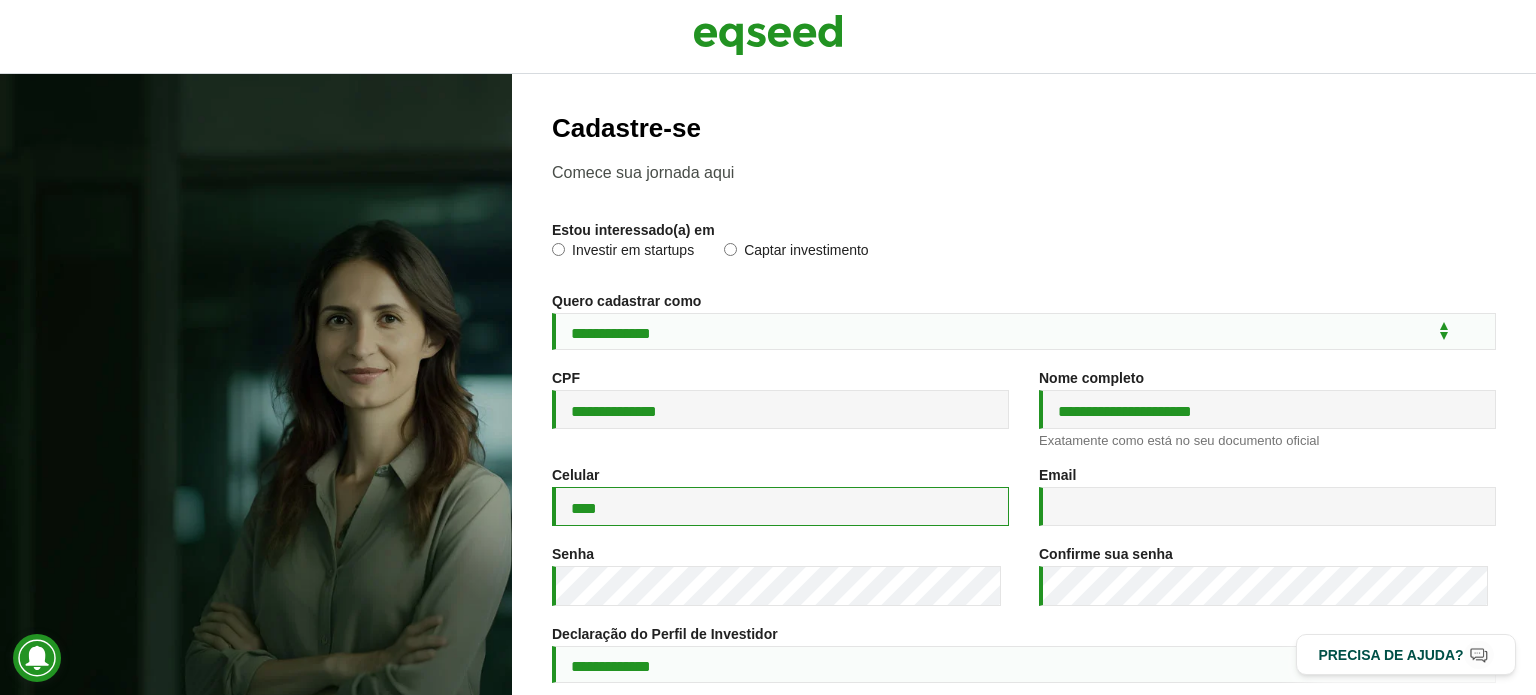 paste on "**********" 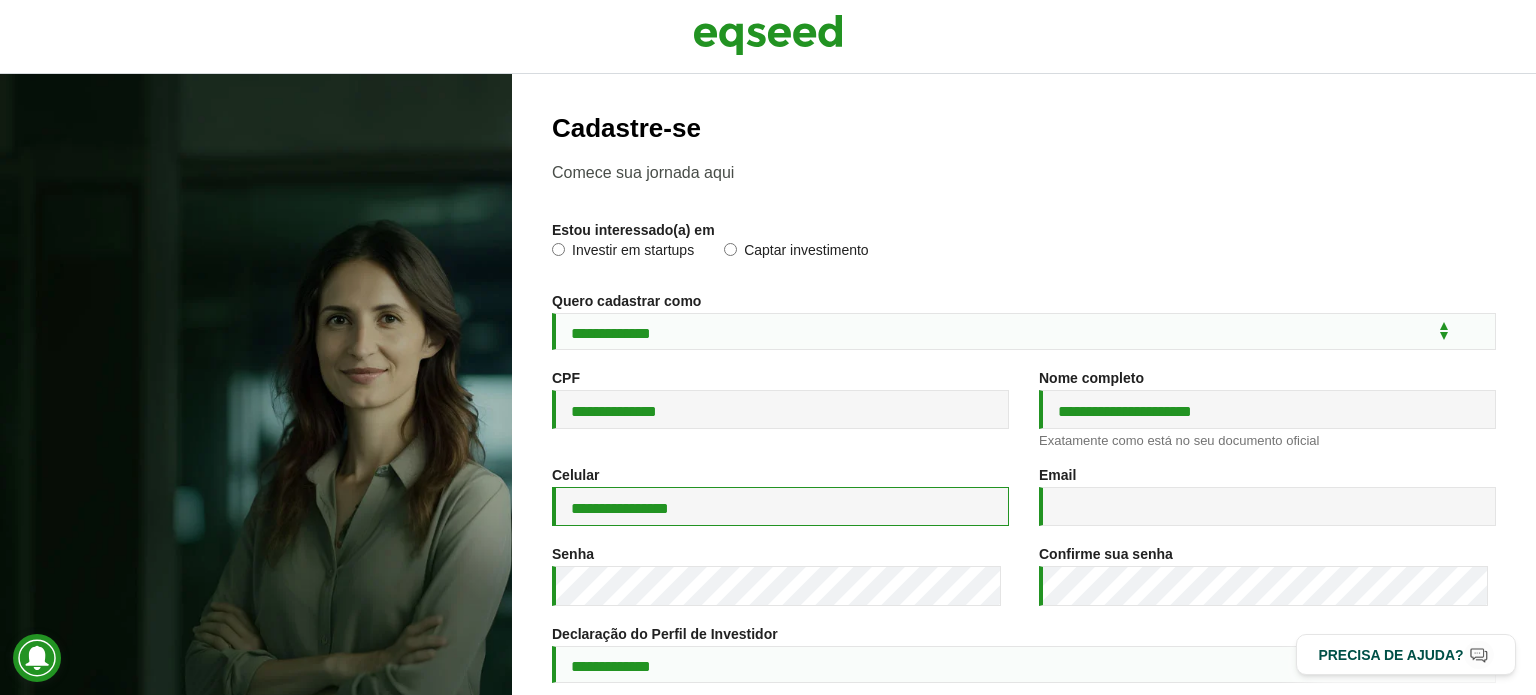 type on "**********" 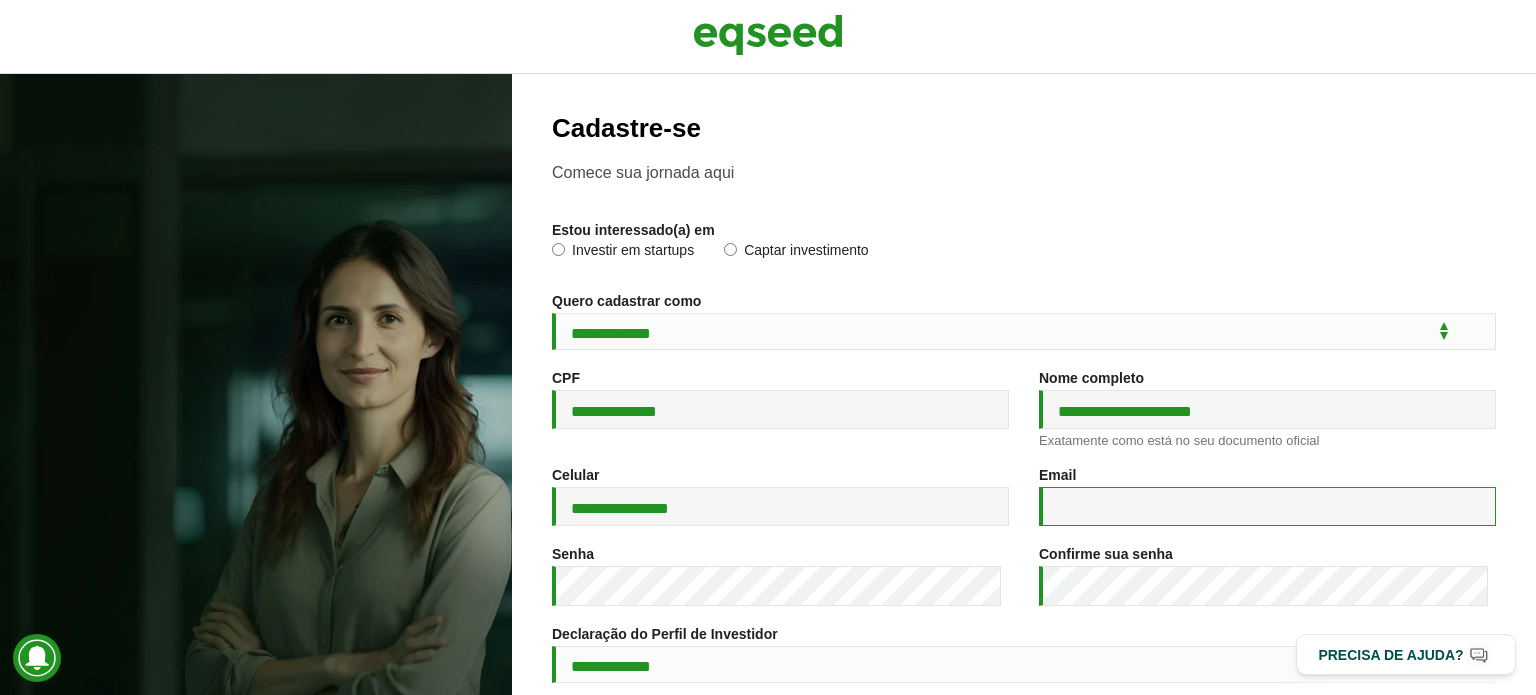 paste on "**********" 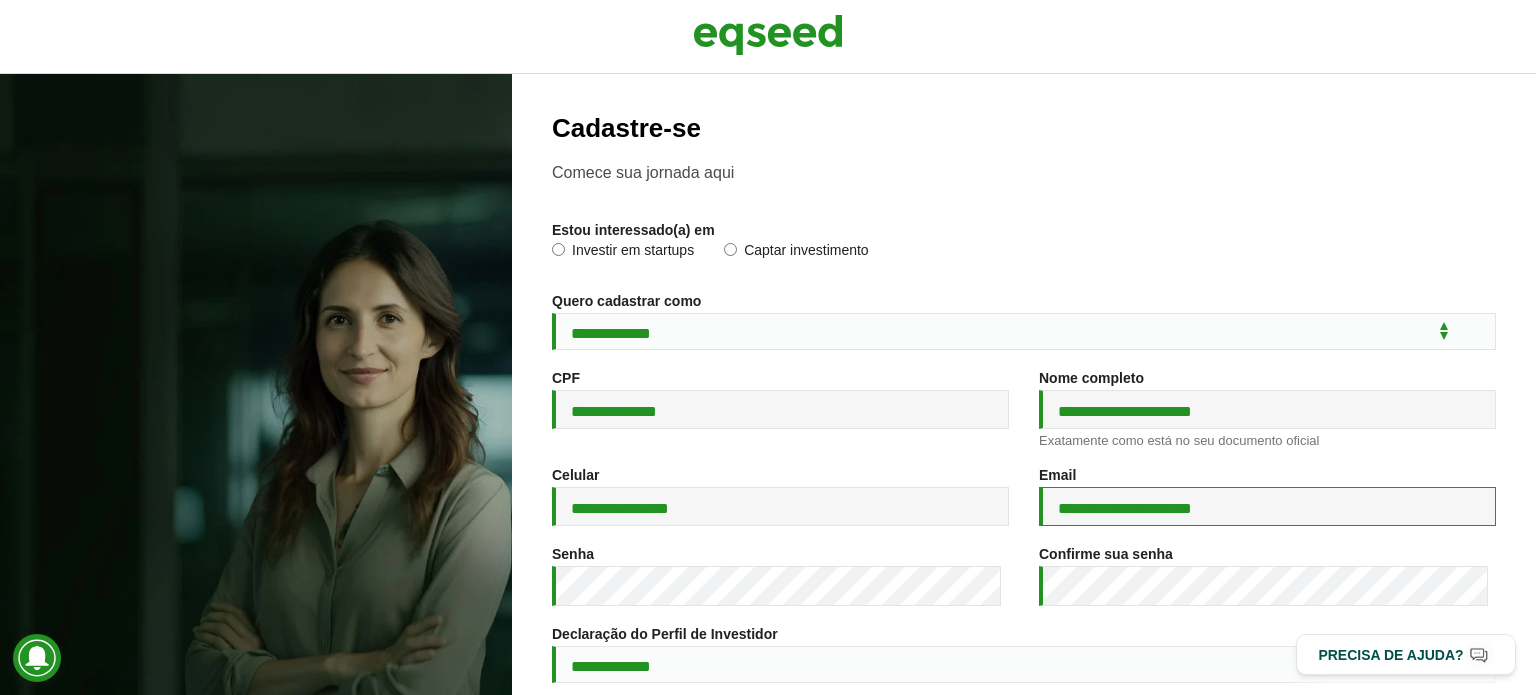 type on "**********" 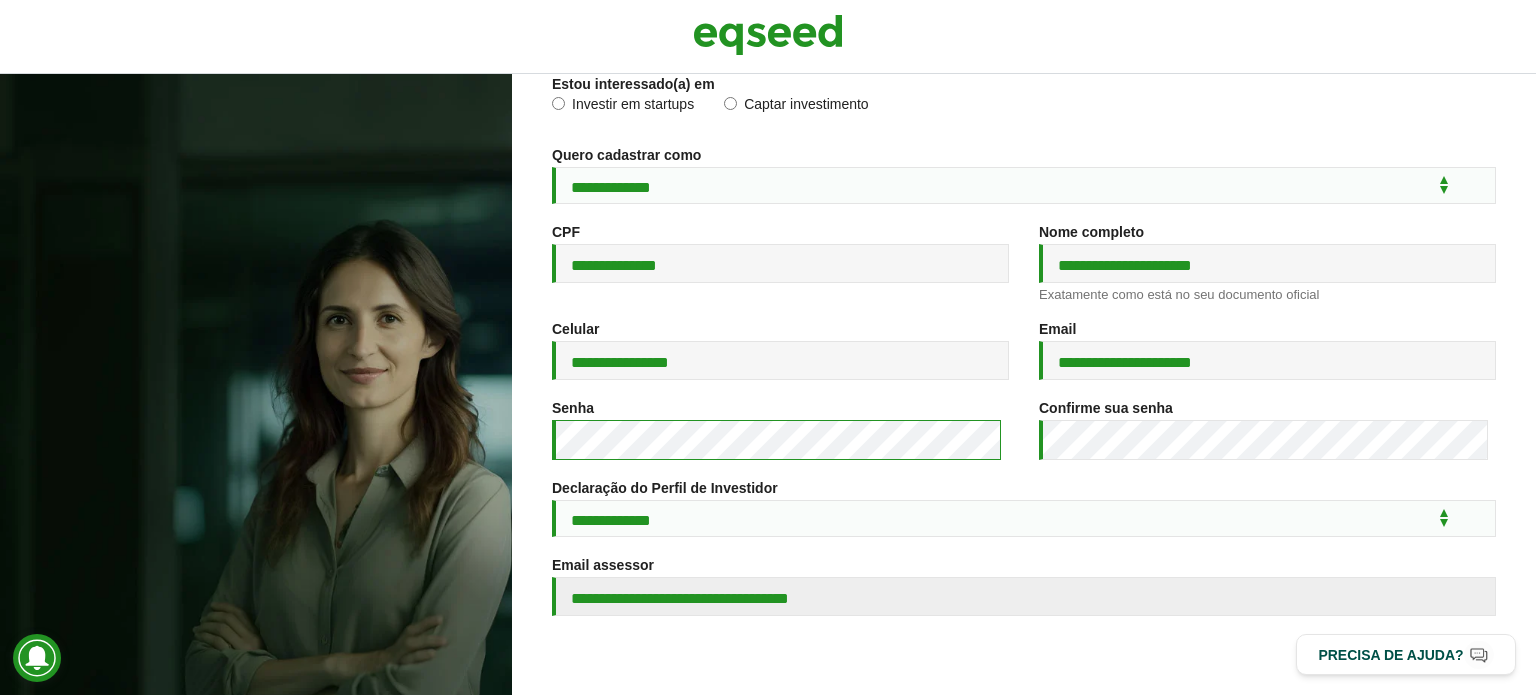 scroll, scrollTop: 164, scrollLeft: 0, axis: vertical 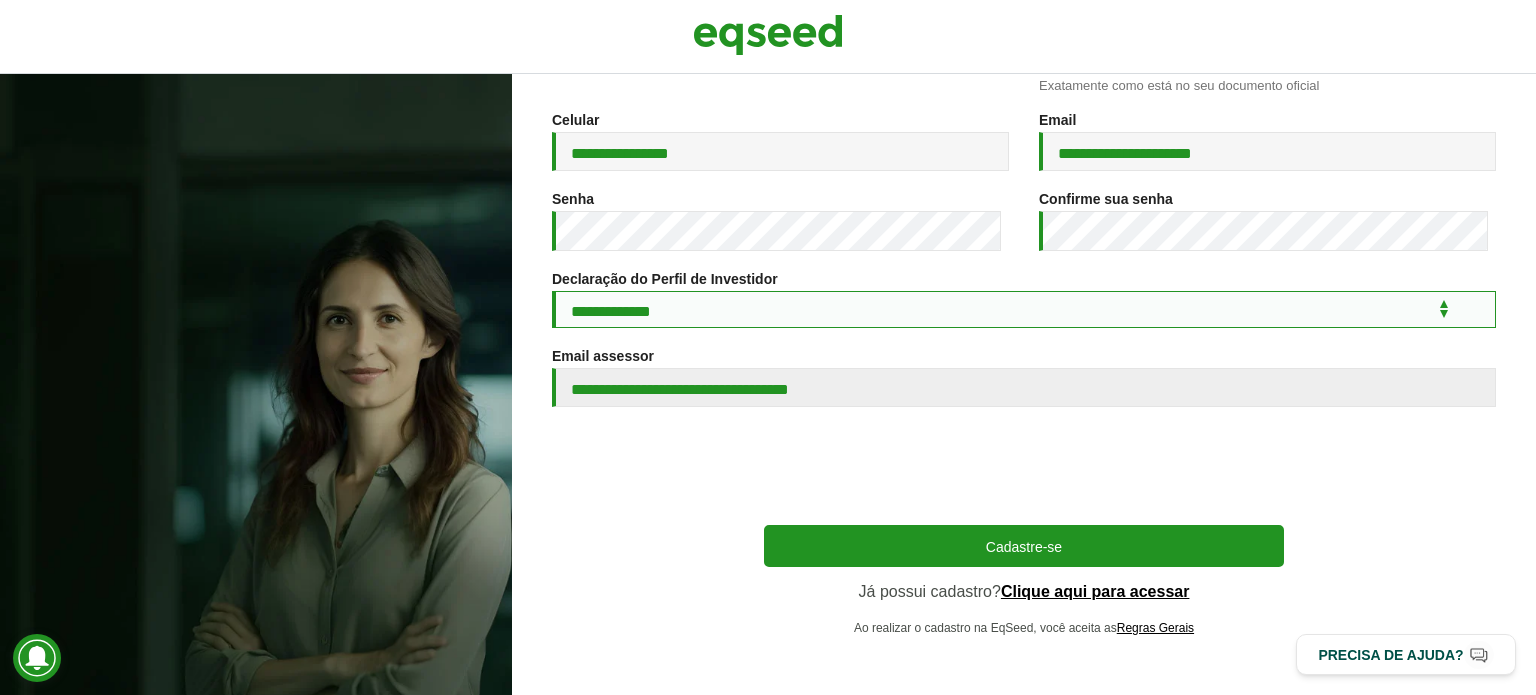 click on "**********" at bounding box center (1024, 309) 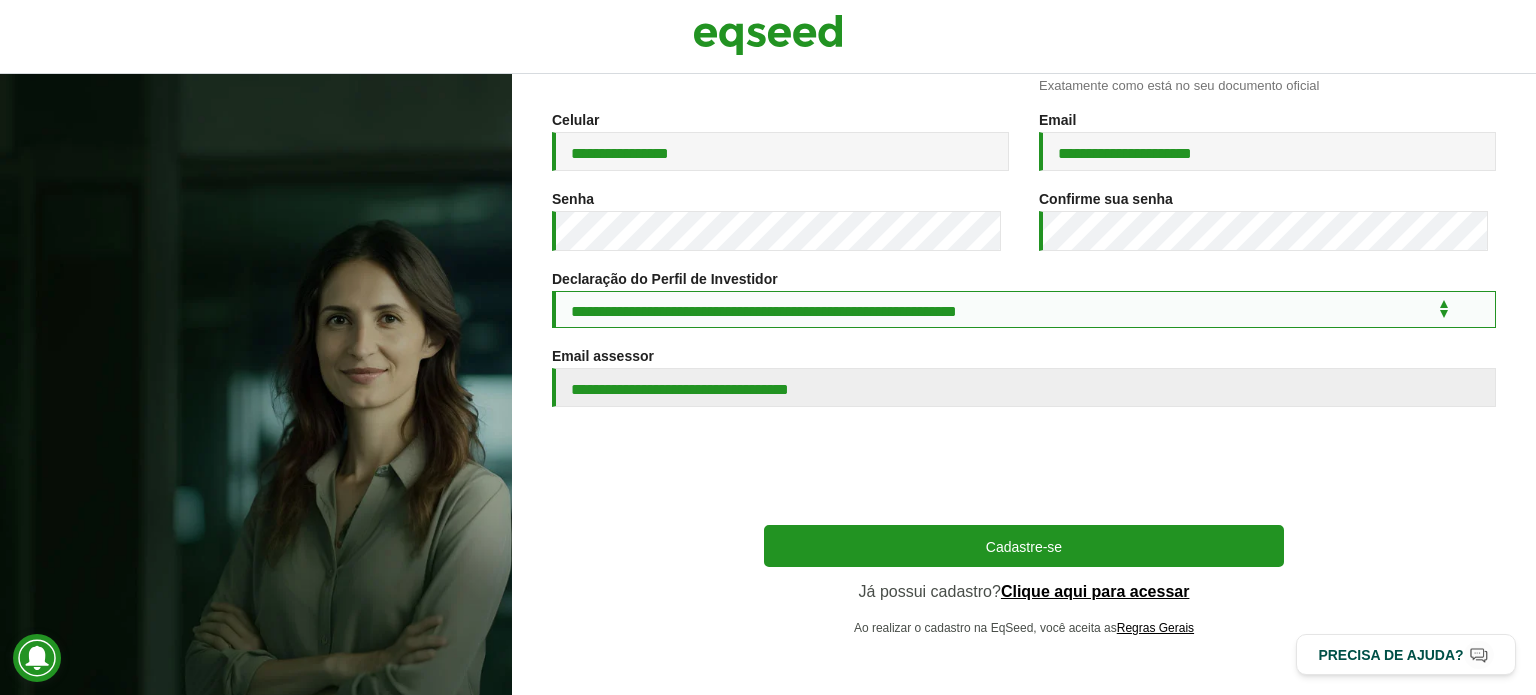 click on "**********" at bounding box center (1024, 309) 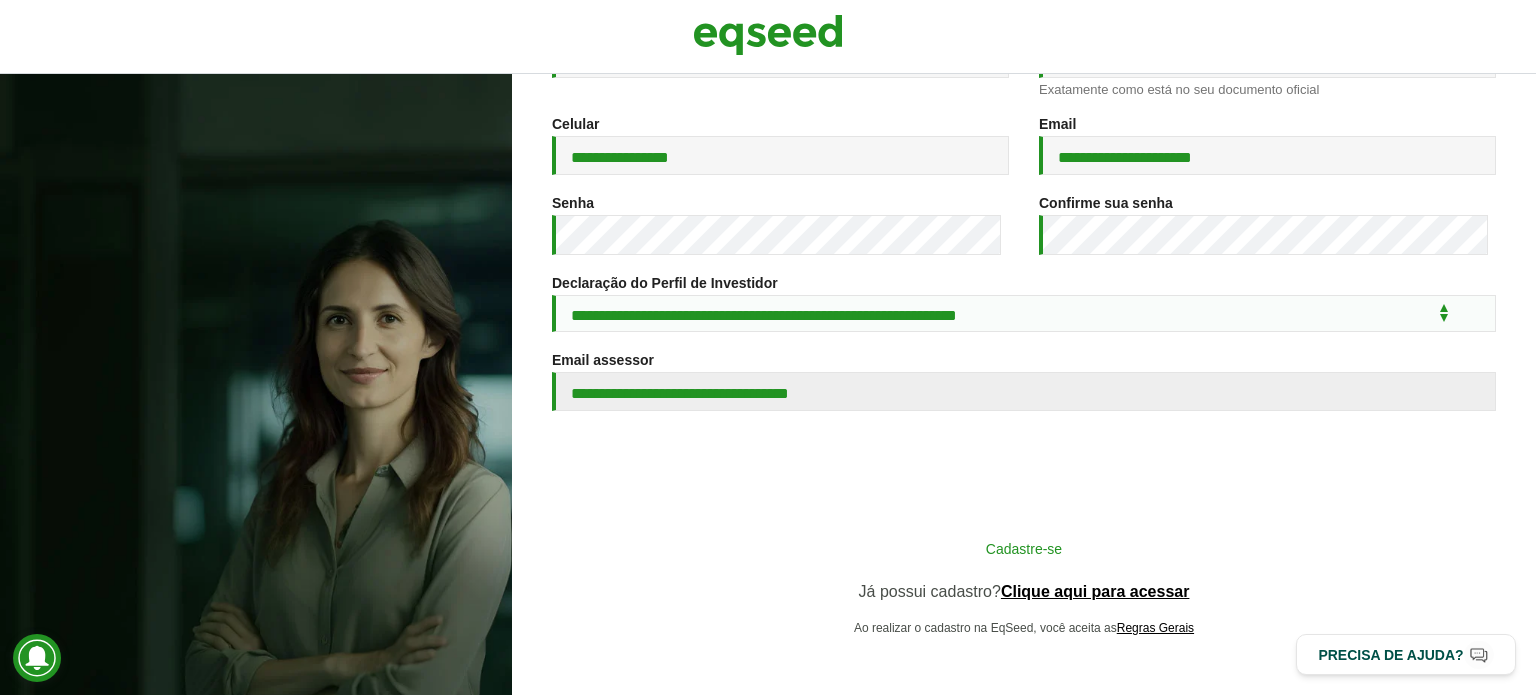click on "Cadastre-se" at bounding box center (1024, 548) 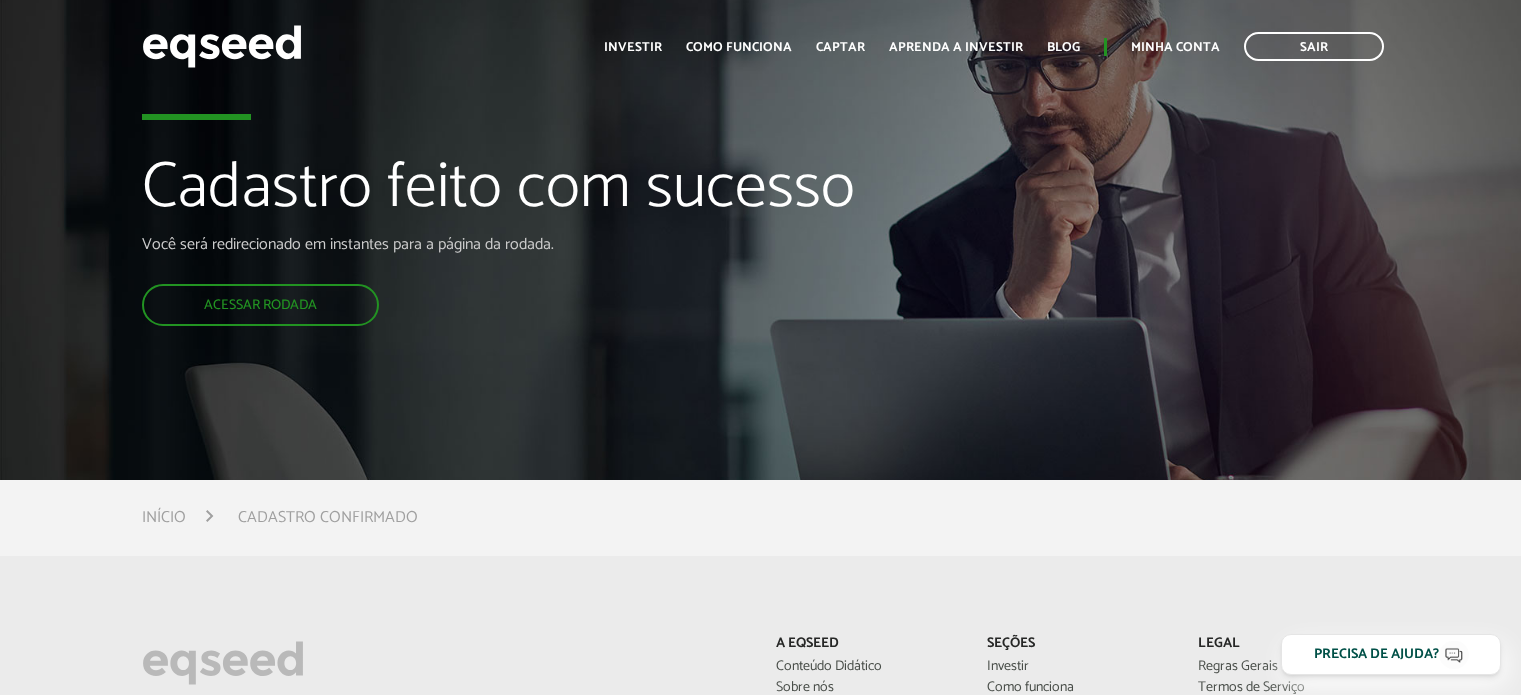 scroll, scrollTop: 0, scrollLeft: 0, axis: both 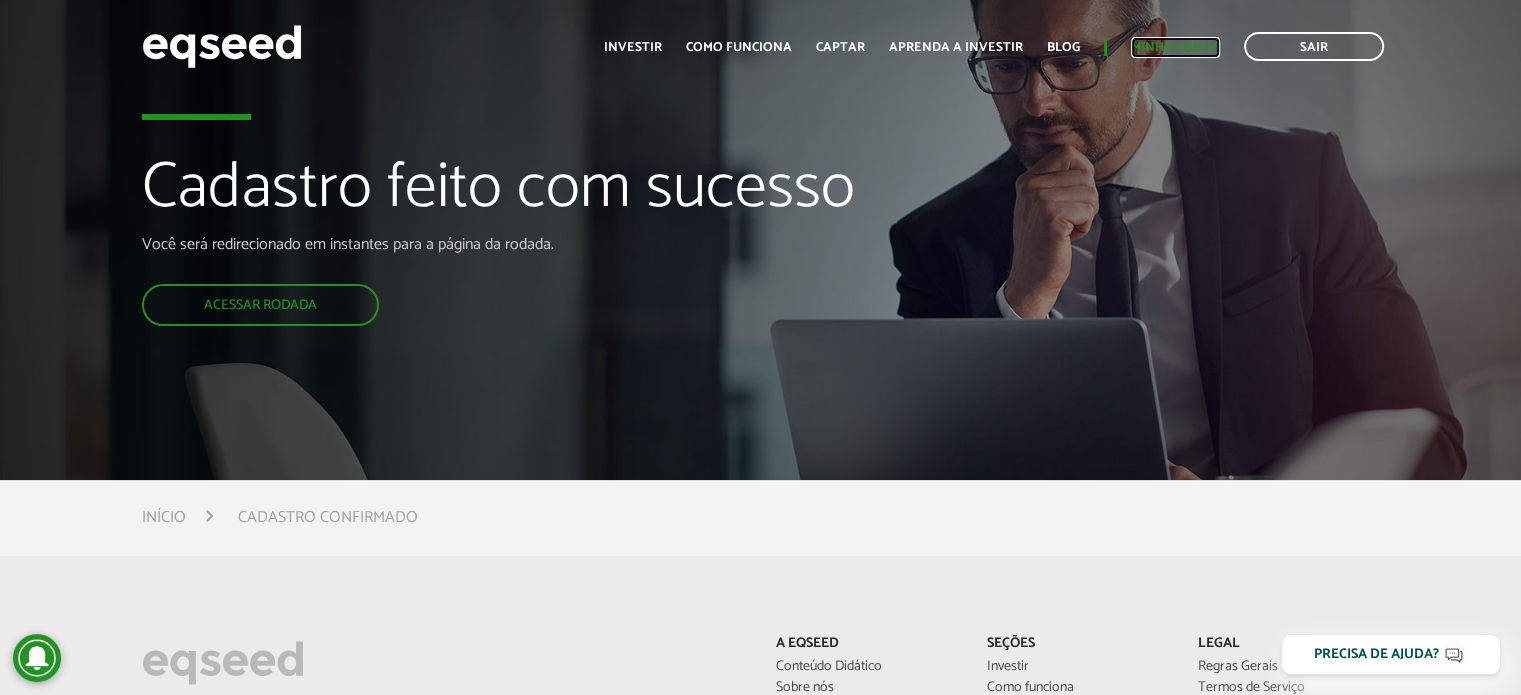 click on "Minha conta" at bounding box center [1175, 47] 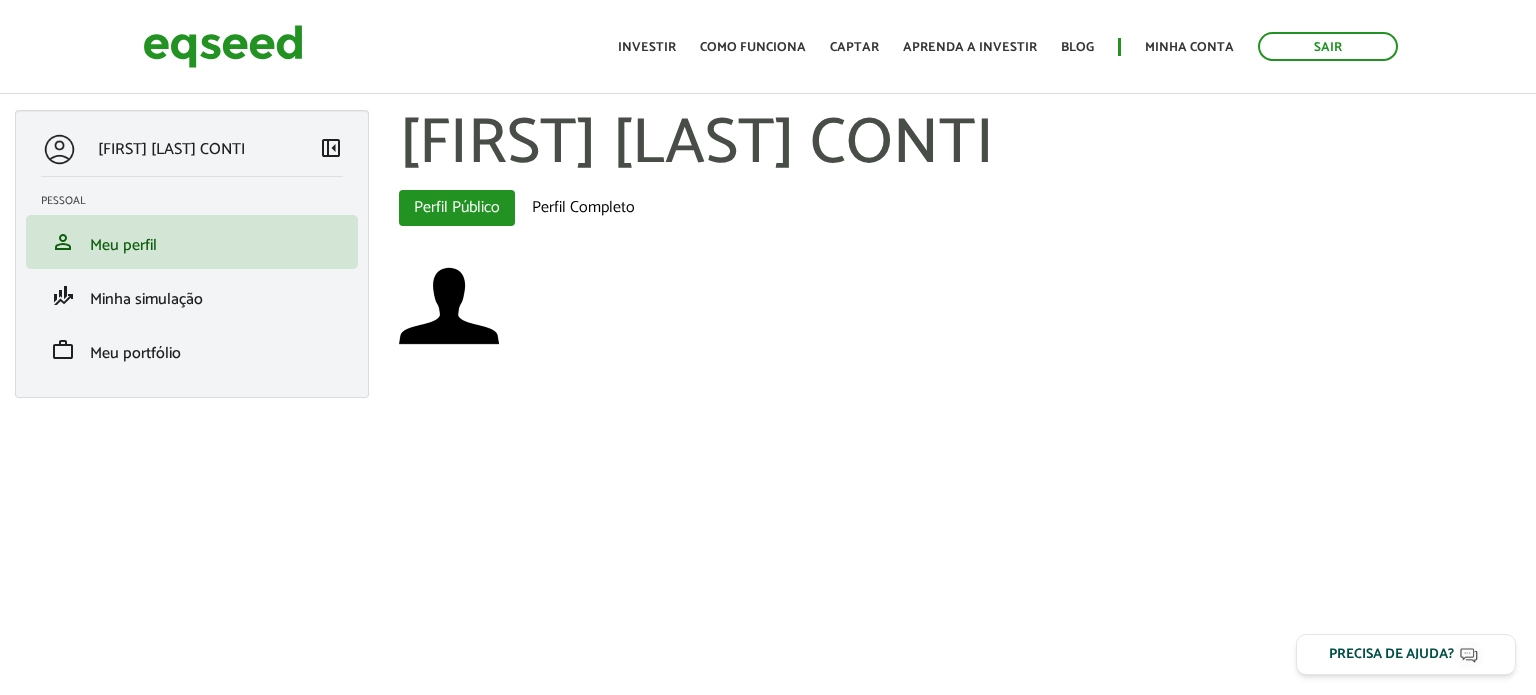 scroll, scrollTop: 0, scrollLeft: 0, axis: both 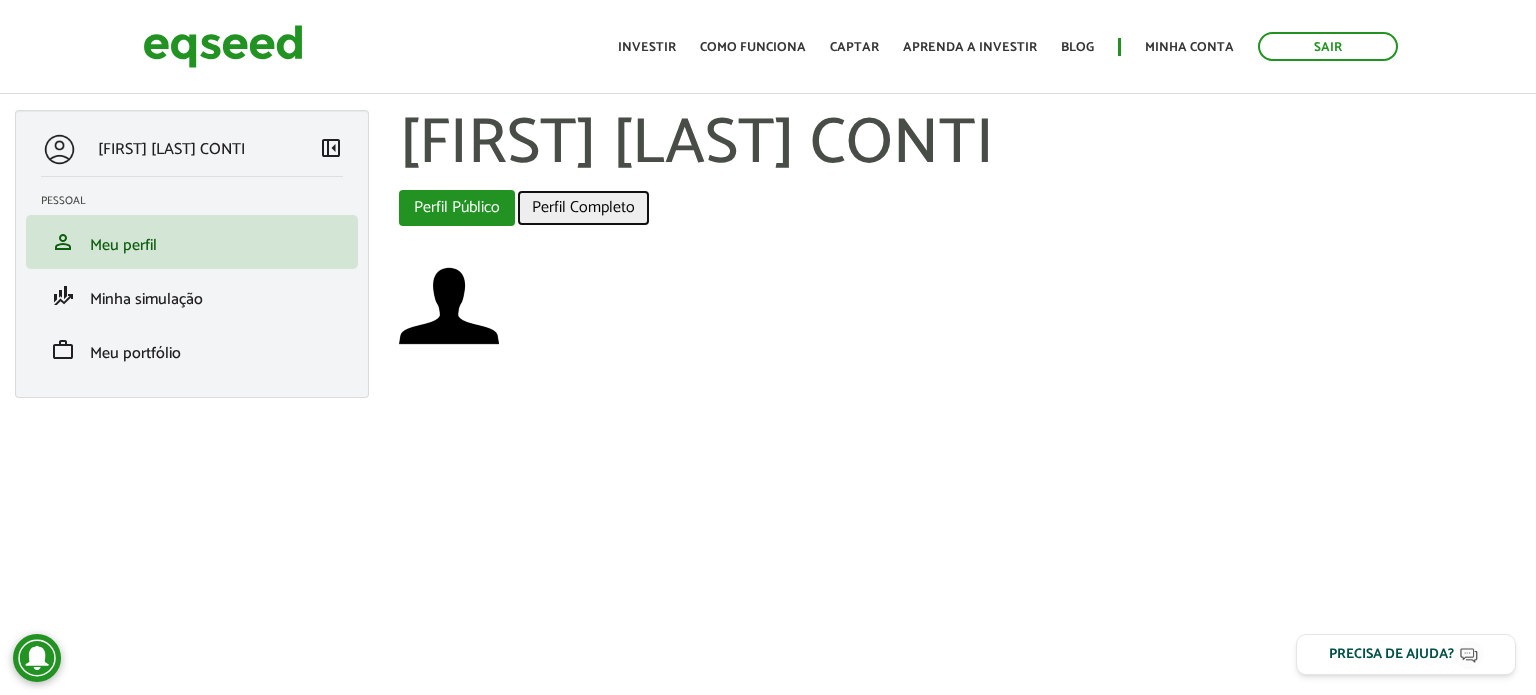 click on "Perfil Completo" at bounding box center (583, 208) 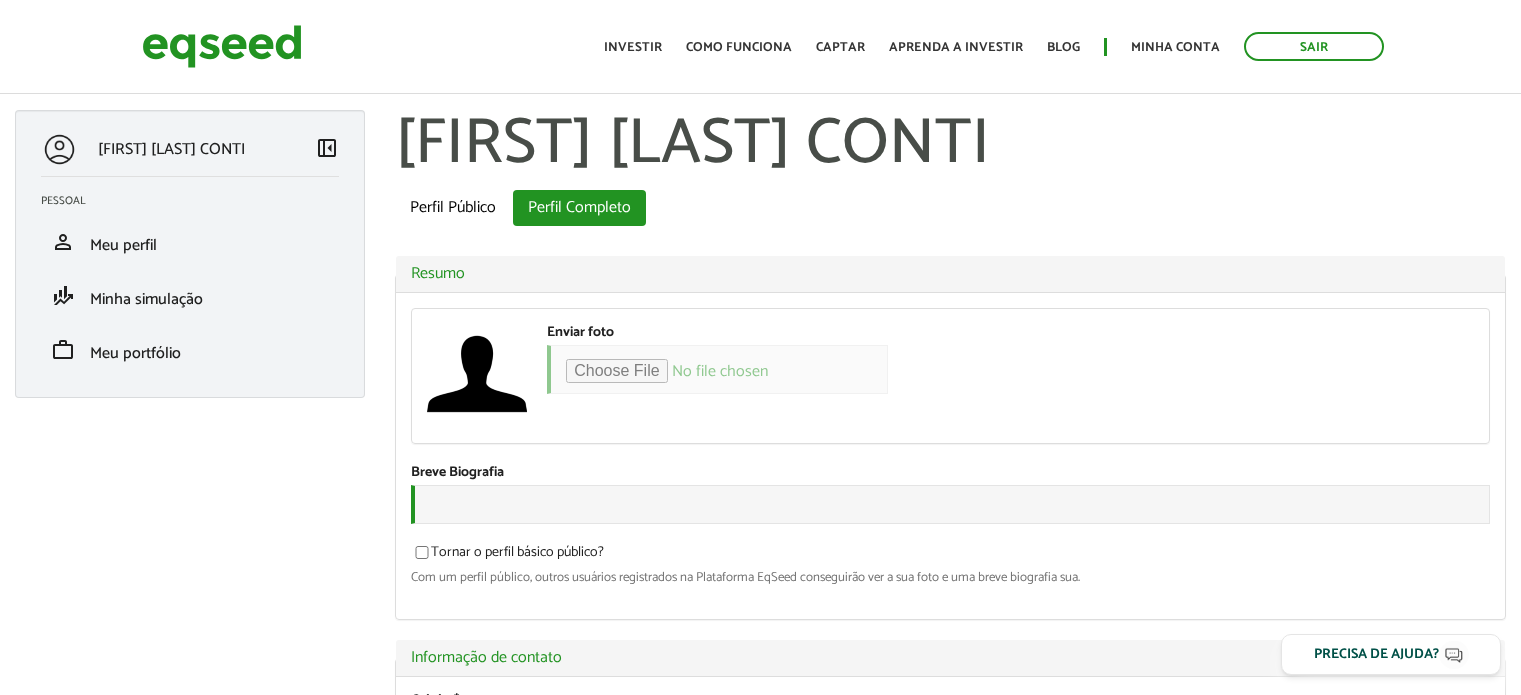 scroll, scrollTop: 0, scrollLeft: 0, axis: both 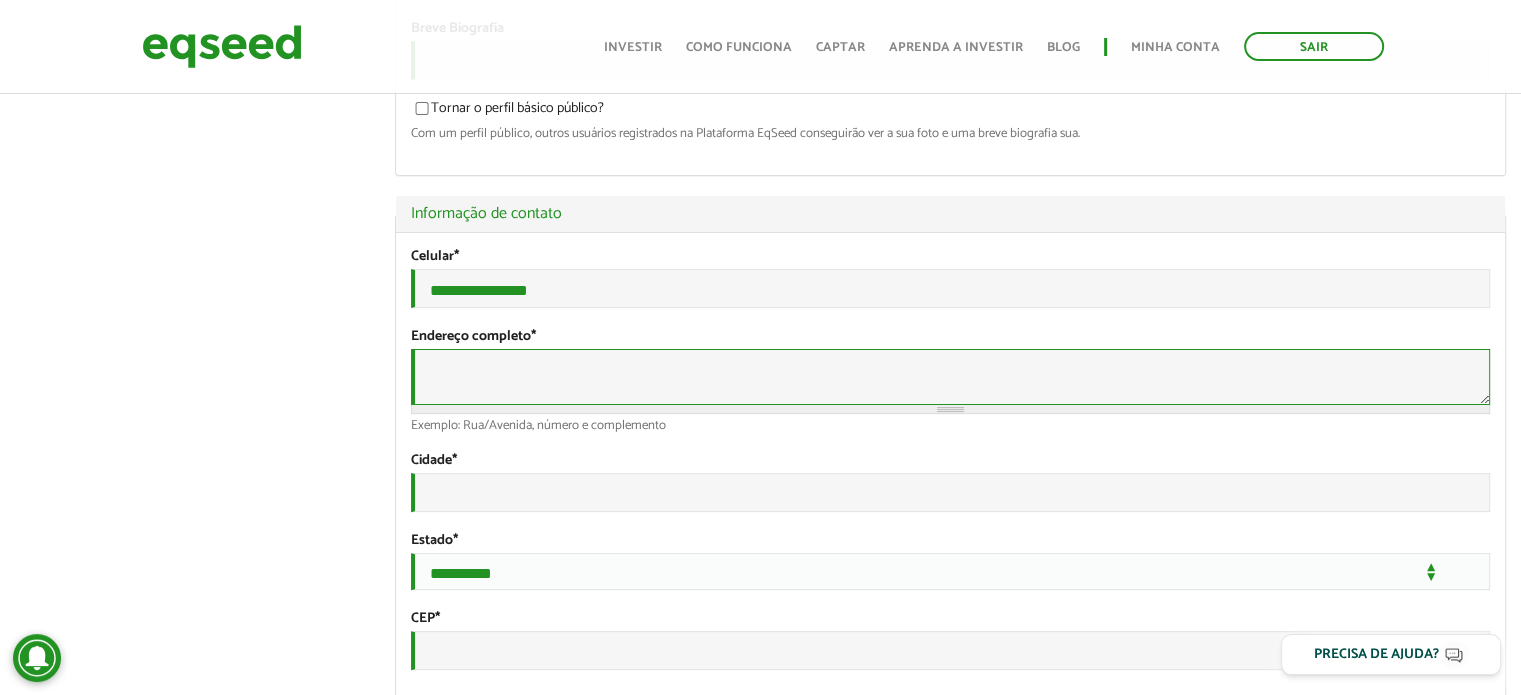 click on "Endereço completo  *" at bounding box center (950, 377) 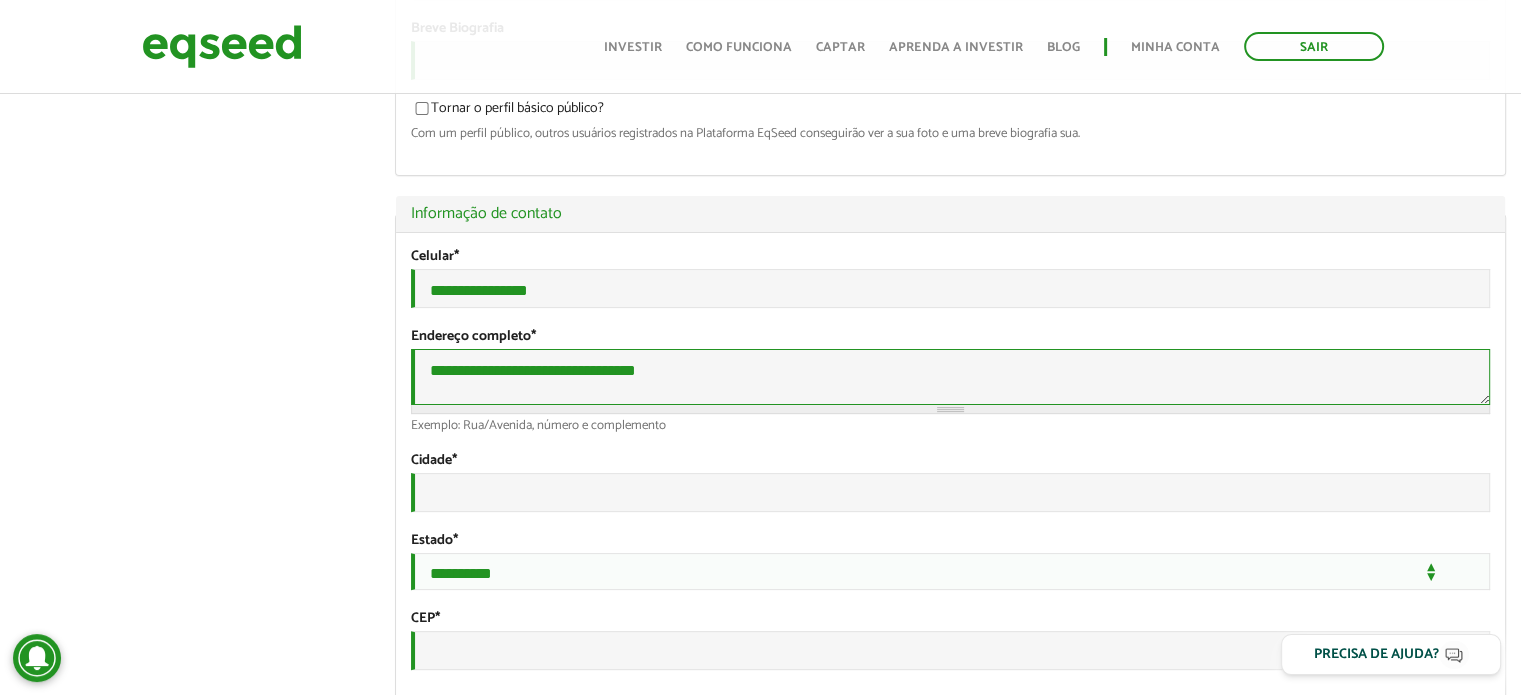type on "**********" 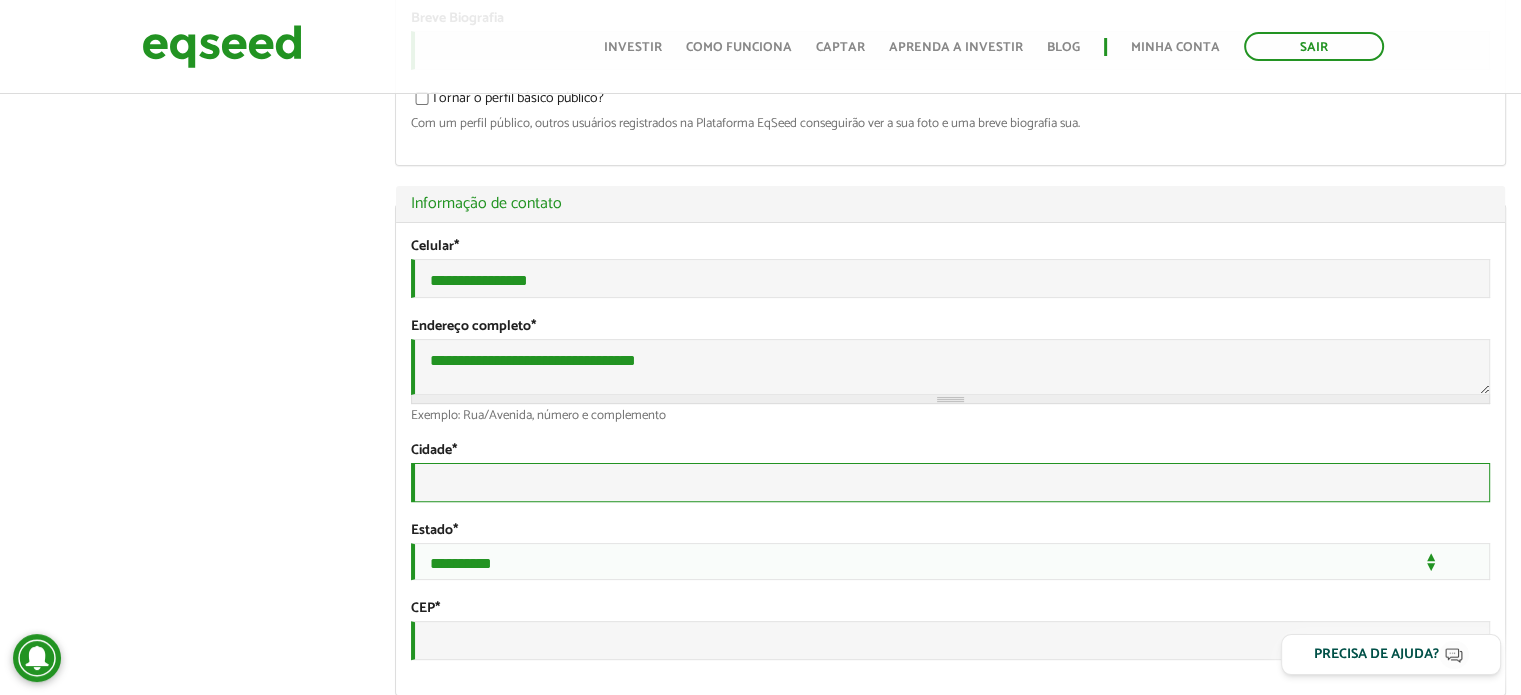 scroll, scrollTop: 459, scrollLeft: 0, axis: vertical 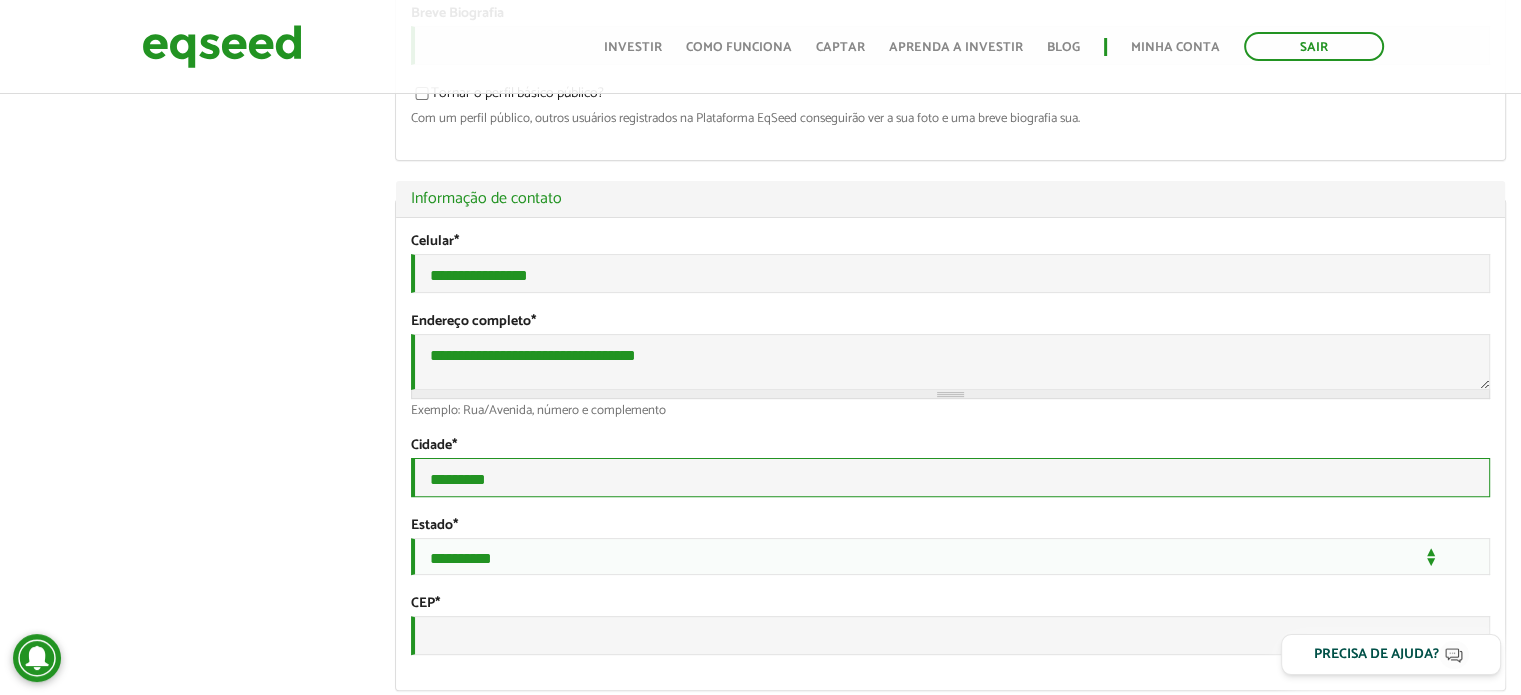 type on "*********" 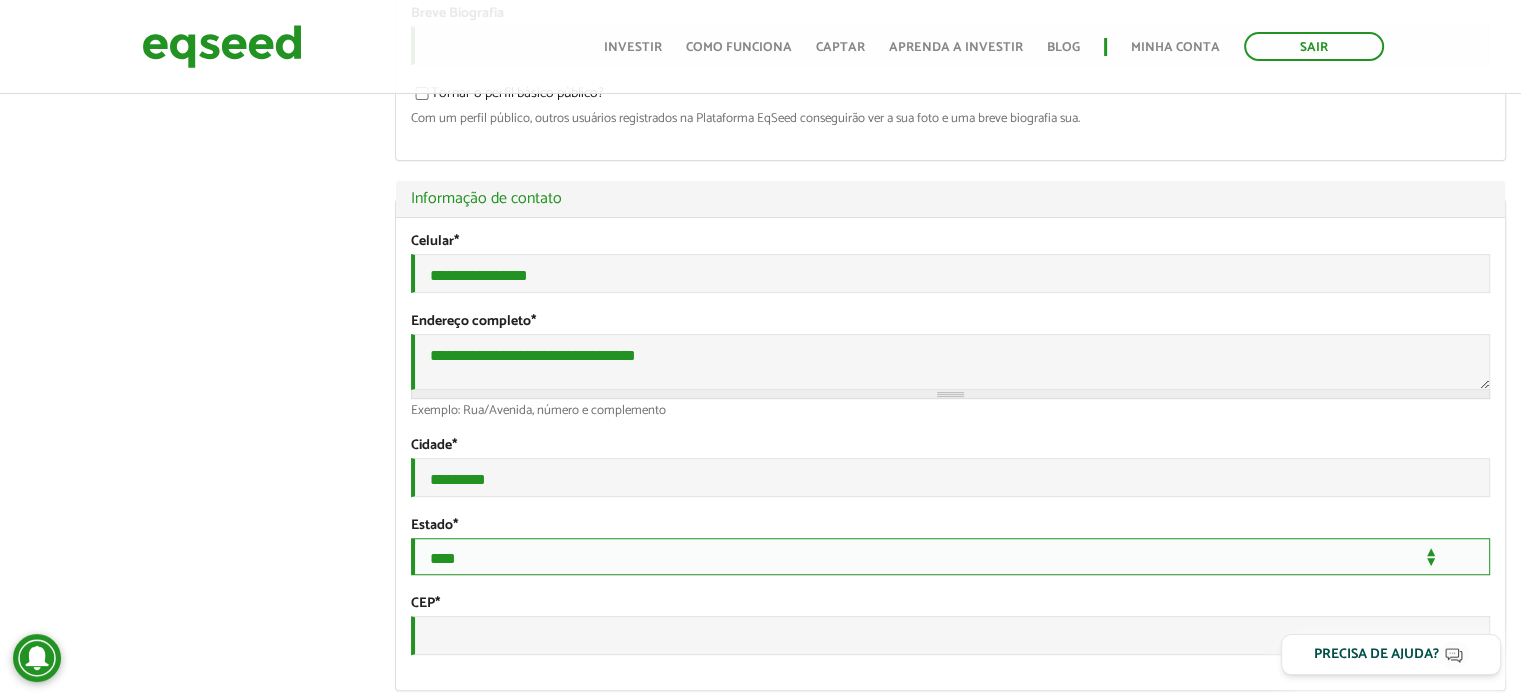 select on "**" 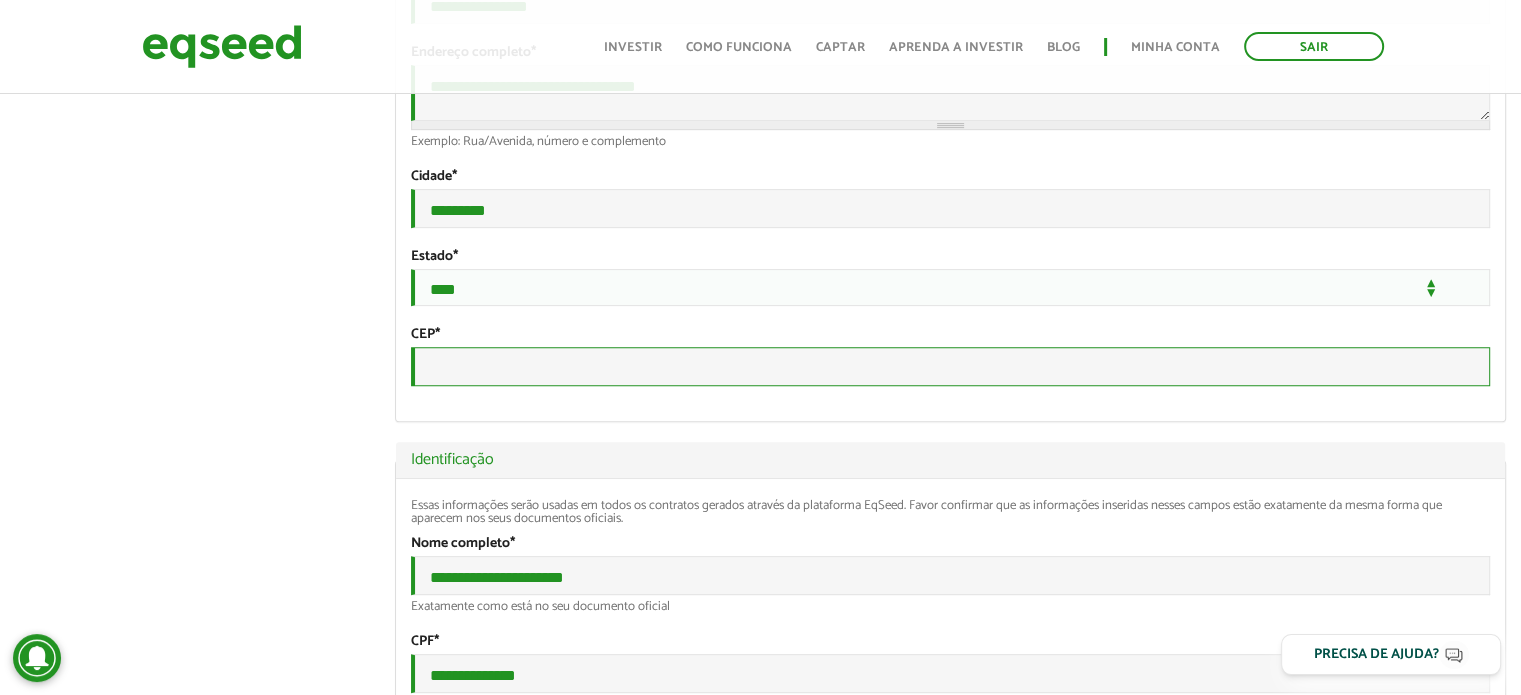 scroll, scrollTop: 769, scrollLeft: 0, axis: vertical 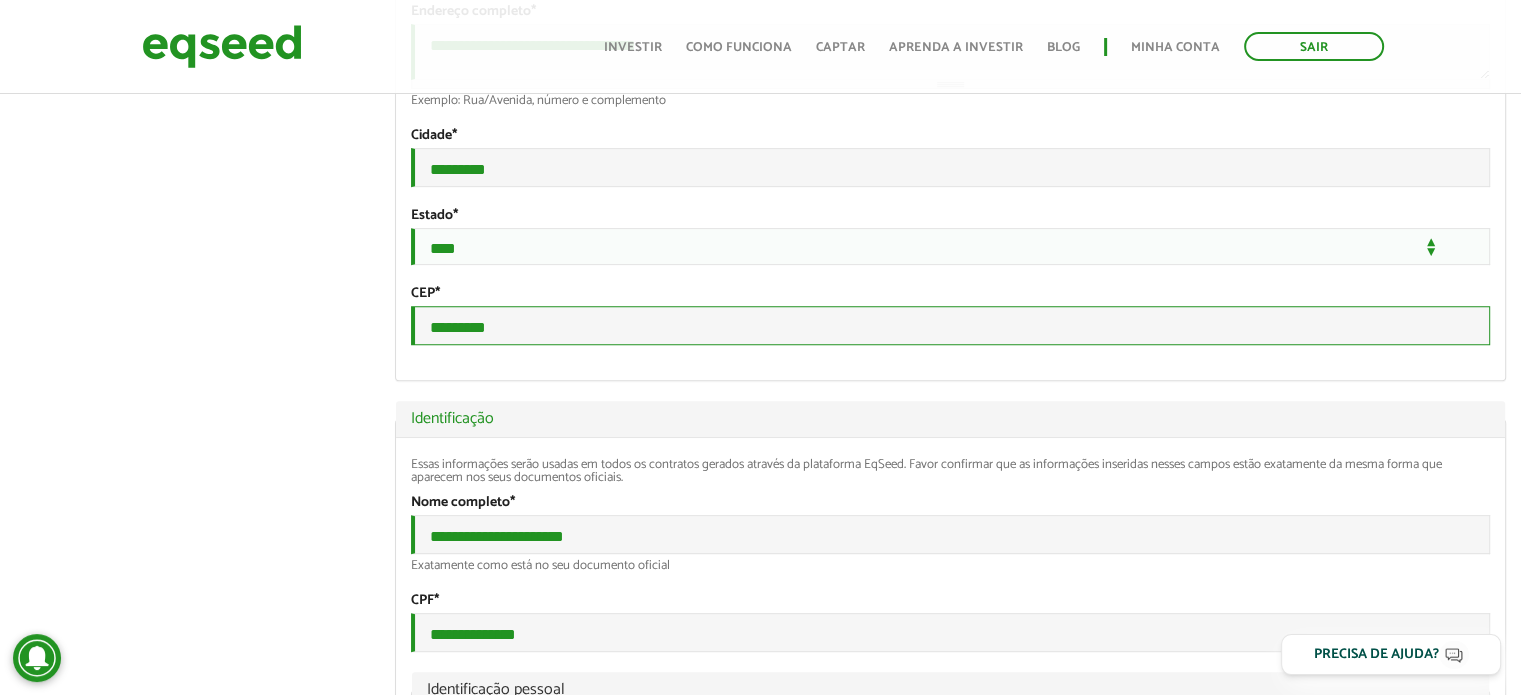 type on "*********" 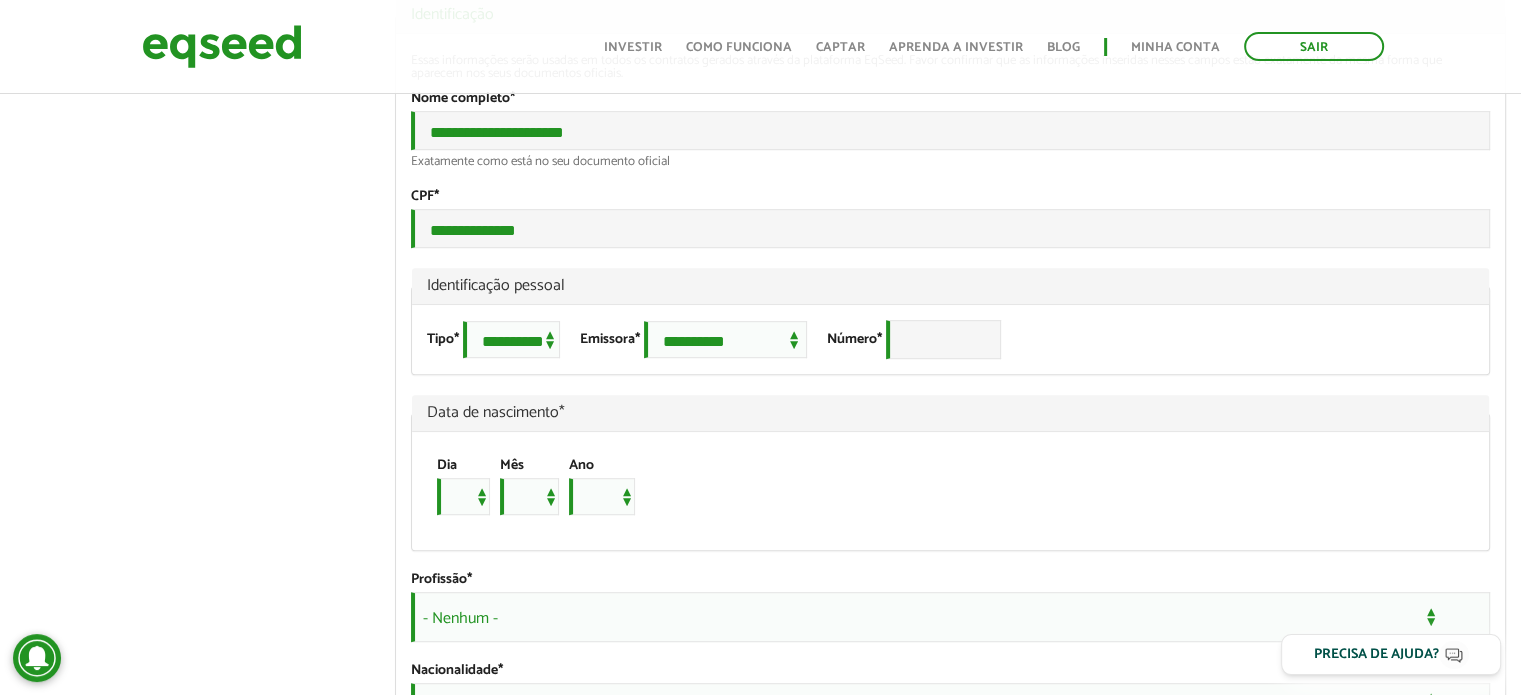 scroll, scrollTop: 1308, scrollLeft: 0, axis: vertical 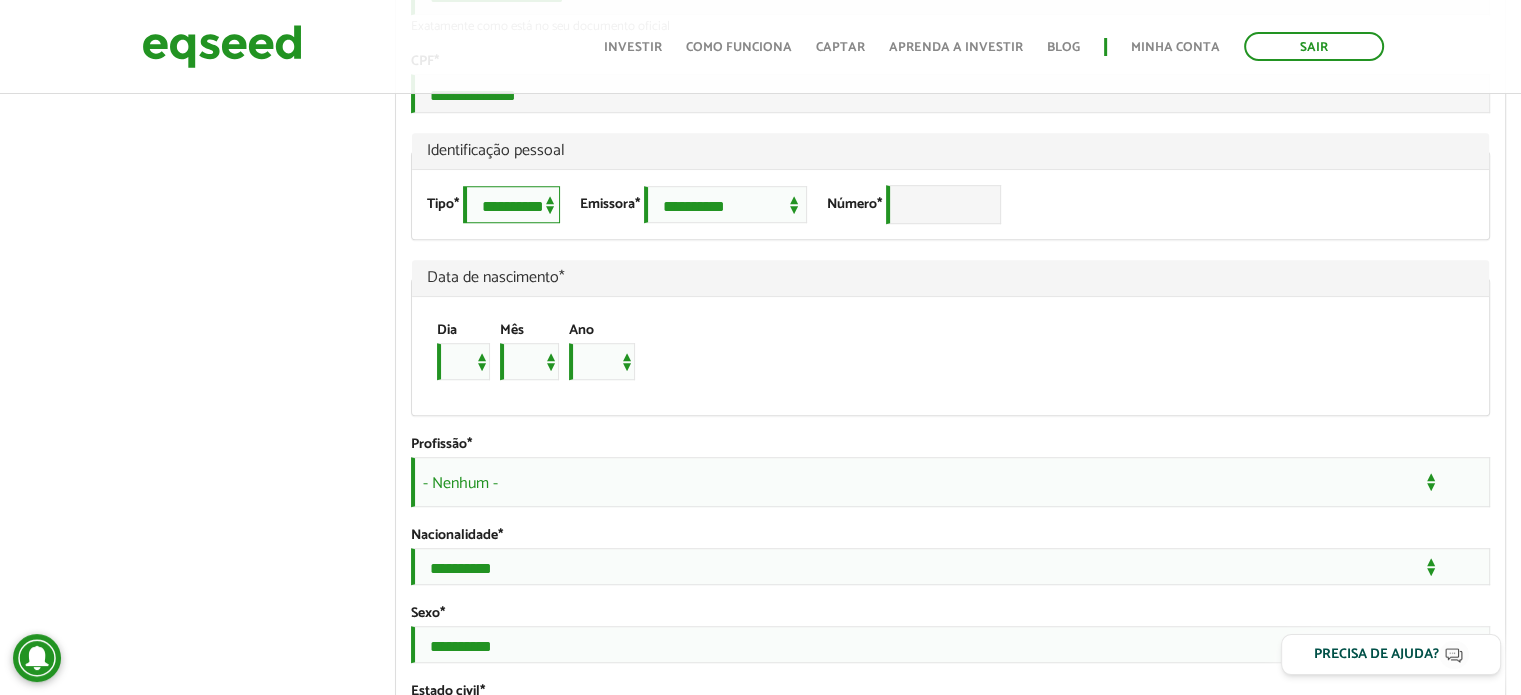 click on "**********" at bounding box center (511, 204) 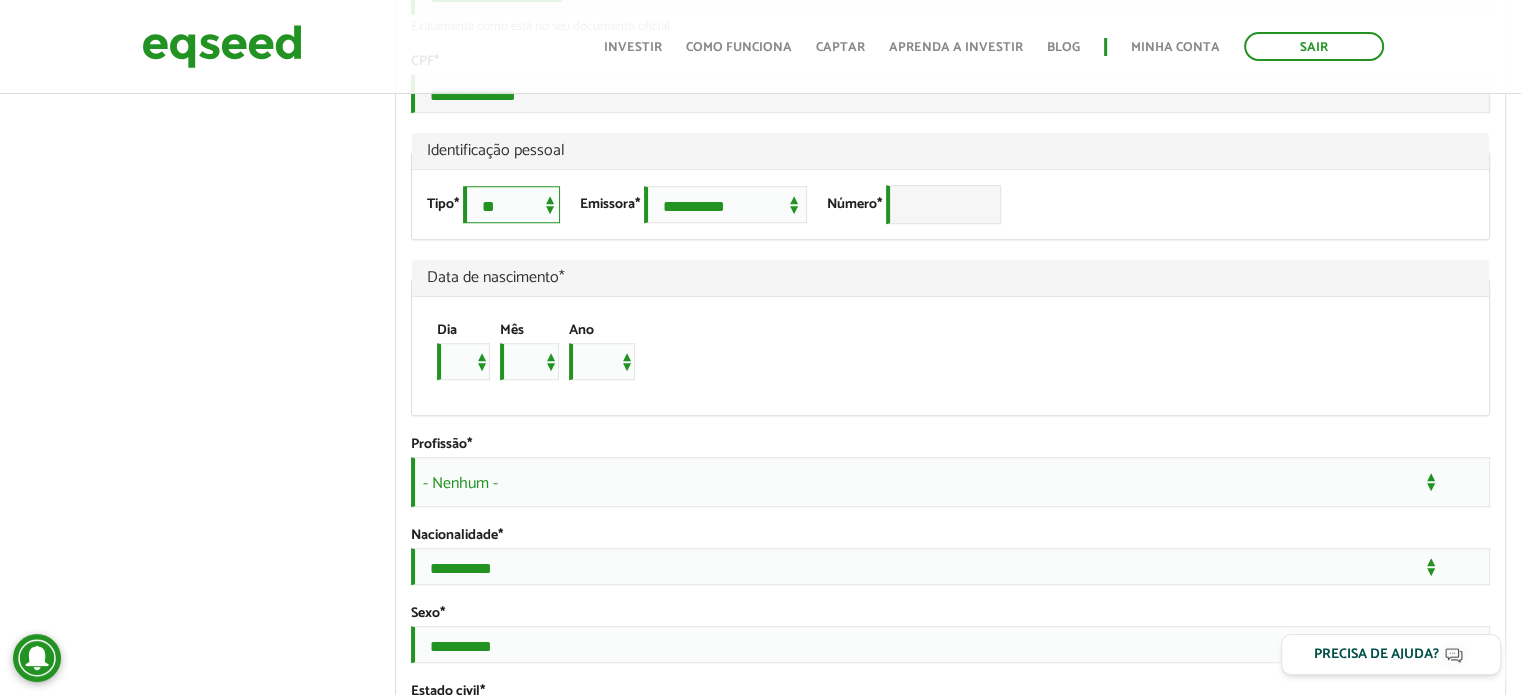 click on "**********" at bounding box center [511, 204] 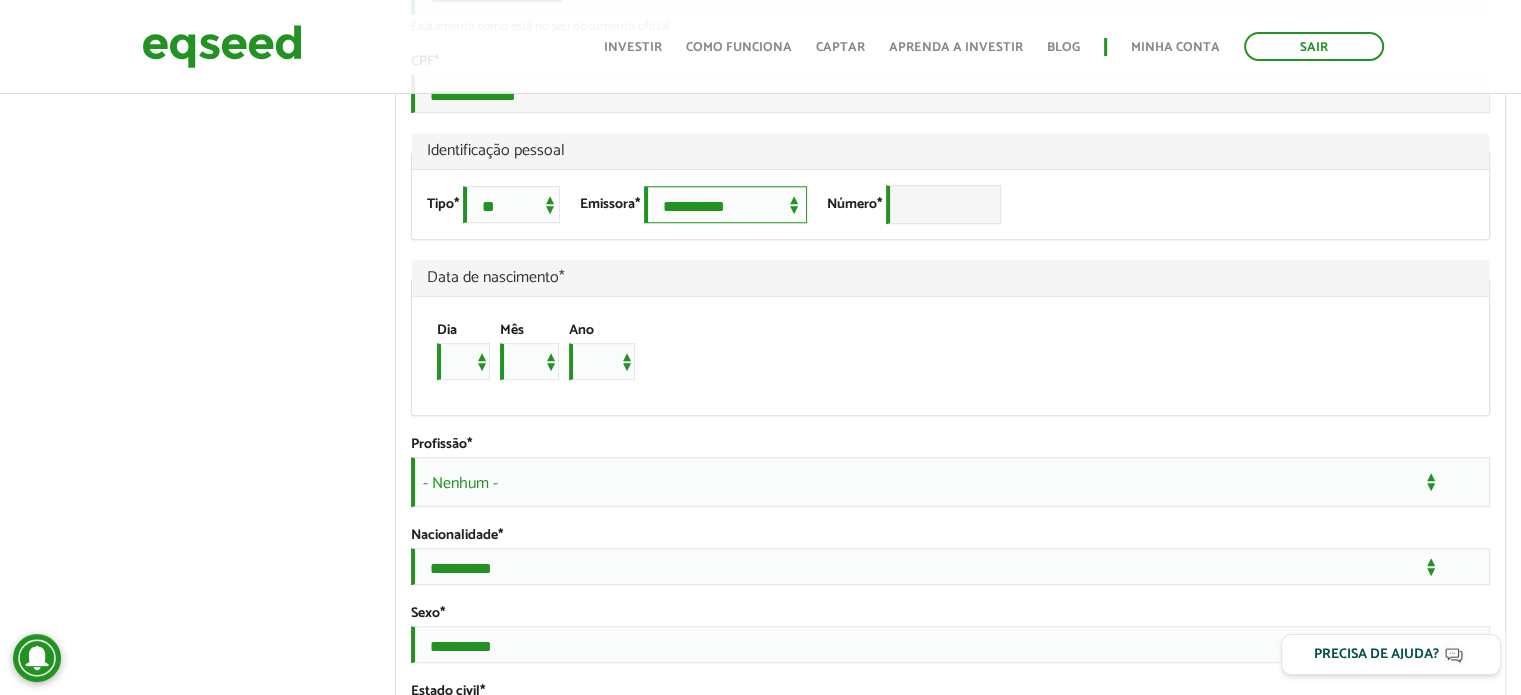 click on "**********" at bounding box center [725, 204] 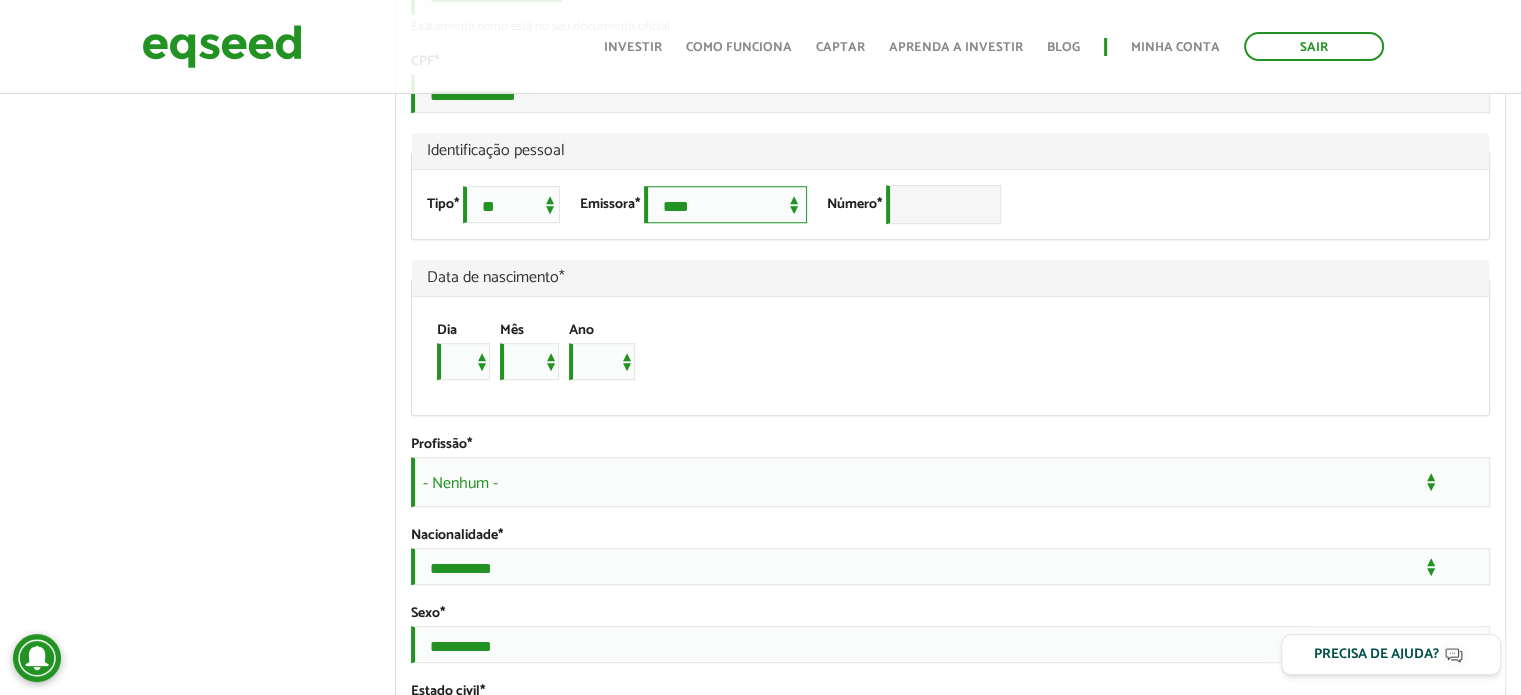 click on "**********" at bounding box center [725, 204] 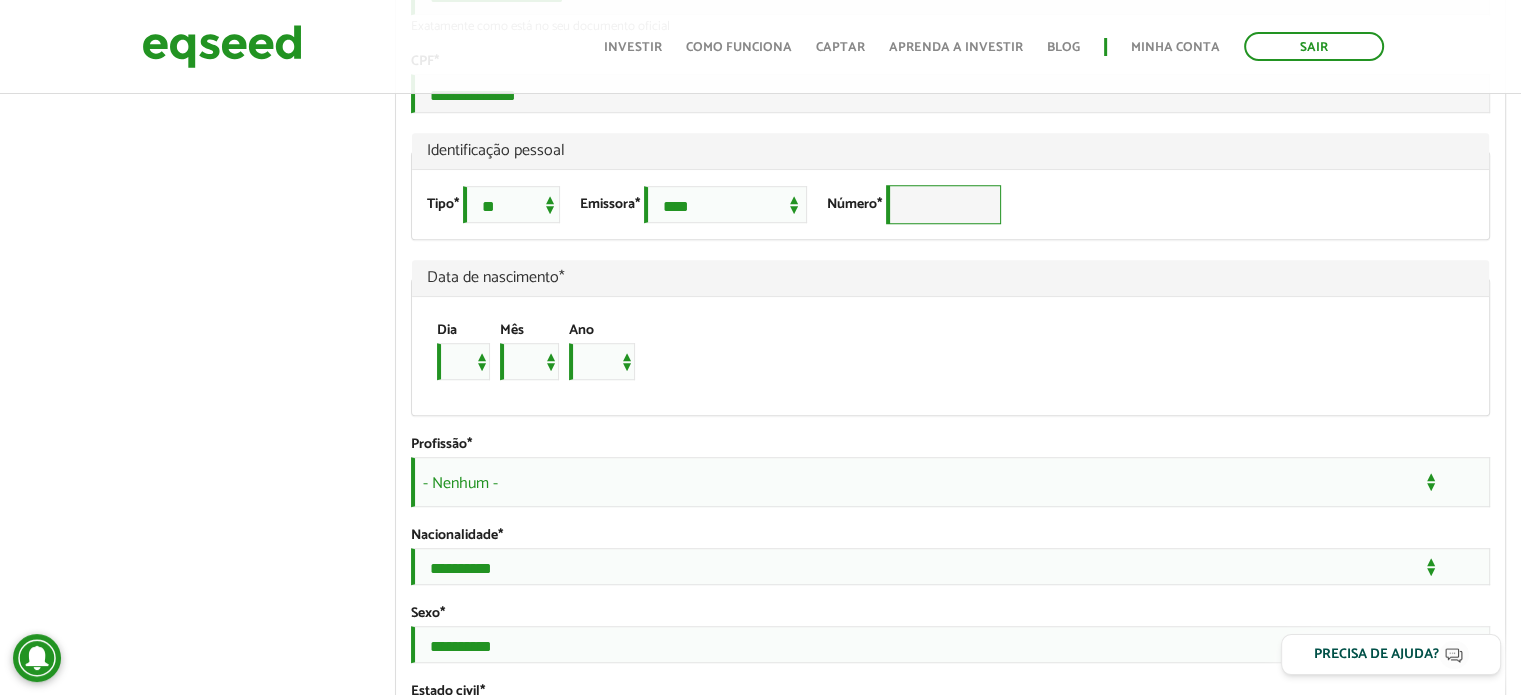paste on "**********" 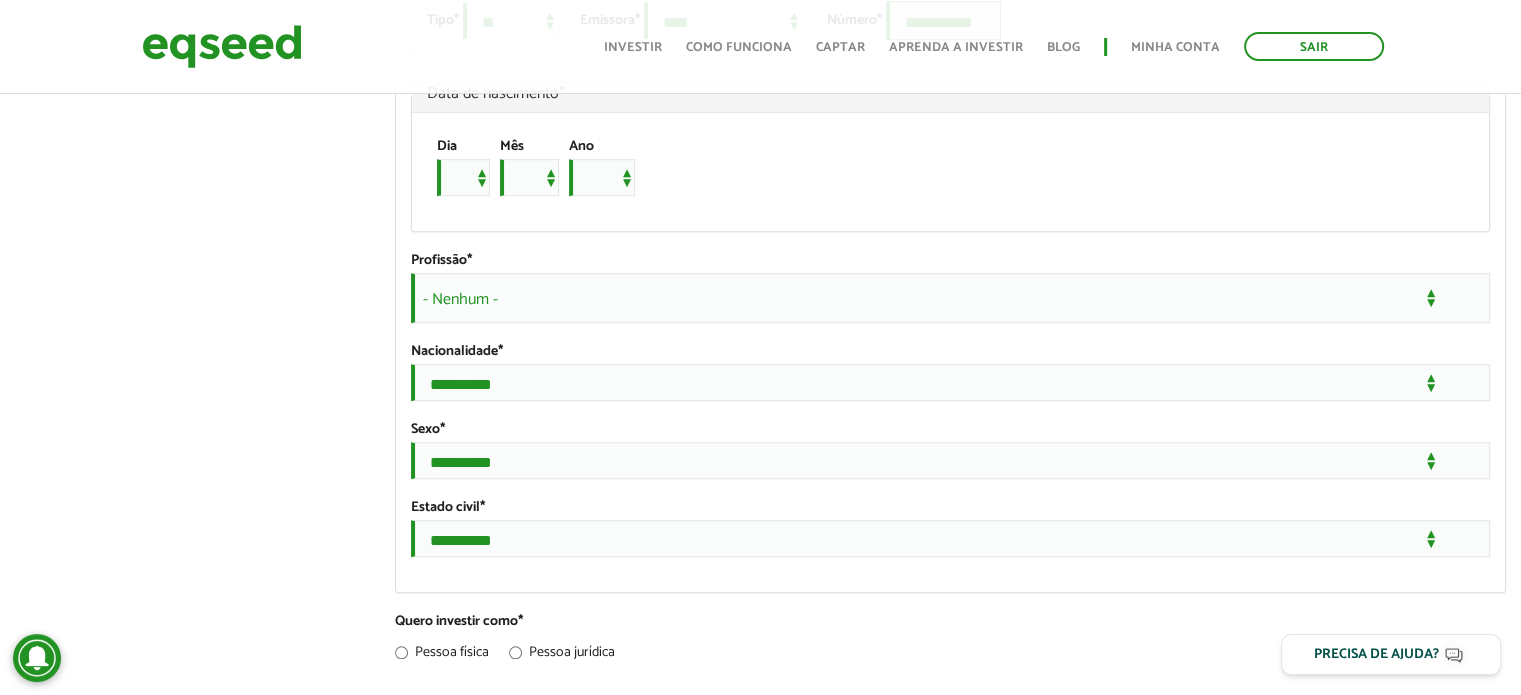 scroll, scrollTop: 1523, scrollLeft: 0, axis: vertical 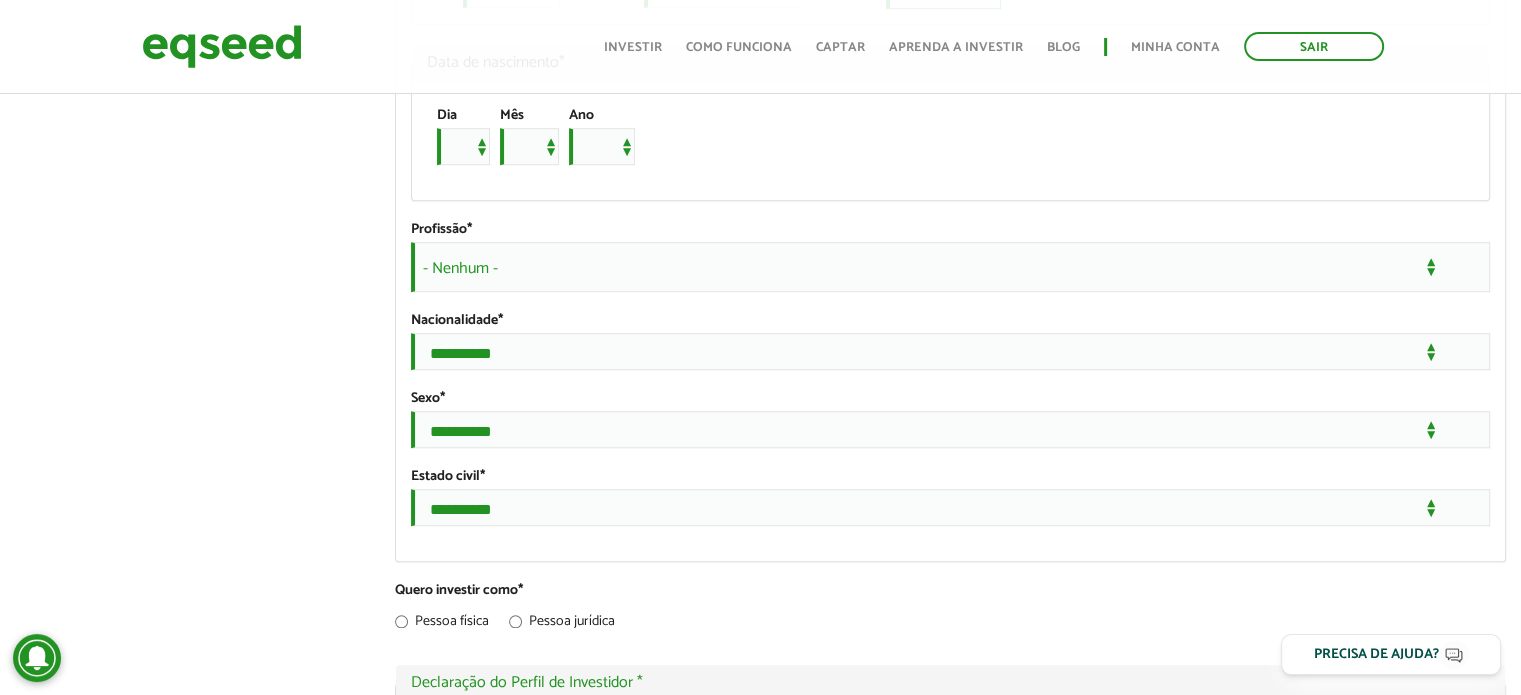 type on "**********" 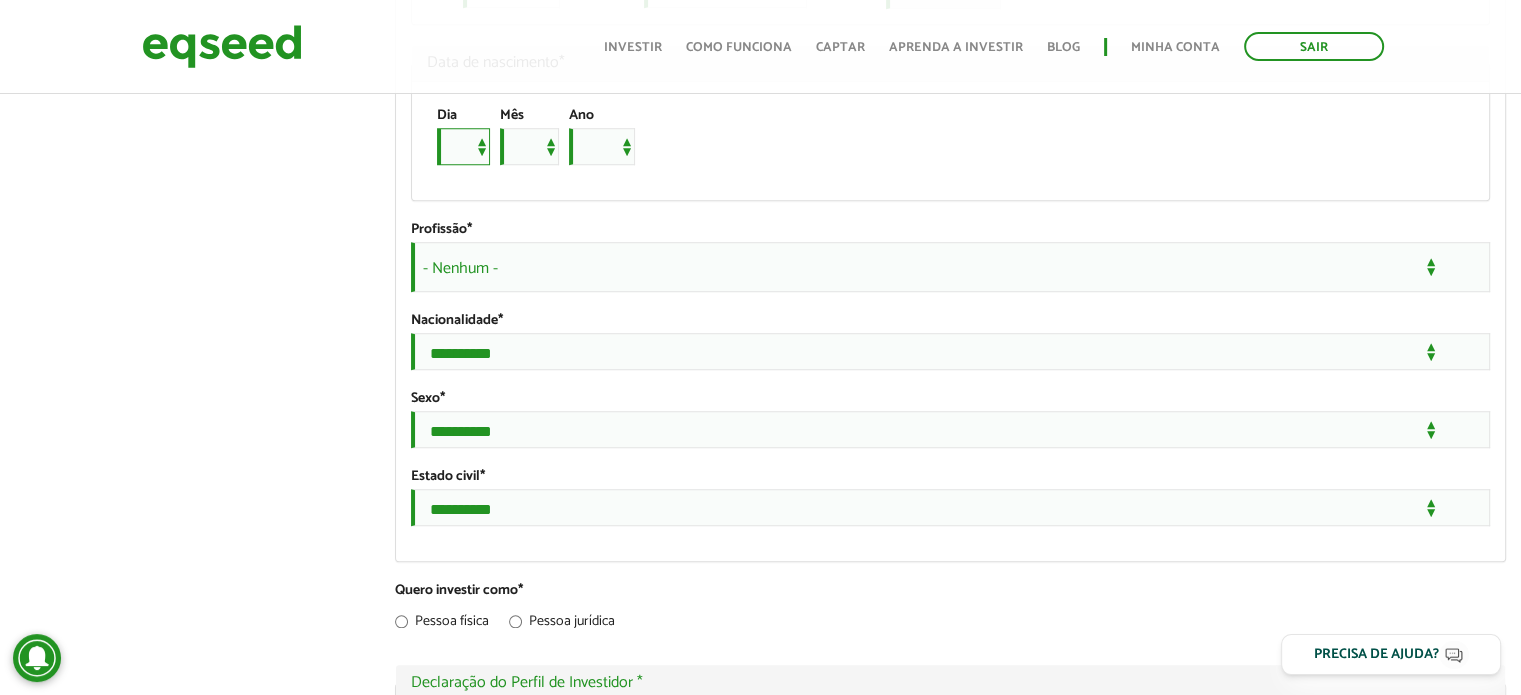 click on "* * * * * * * * * ** ** ** ** ** ** ** ** ** ** ** ** ** ** ** ** ** ** ** ** ** **" at bounding box center (463, 146) 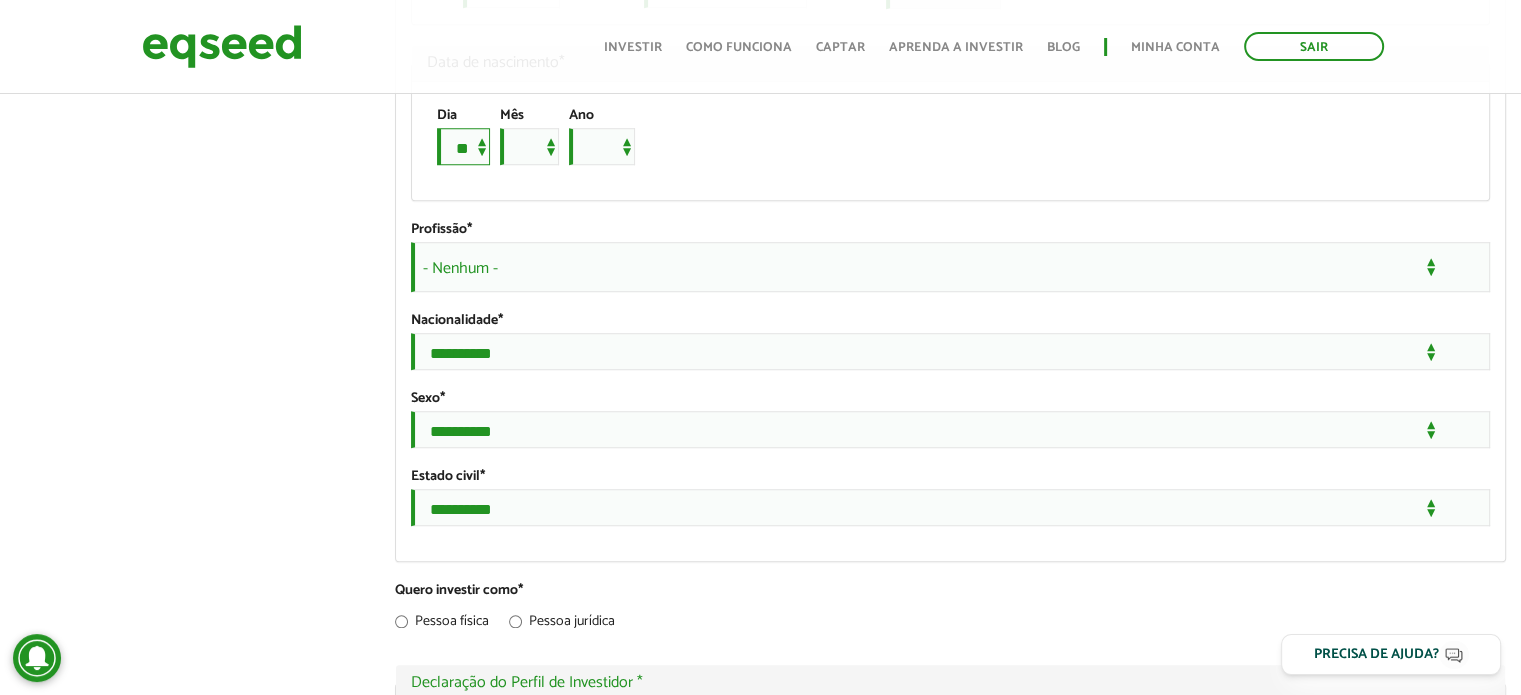click on "* * * * * * * * * ** ** ** ** ** ** ** ** ** ** ** ** ** ** ** ** ** ** ** ** ** **" at bounding box center (463, 146) 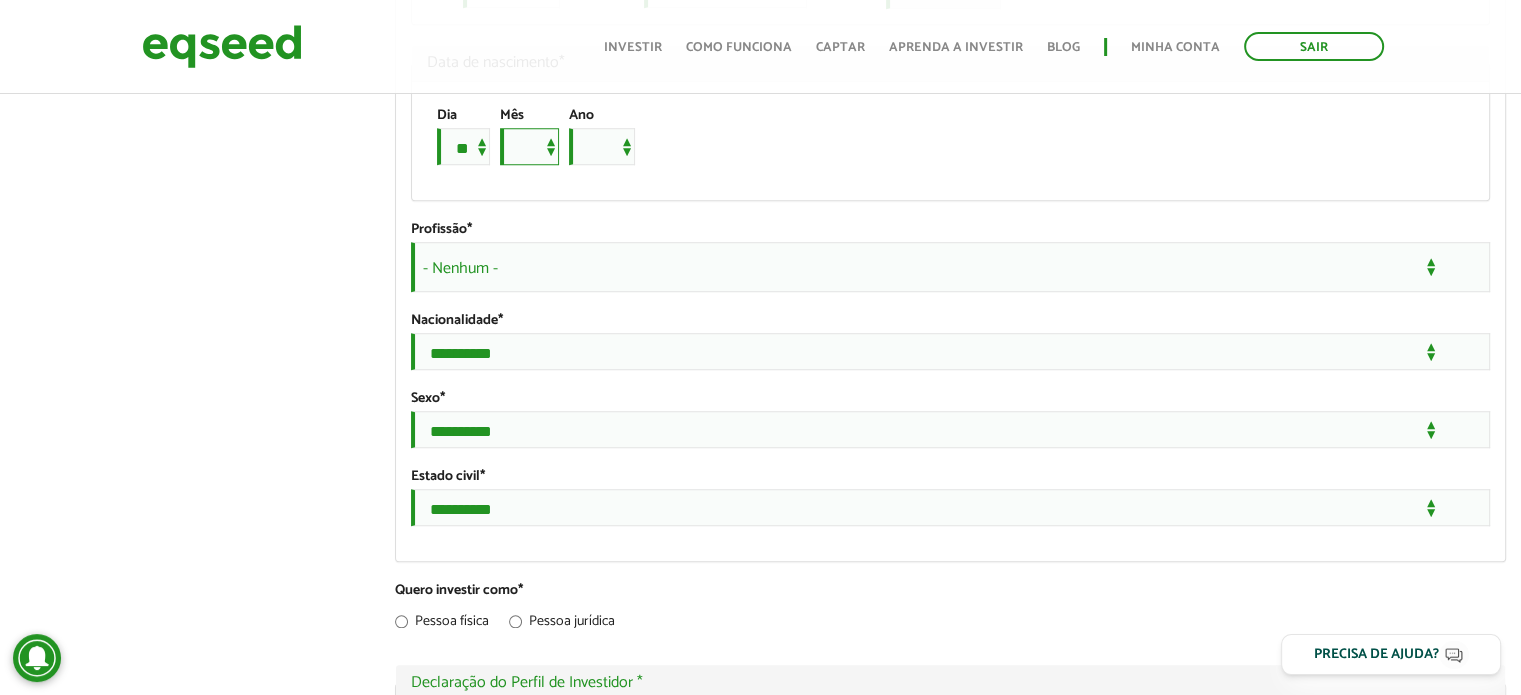select on "*" 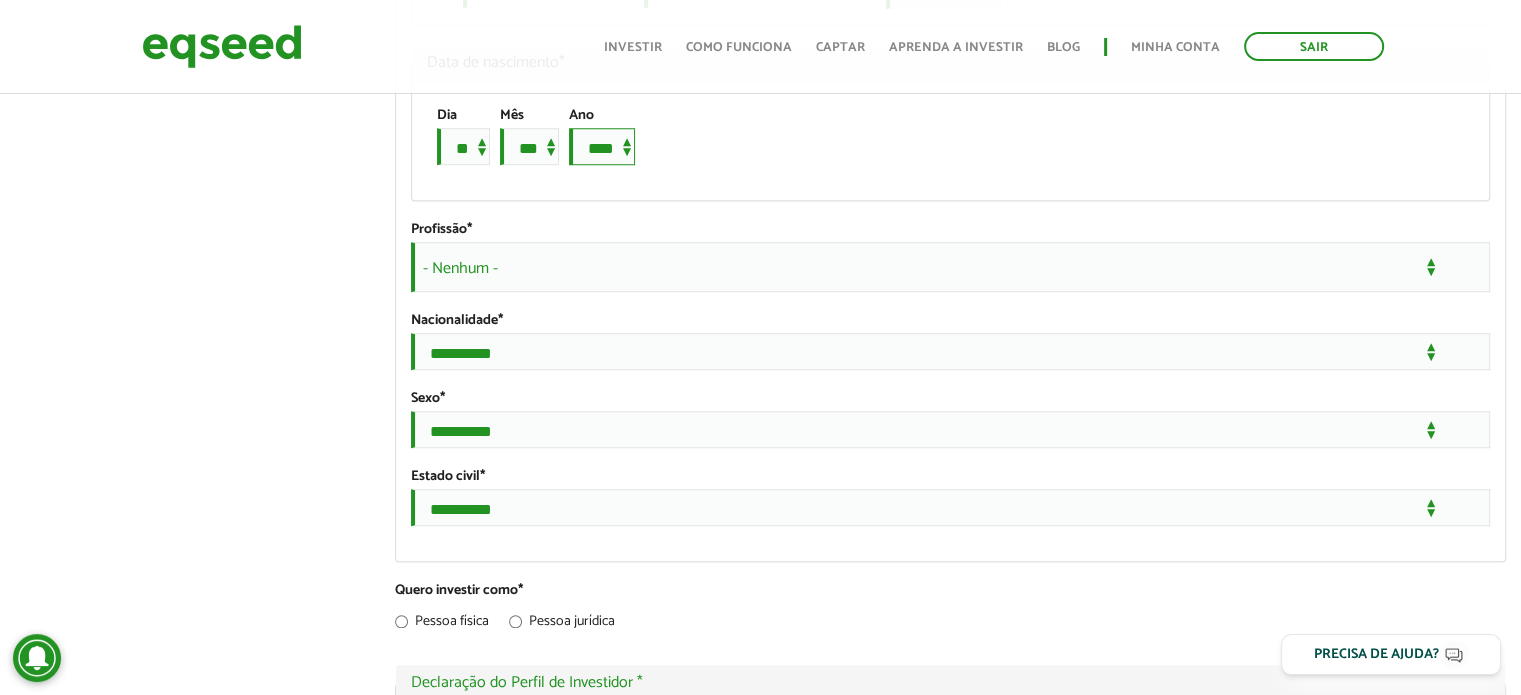 select on "****" 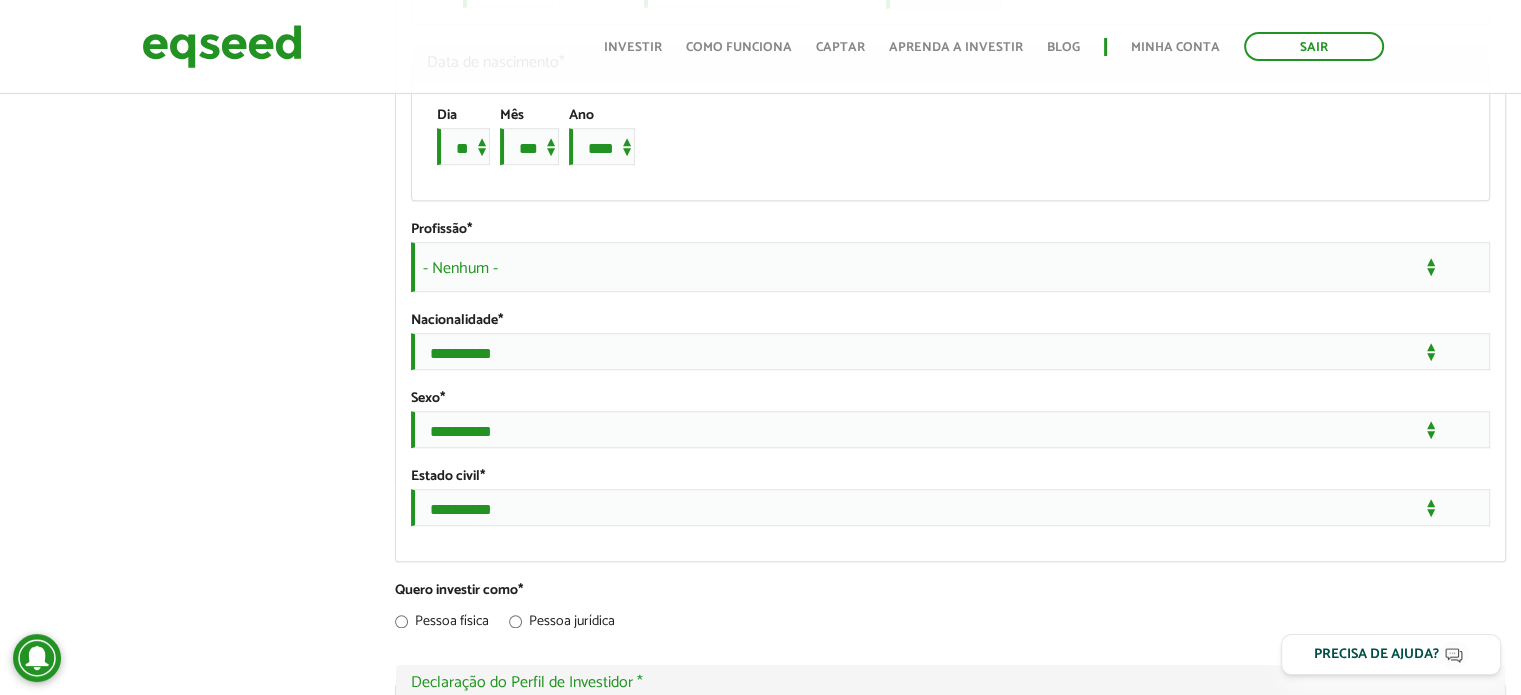 click on "- Nenhum -" at bounding box center (950, 267) 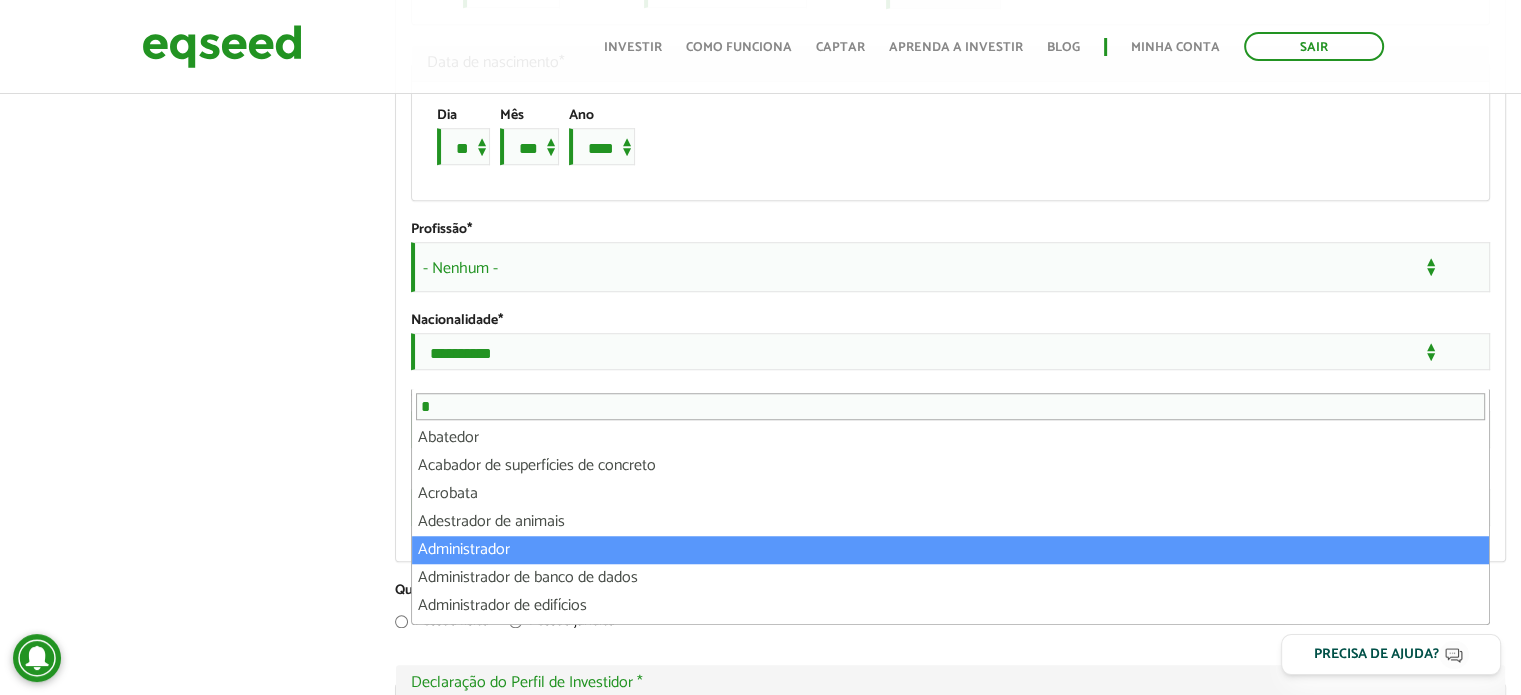 type on "*" 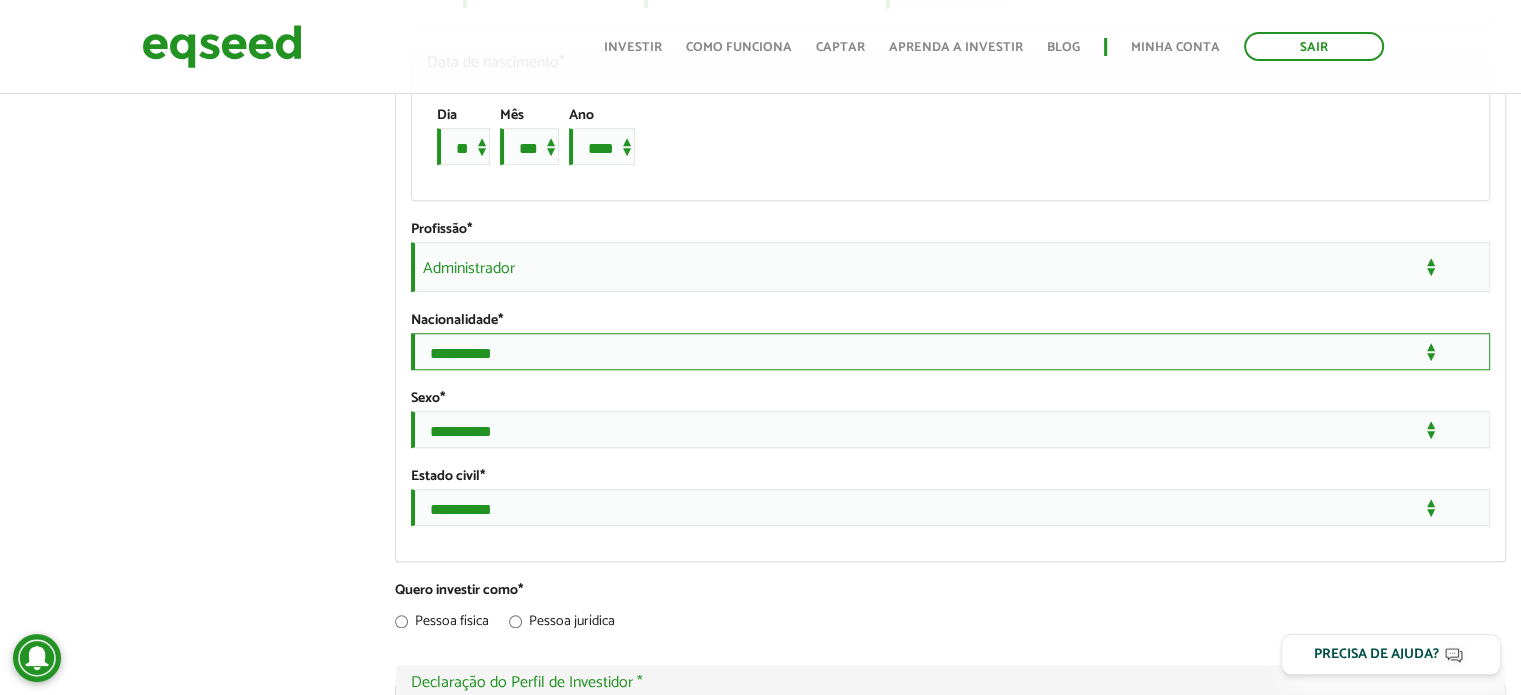 click on "**********" at bounding box center (950, 351) 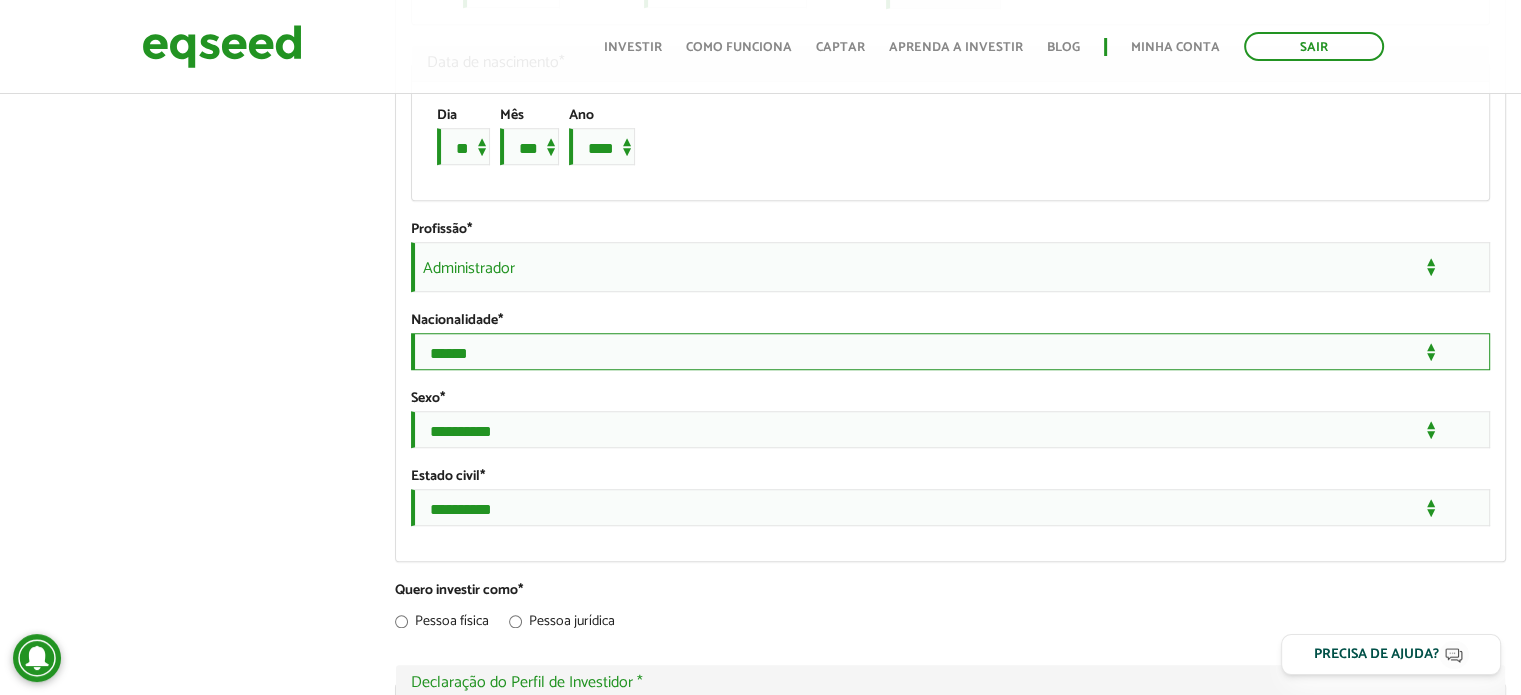click on "**********" at bounding box center [950, 351] 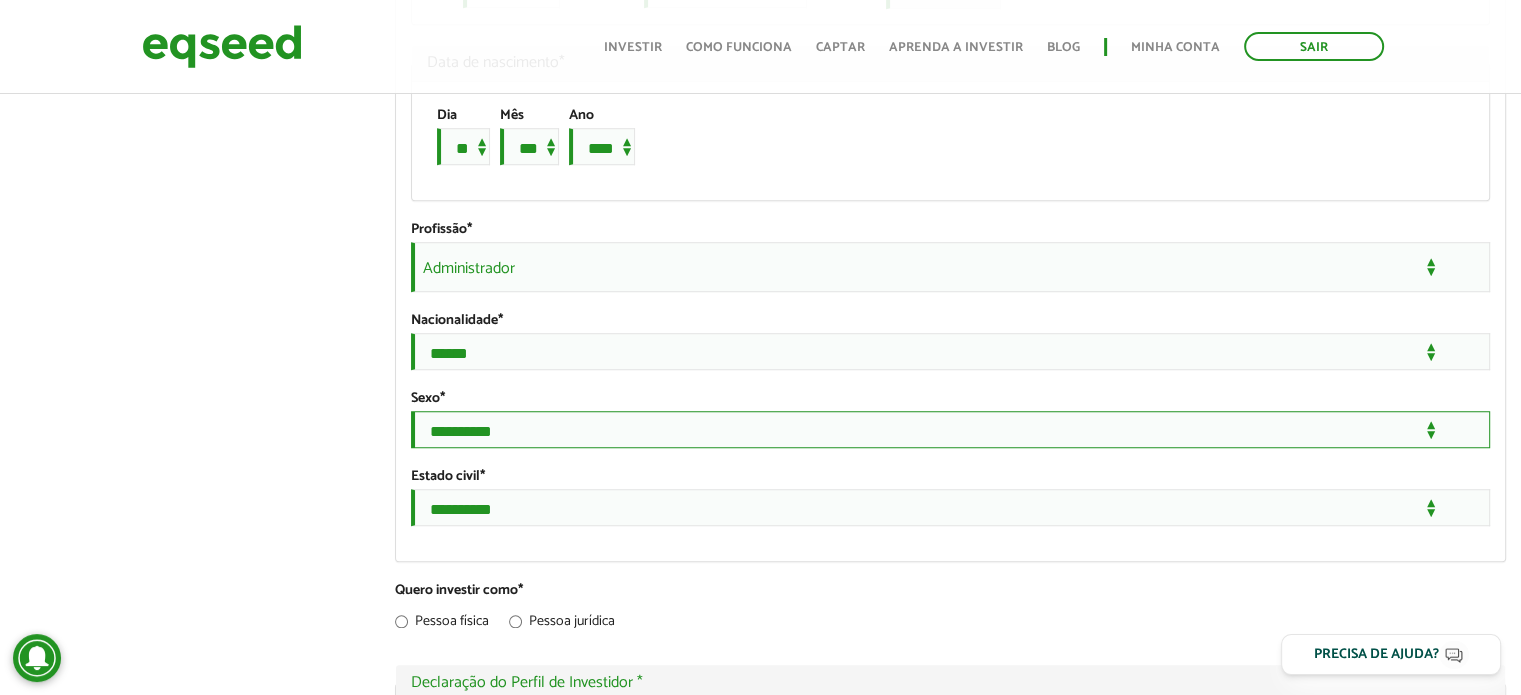 click on "**********" at bounding box center (950, 429) 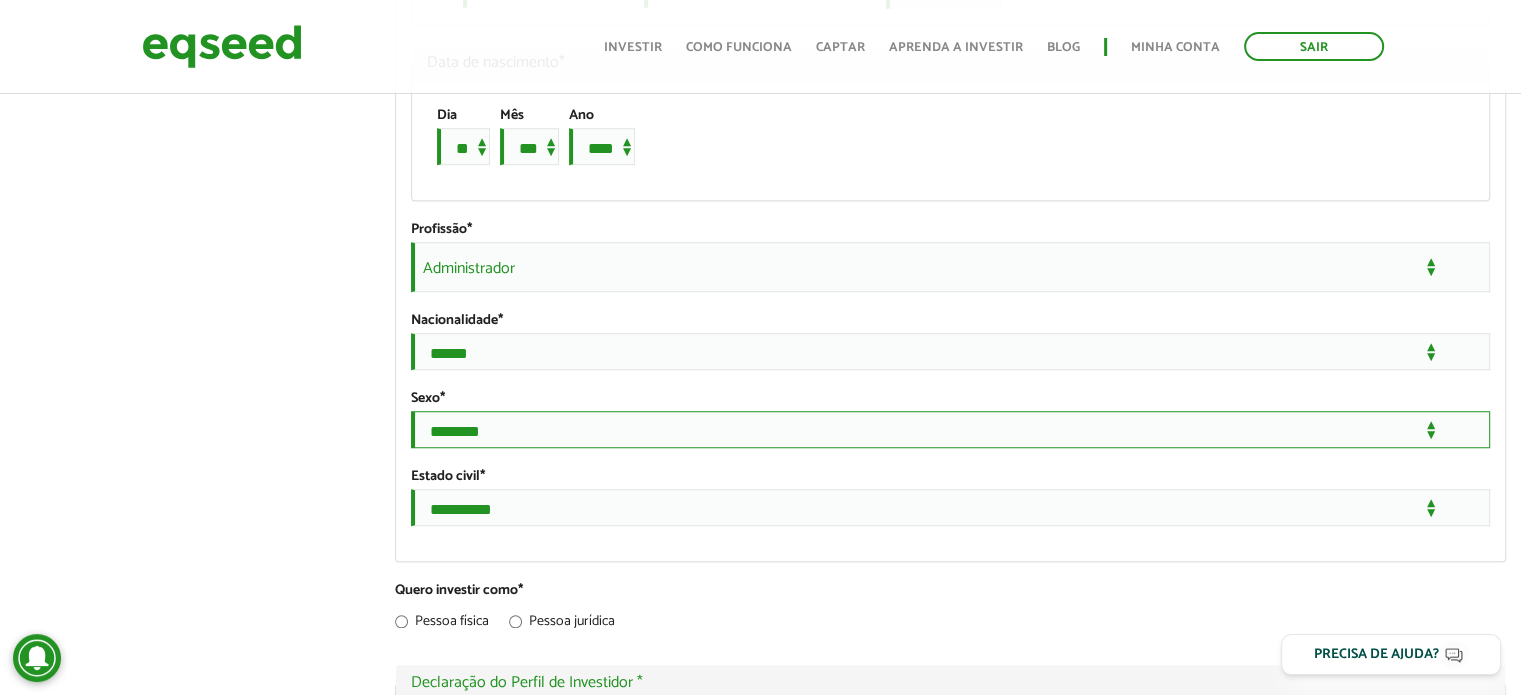 click on "**********" at bounding box center (950, 429) 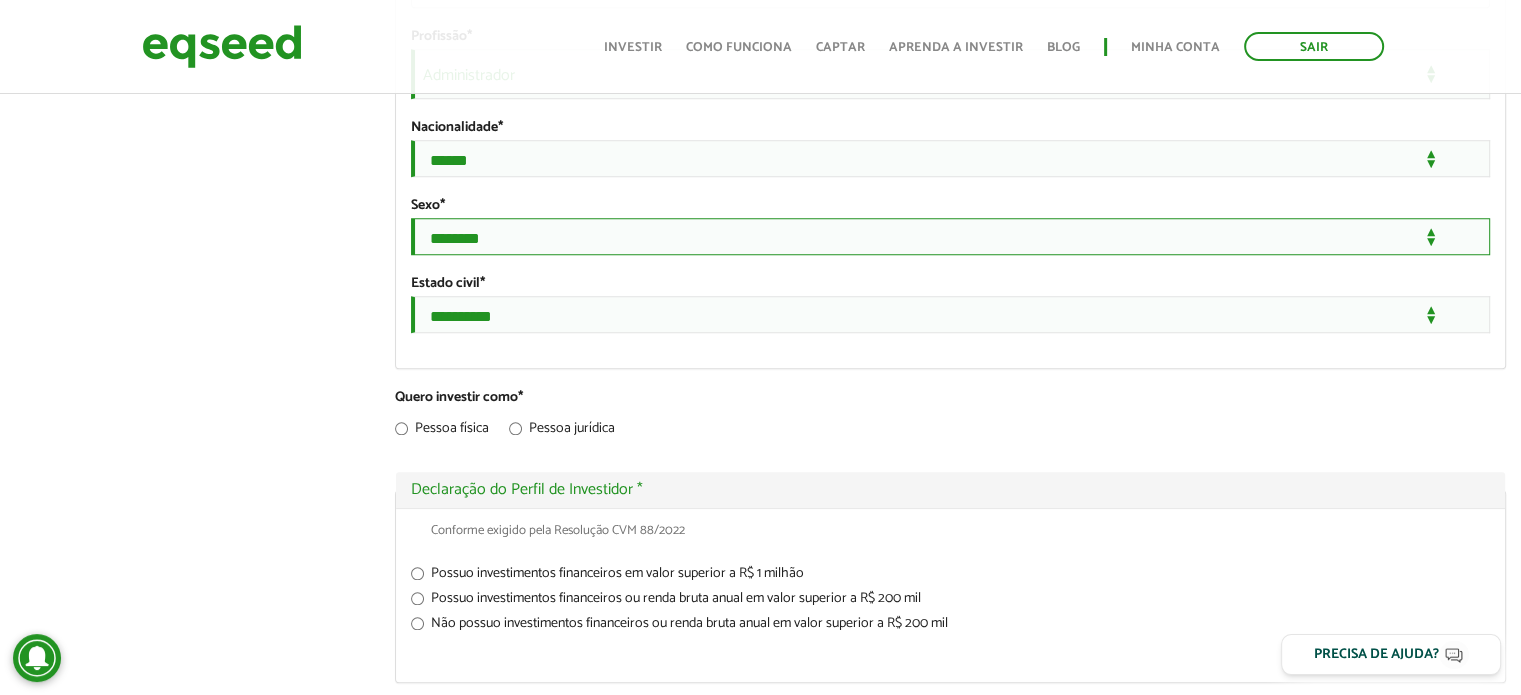 scroll, scrollTop: 1716, scrollLeft: 0, axis: vertical 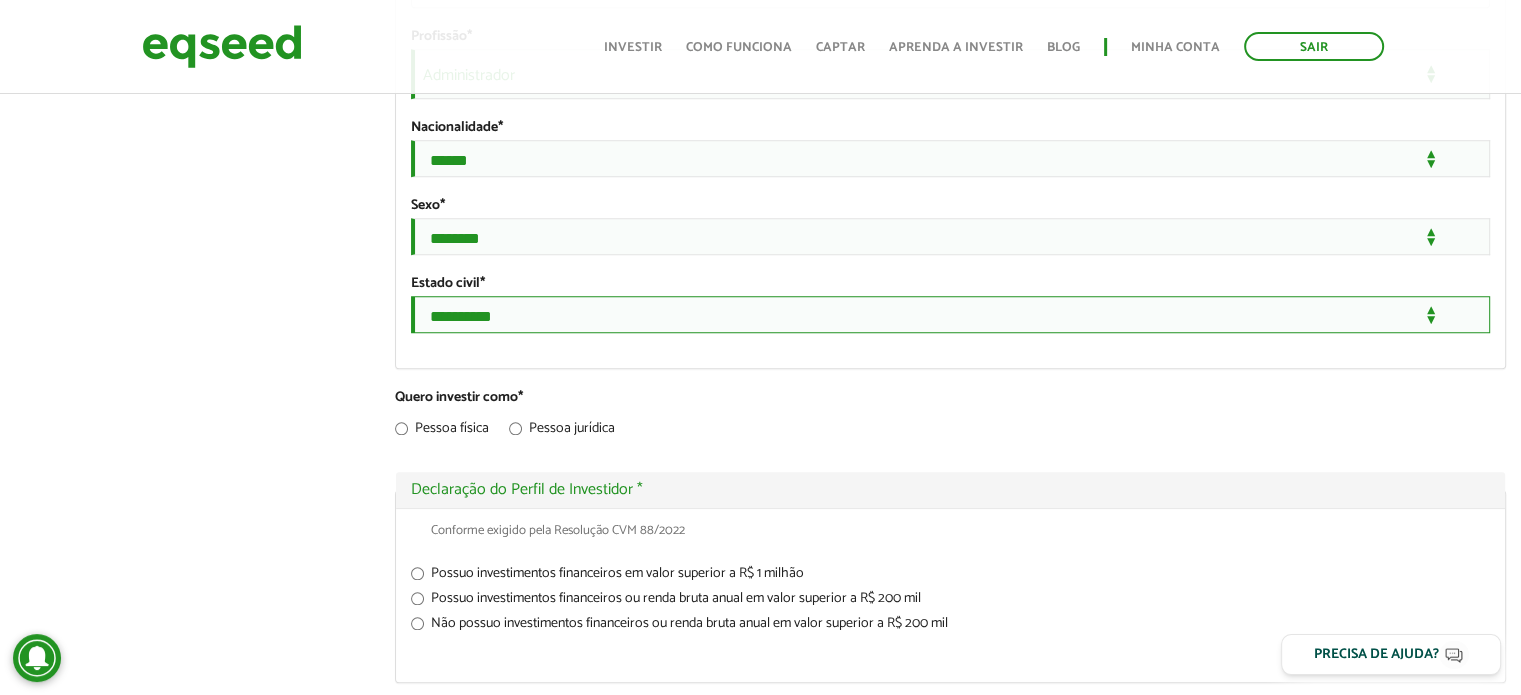 click on "**********" at bounding box center (950, 314) 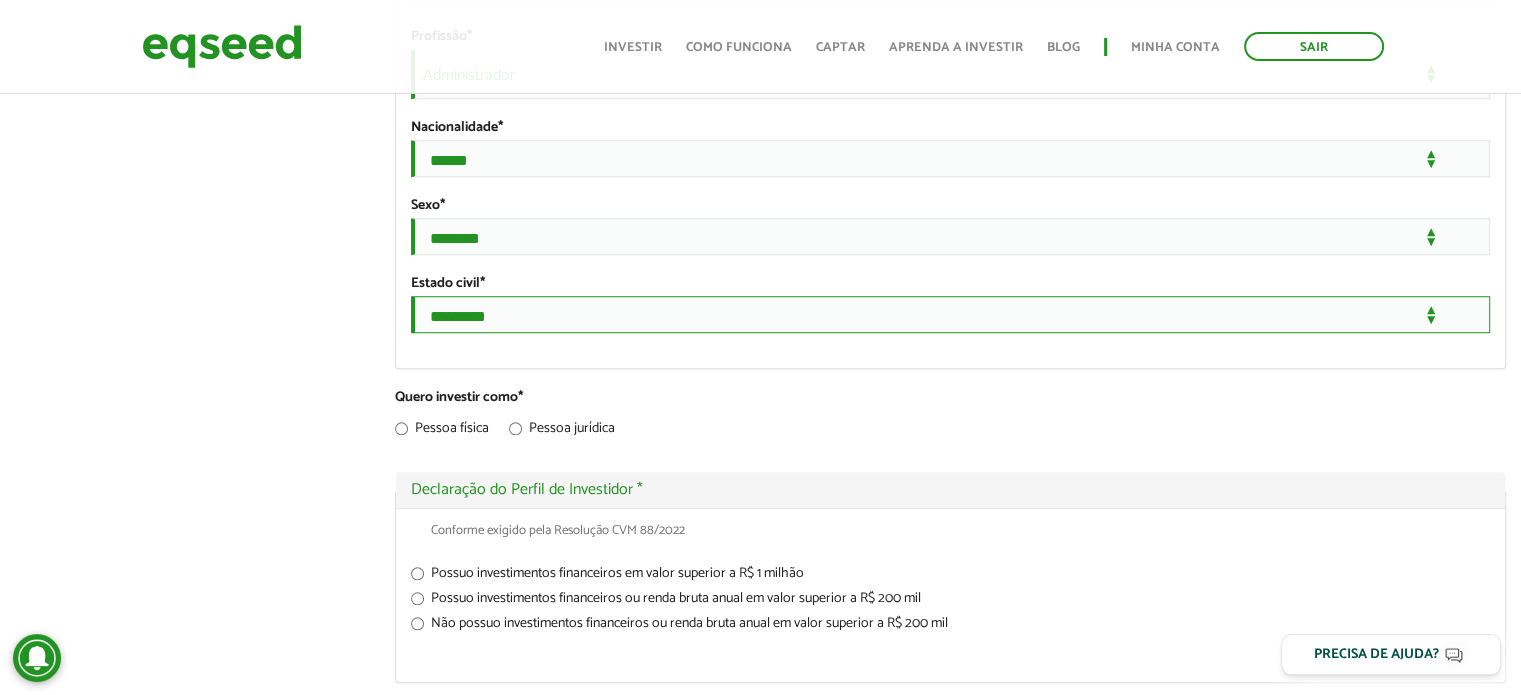 click on "**********" at bounding box center [950, 314] 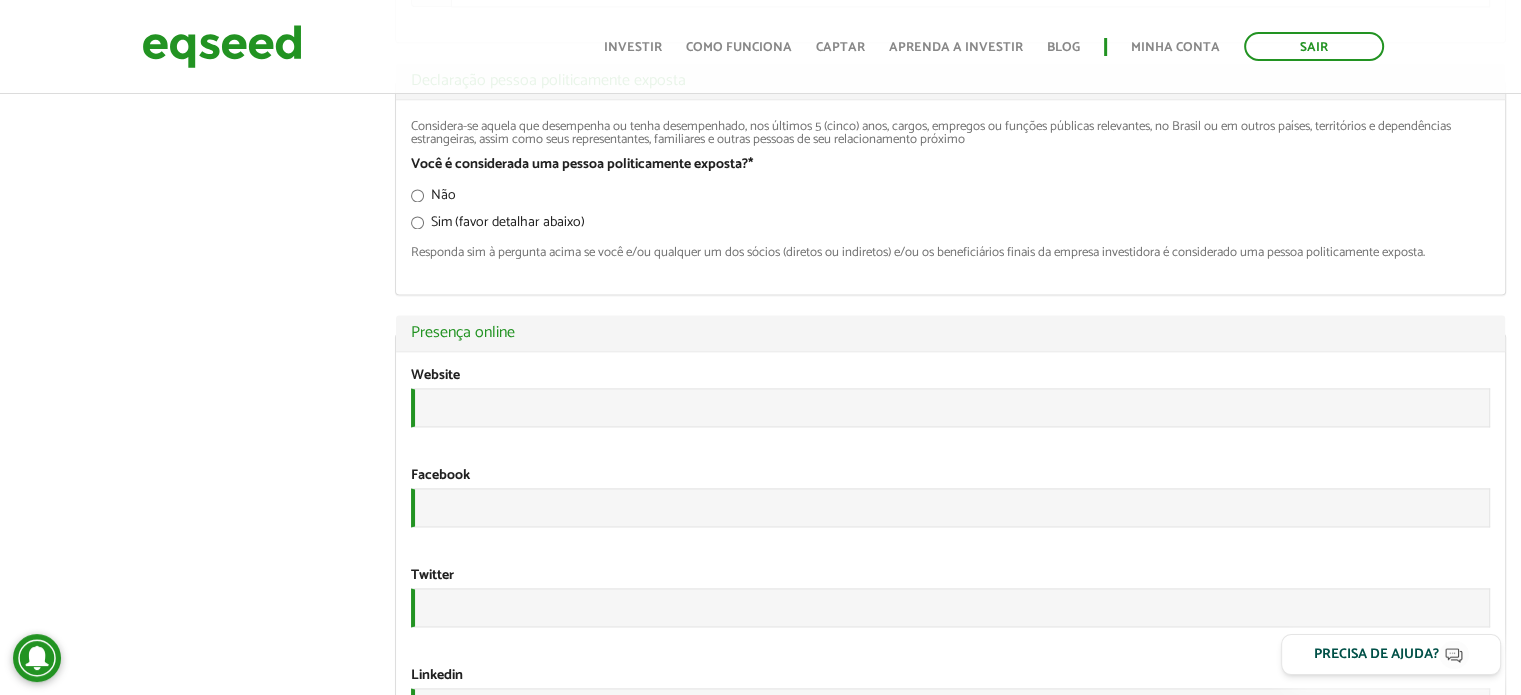 scroll, scrollTop: 2760, scrollLeft: 0, axis: vertical 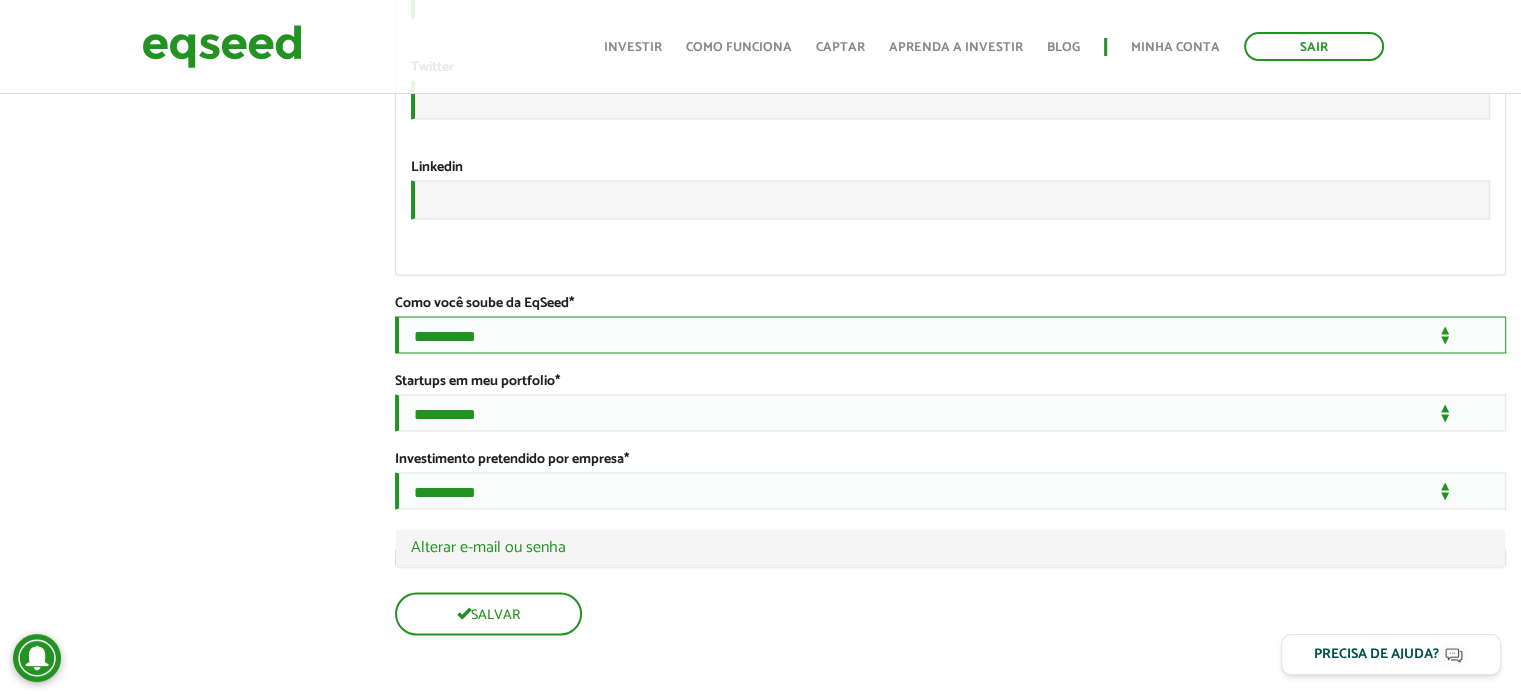 click on "**********" at bounding box center (950, 334) 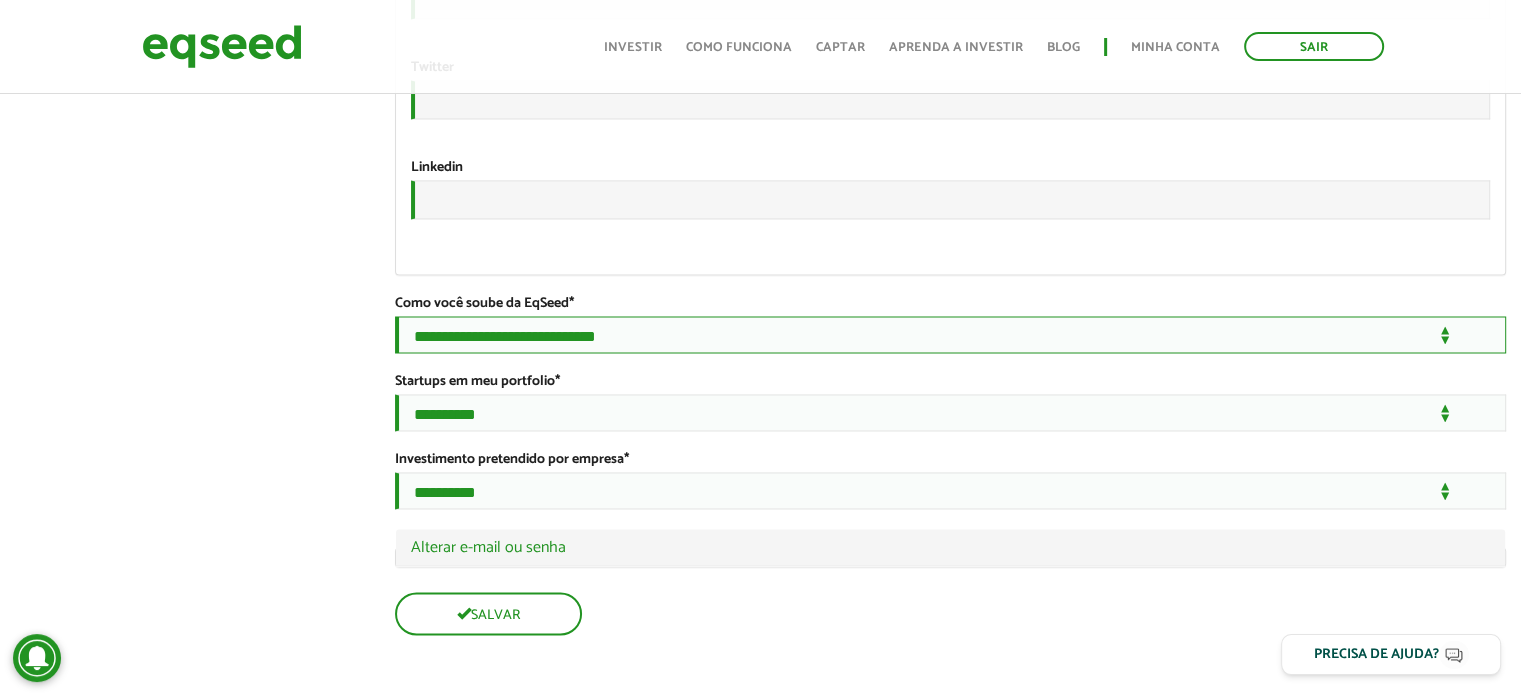 click on "**********" at bounding box center [950, 334] 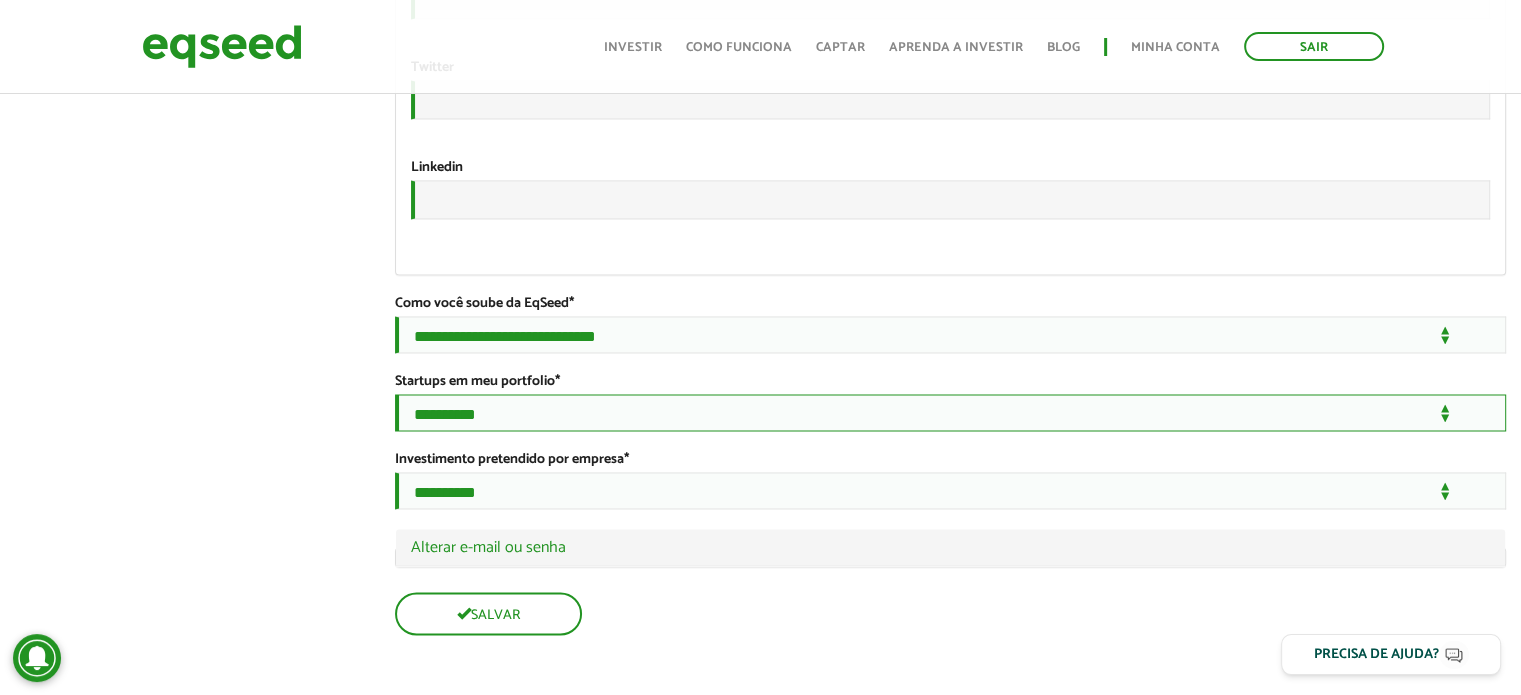 click on "**********" at bounding box center [950, 412] 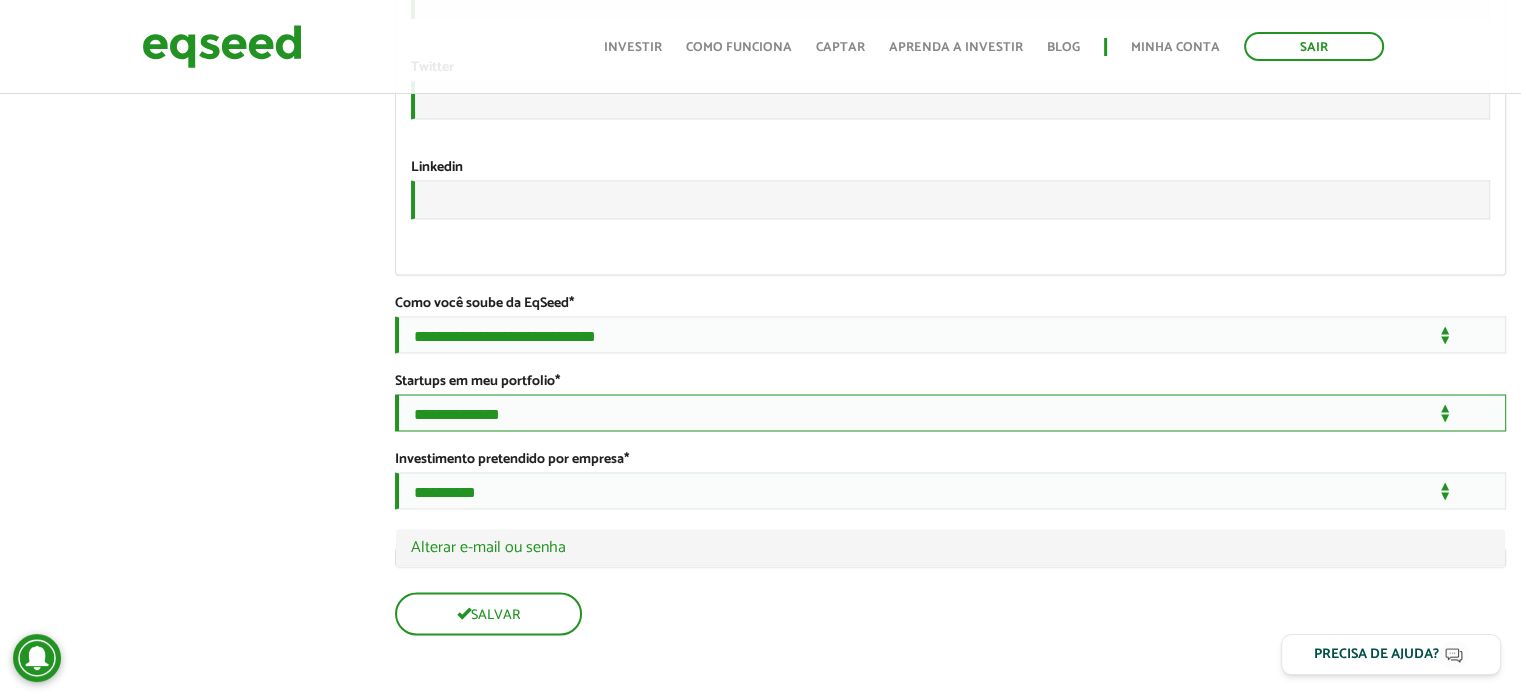 click on "**********" at bounding box center [950, 412] 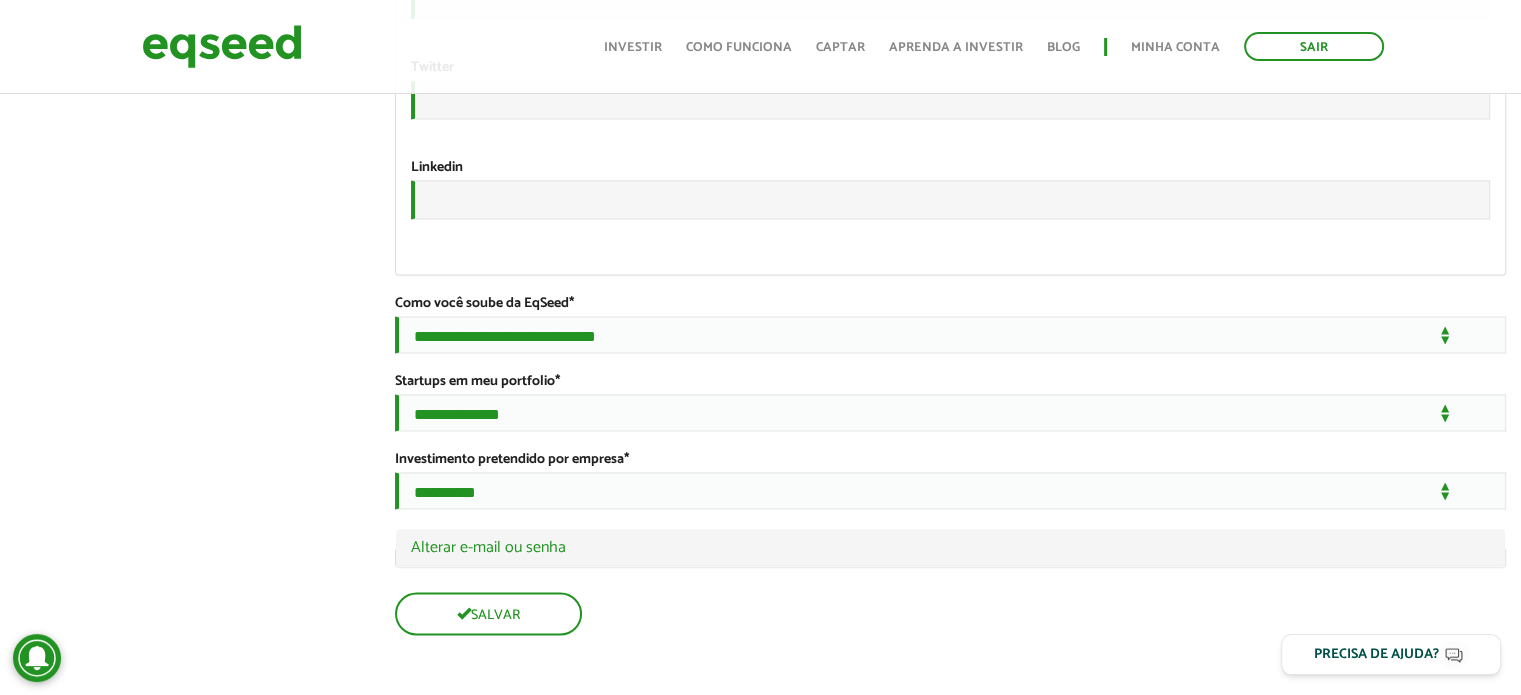 click on "**********" at bounding box center (950, -1187) 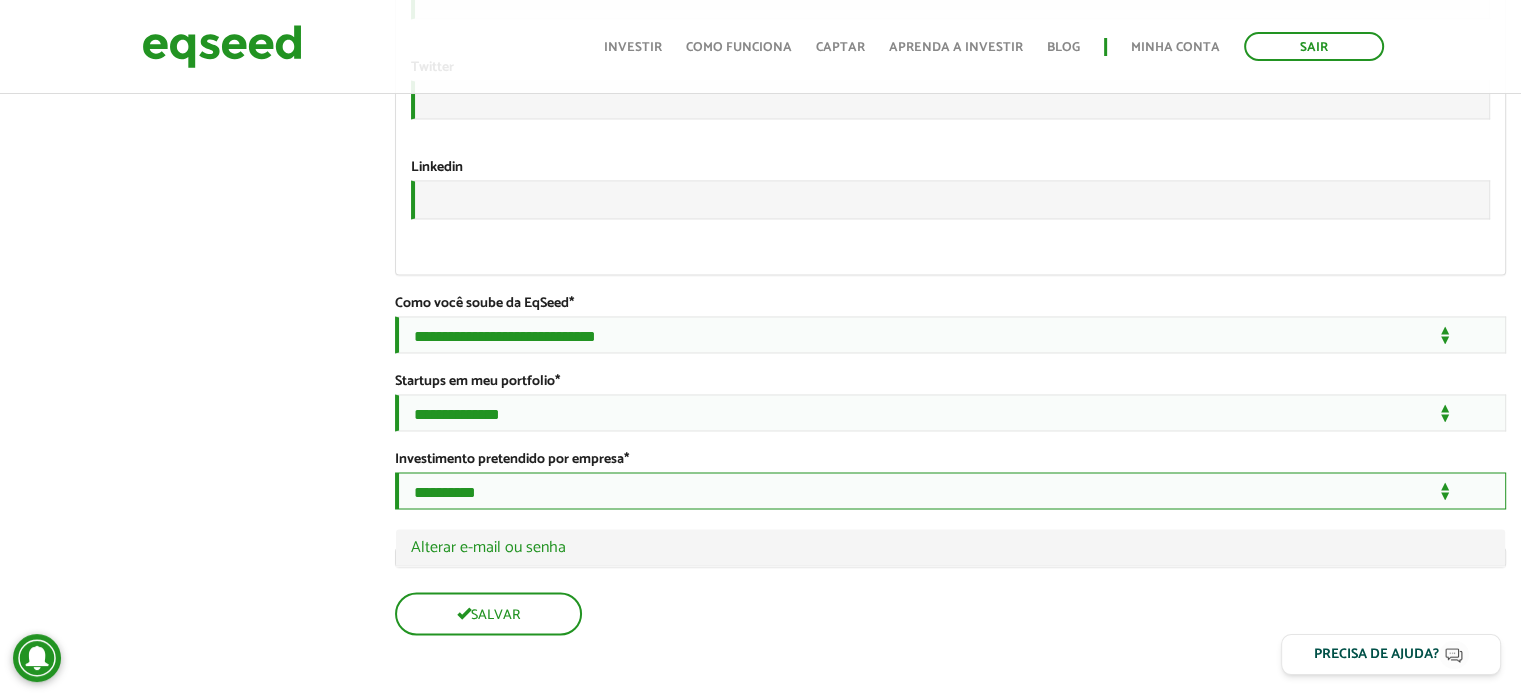 click on "**********" at bounding box center [950, 490] 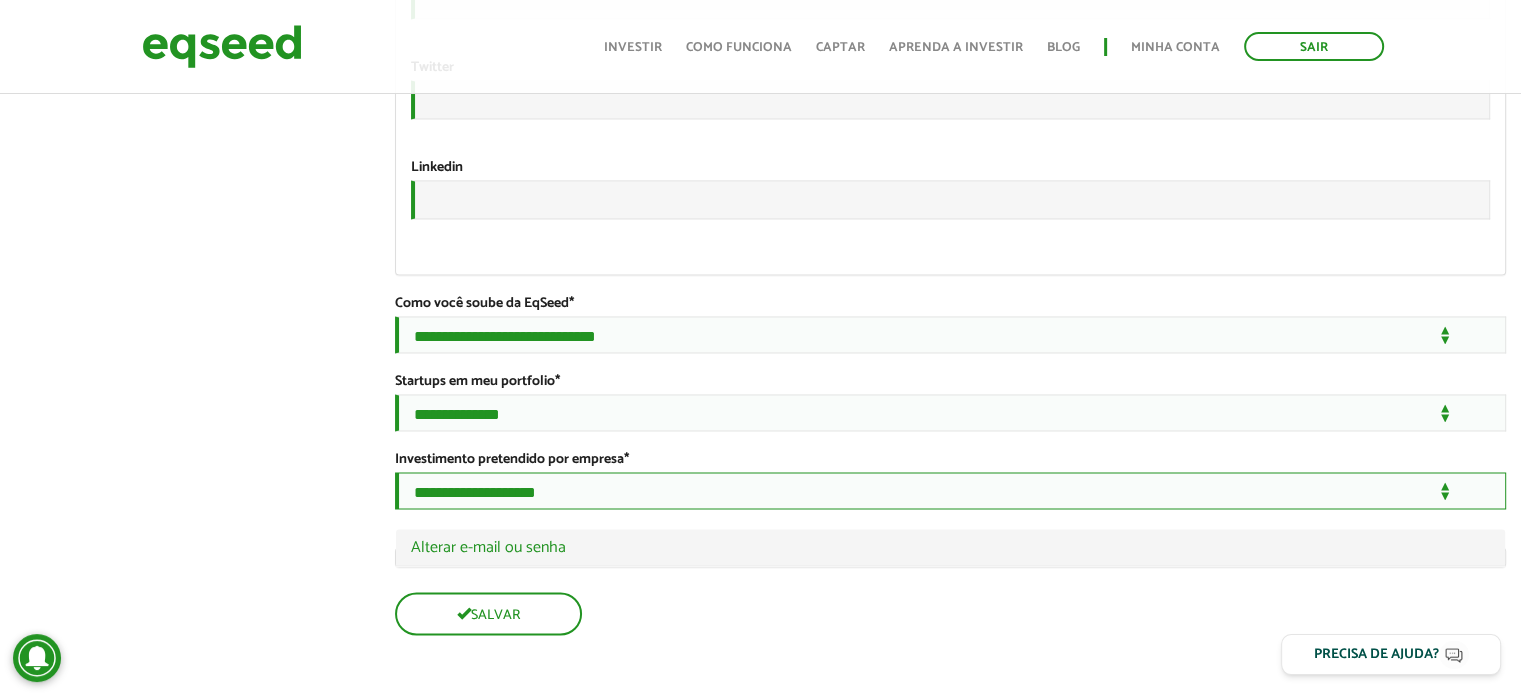 click on "**********" at bounding box center [950, 490] 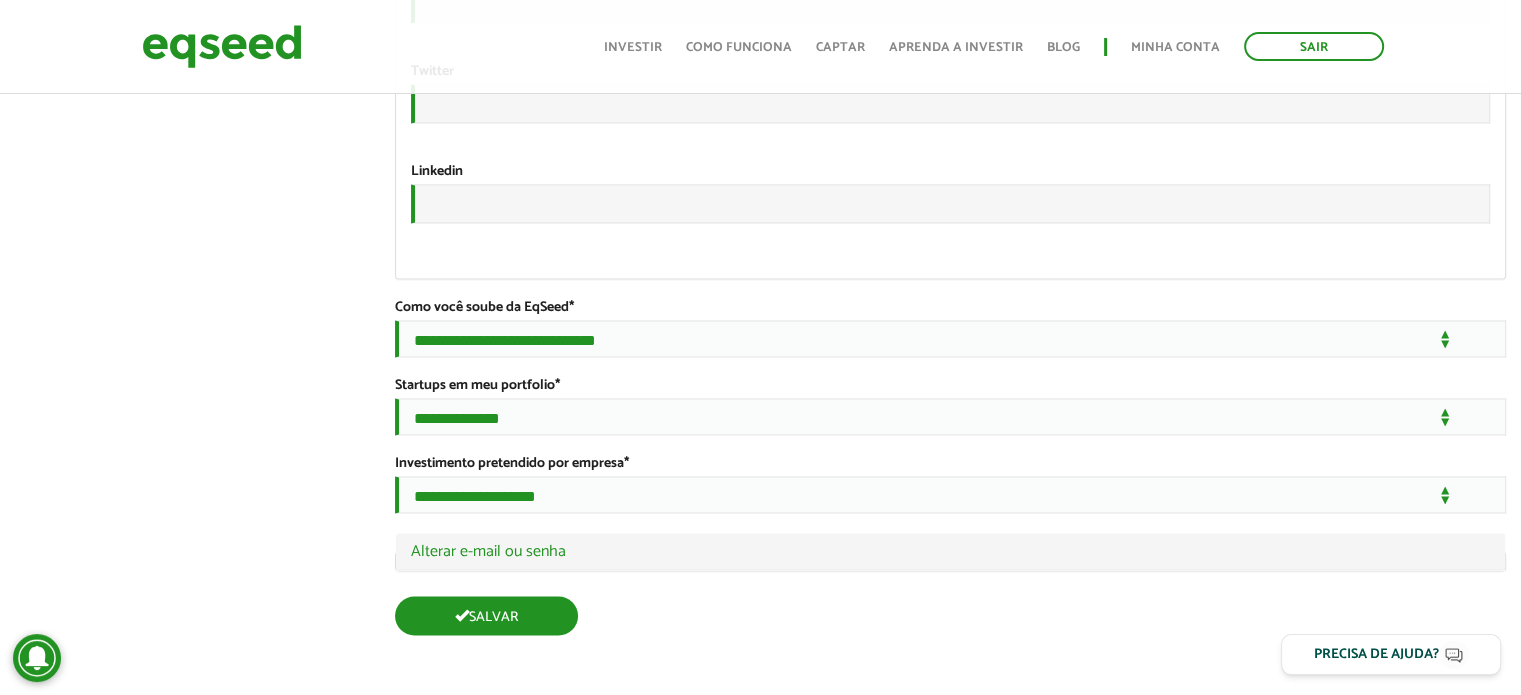 click on "Salvar" at bounding box center [486, 615] 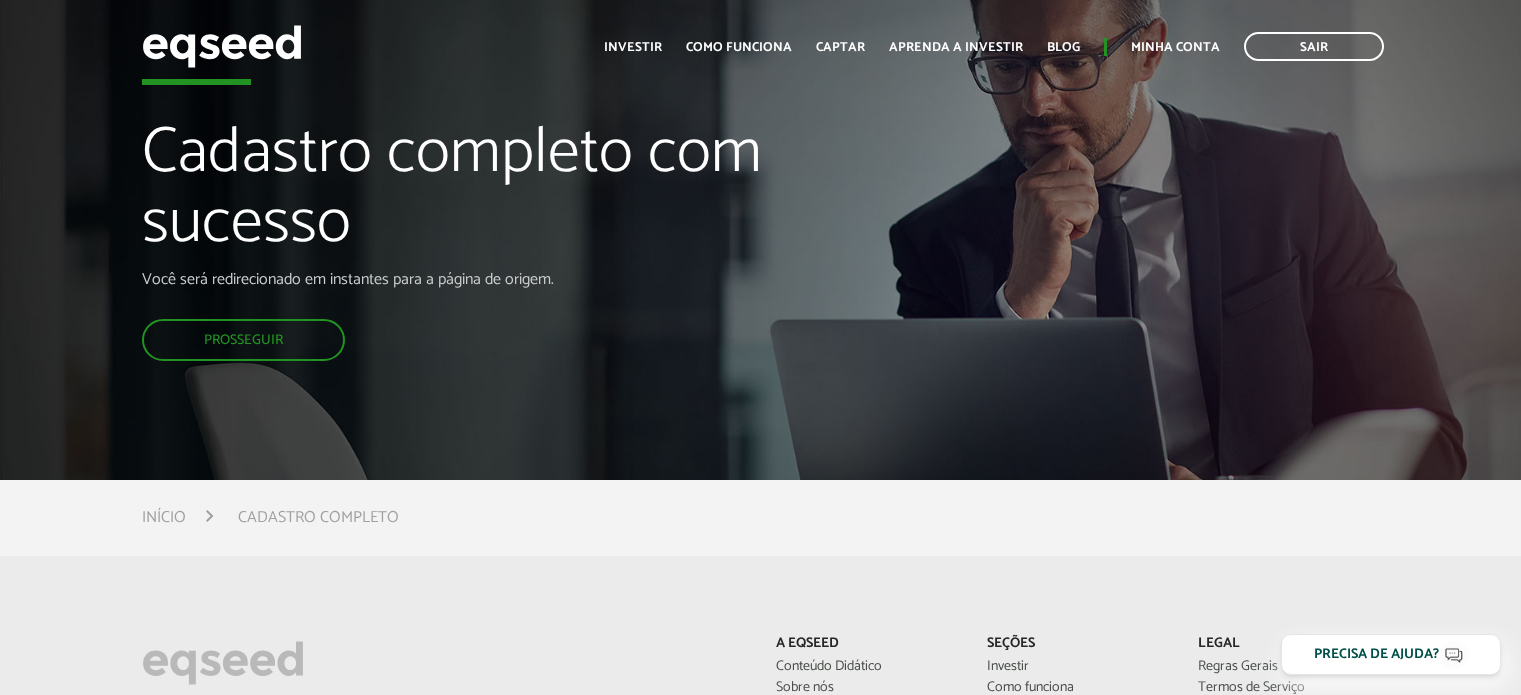 scroll, scrollTop: 0, scrollLeft: 0, axis: both 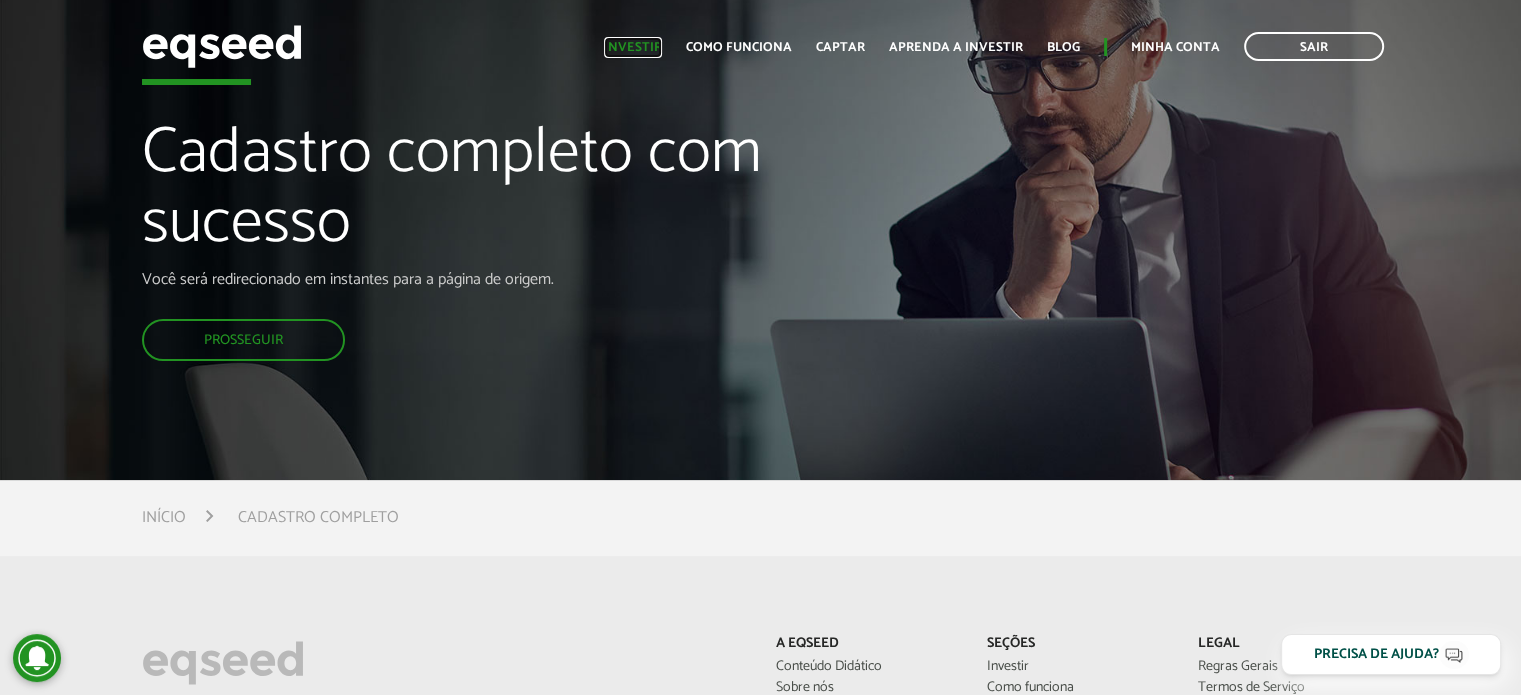 click on "Investir" at bounding box center (633, 47) 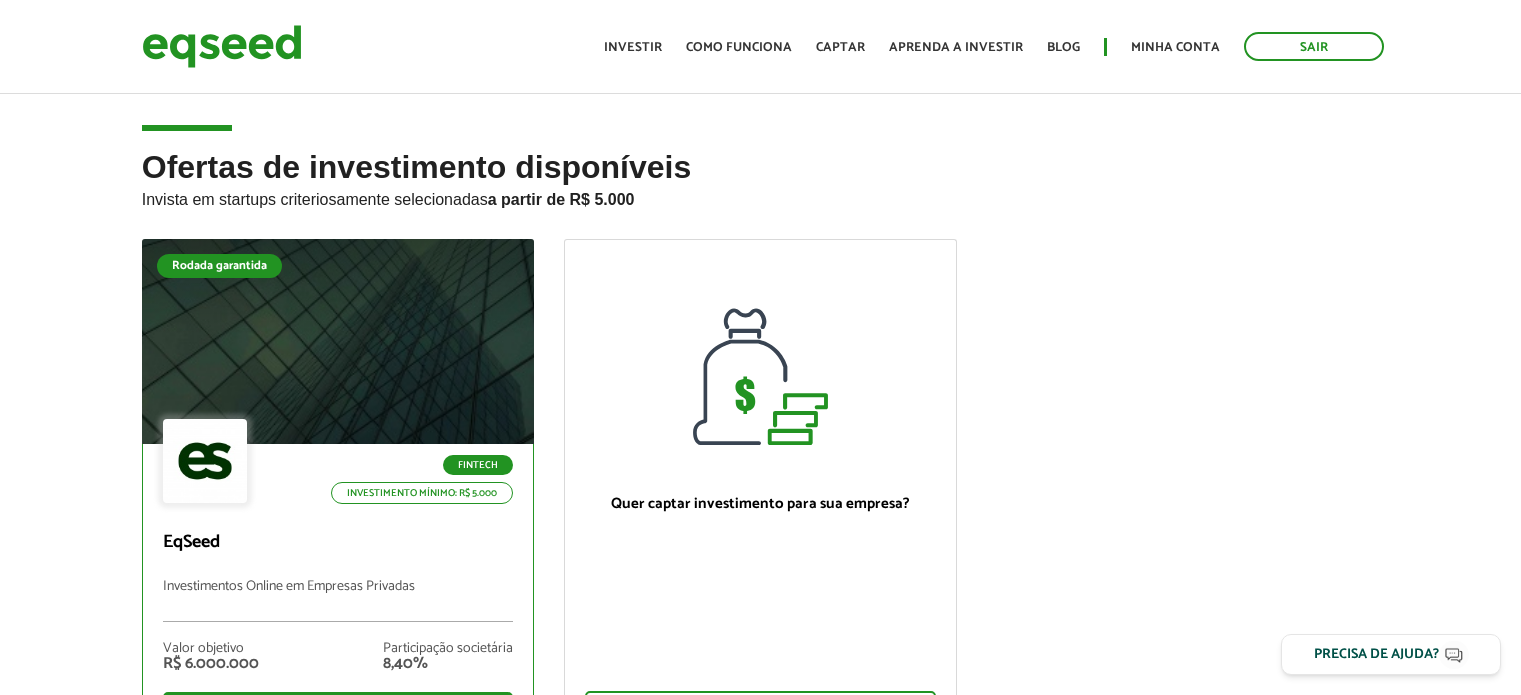 scroll, scrollTop: 0, scrollLeft: 0, axis: both 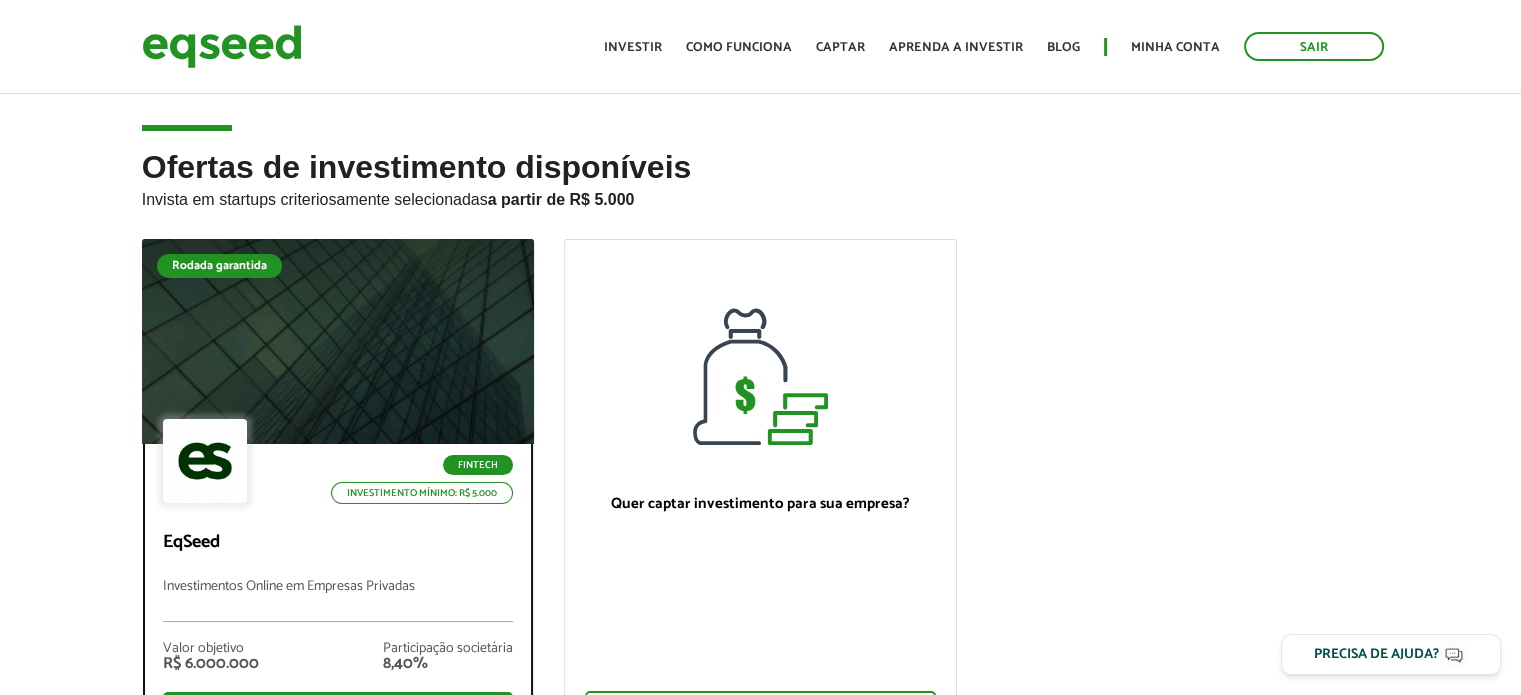 click at bounding box center [337, 342] 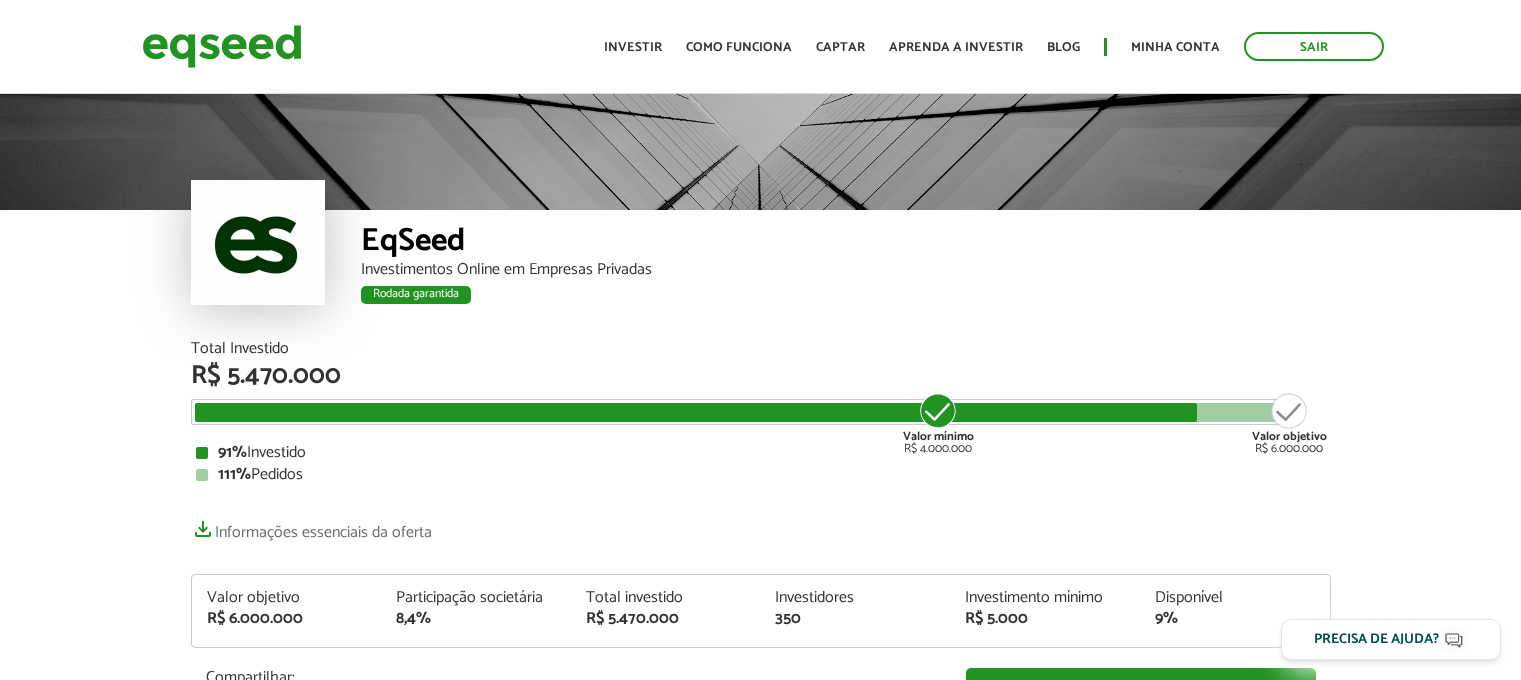 scroll, scrollTop: 20, scrollLeft: 0, axis: vertical 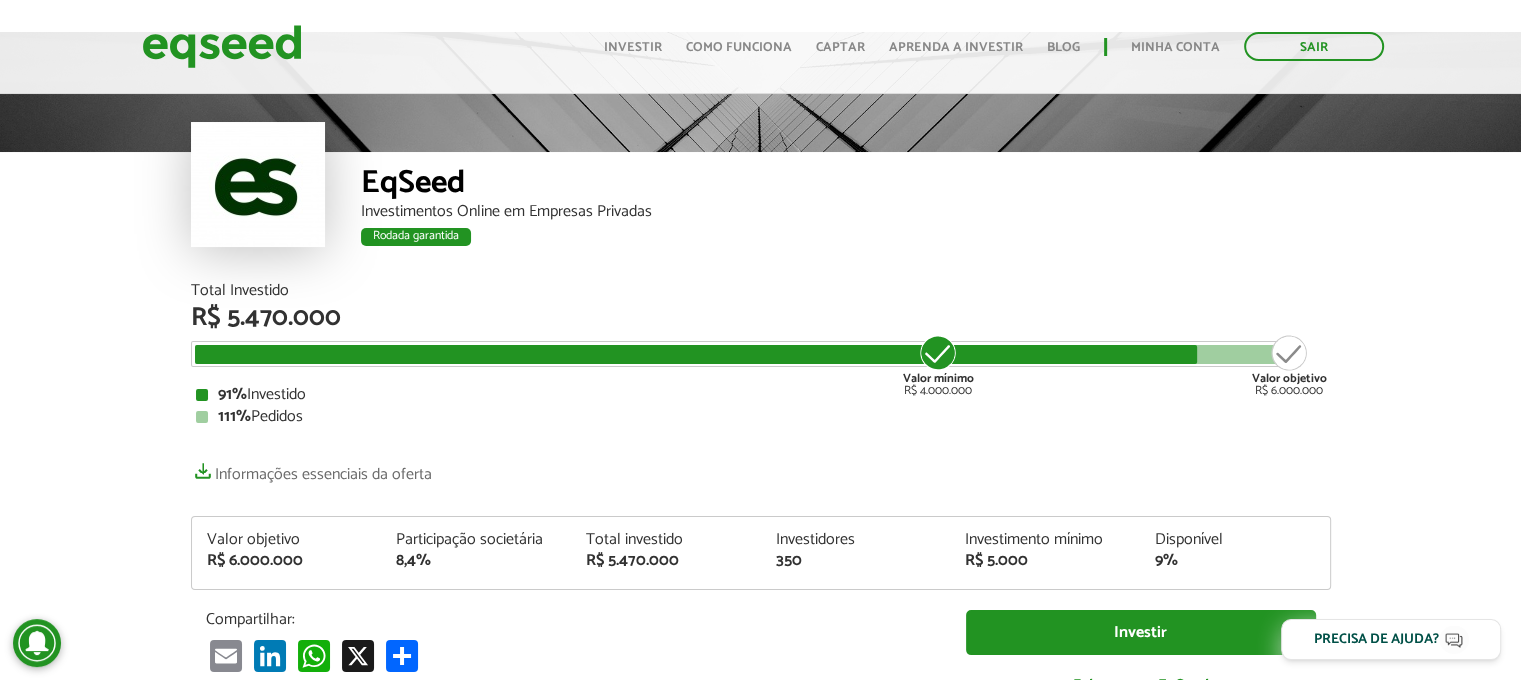 click on "Total Investido
R$ 5.470.000
Valor mínimo R$ 4.000.000
Valor objetivo R$ 6.000.000
91%  Investido
111%  Pedidos" at bounding box center (761, 354) 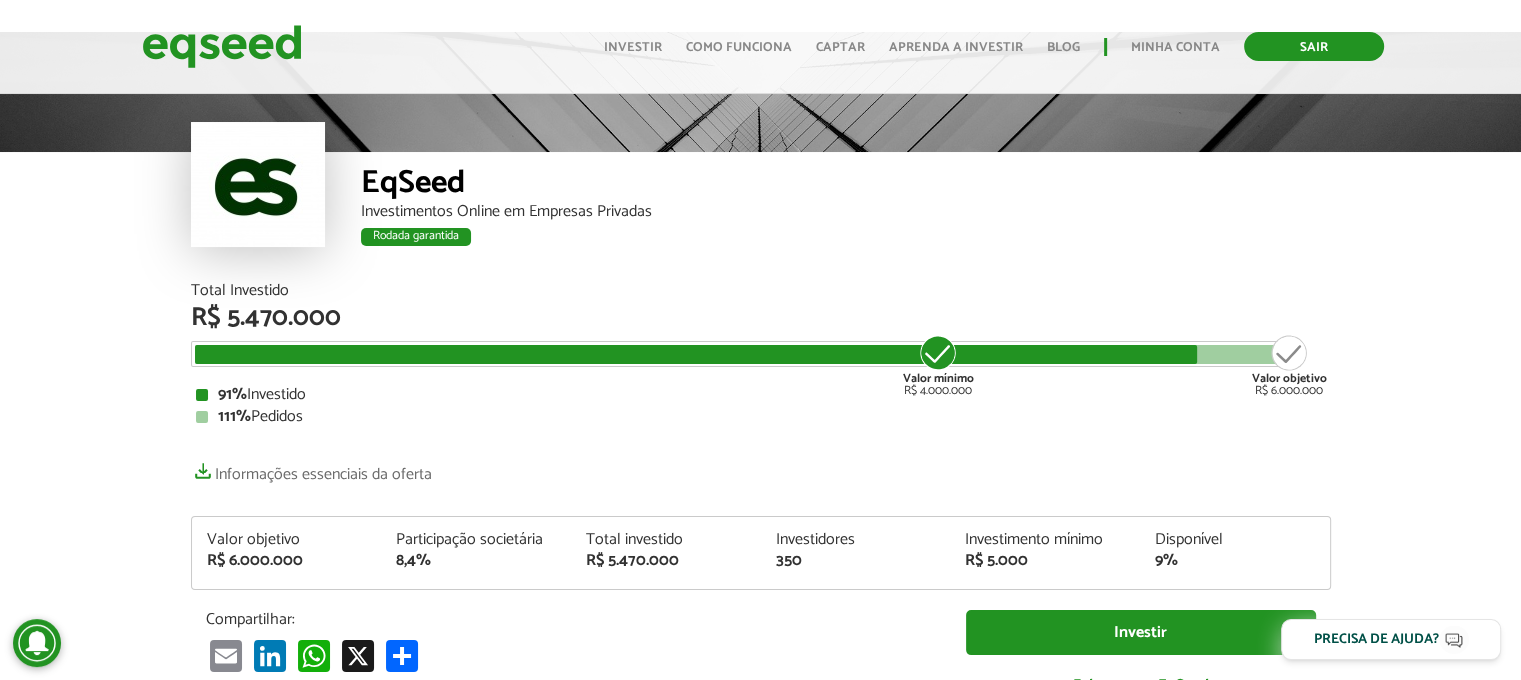 click on "Sair" at bounding box center [1314, 46] 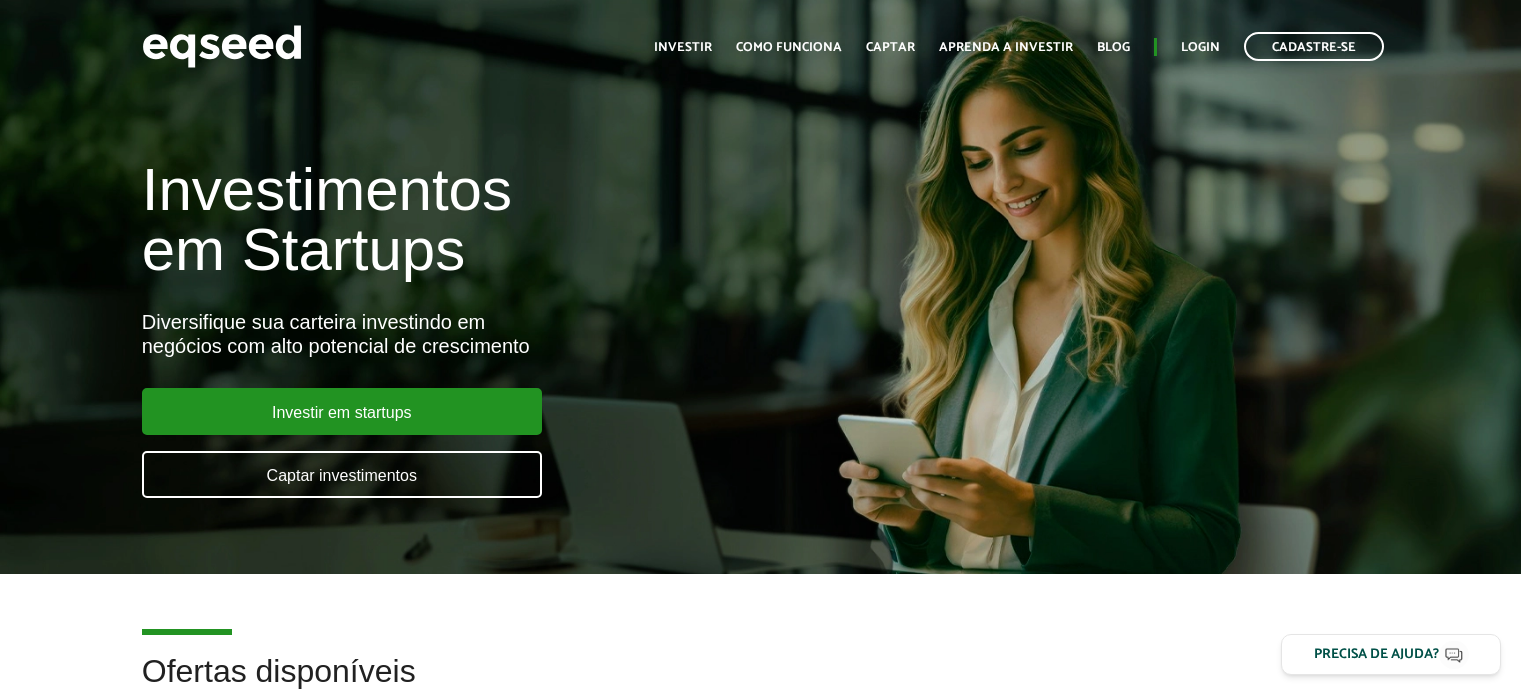 scroll, scrollTop: 0, scrollLeft: 0, axis: both 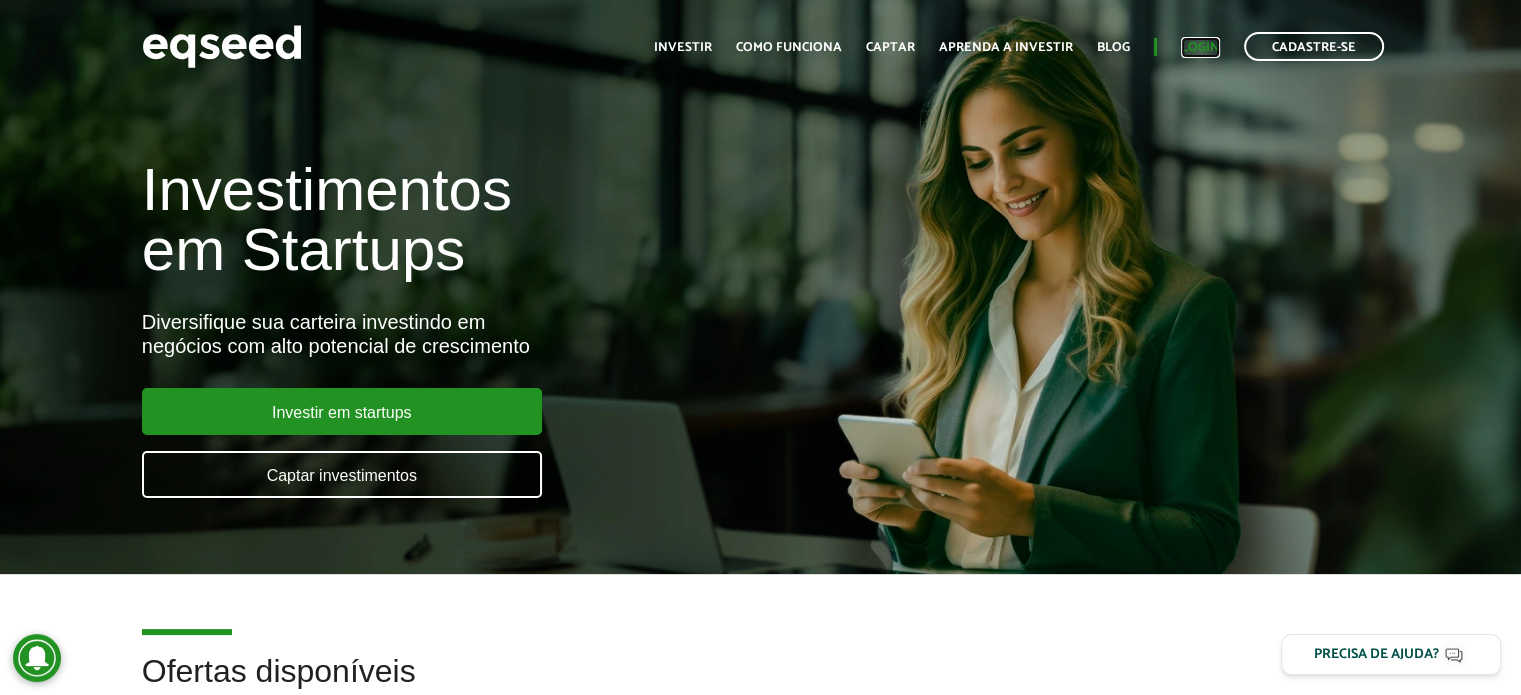 click on "Login" at bounding box center (1200, 47) 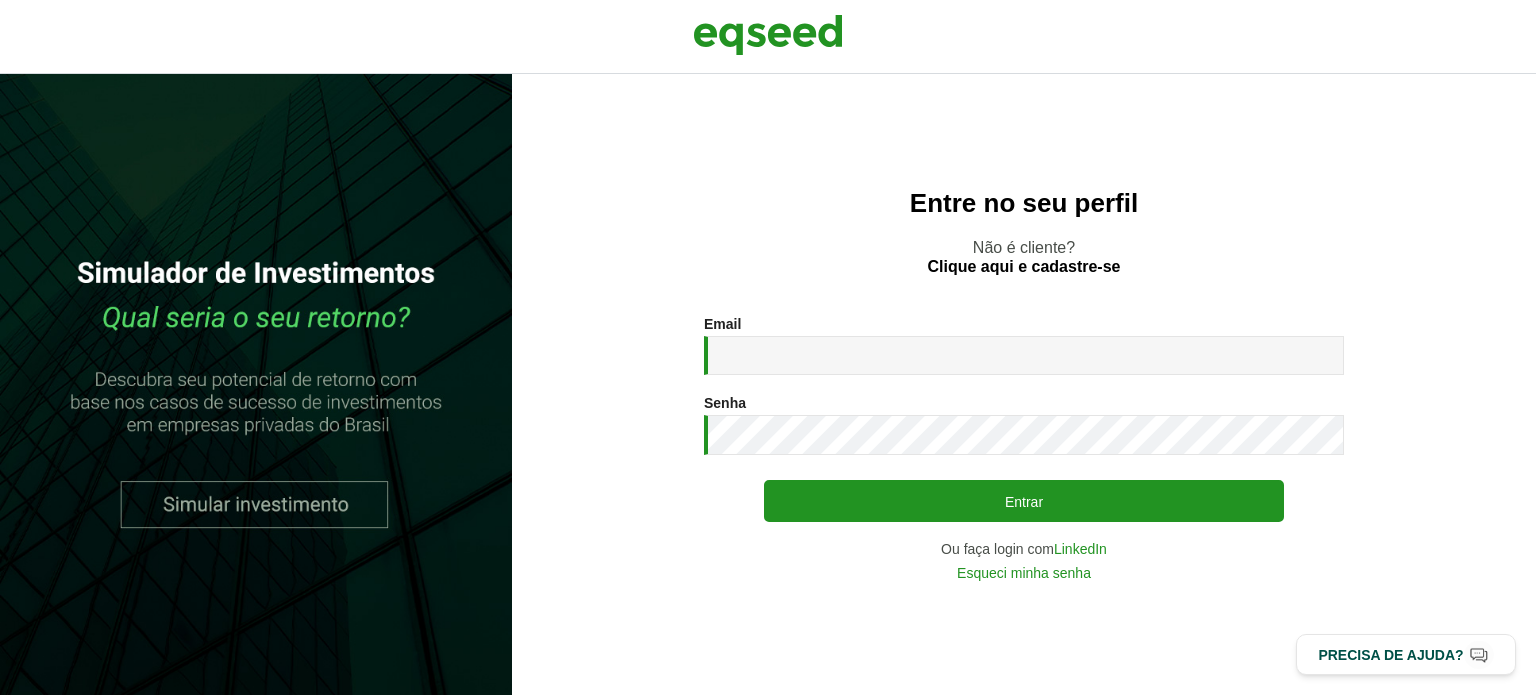 scroll, scrollTop: 0, scrollLeft: 0, axis: both 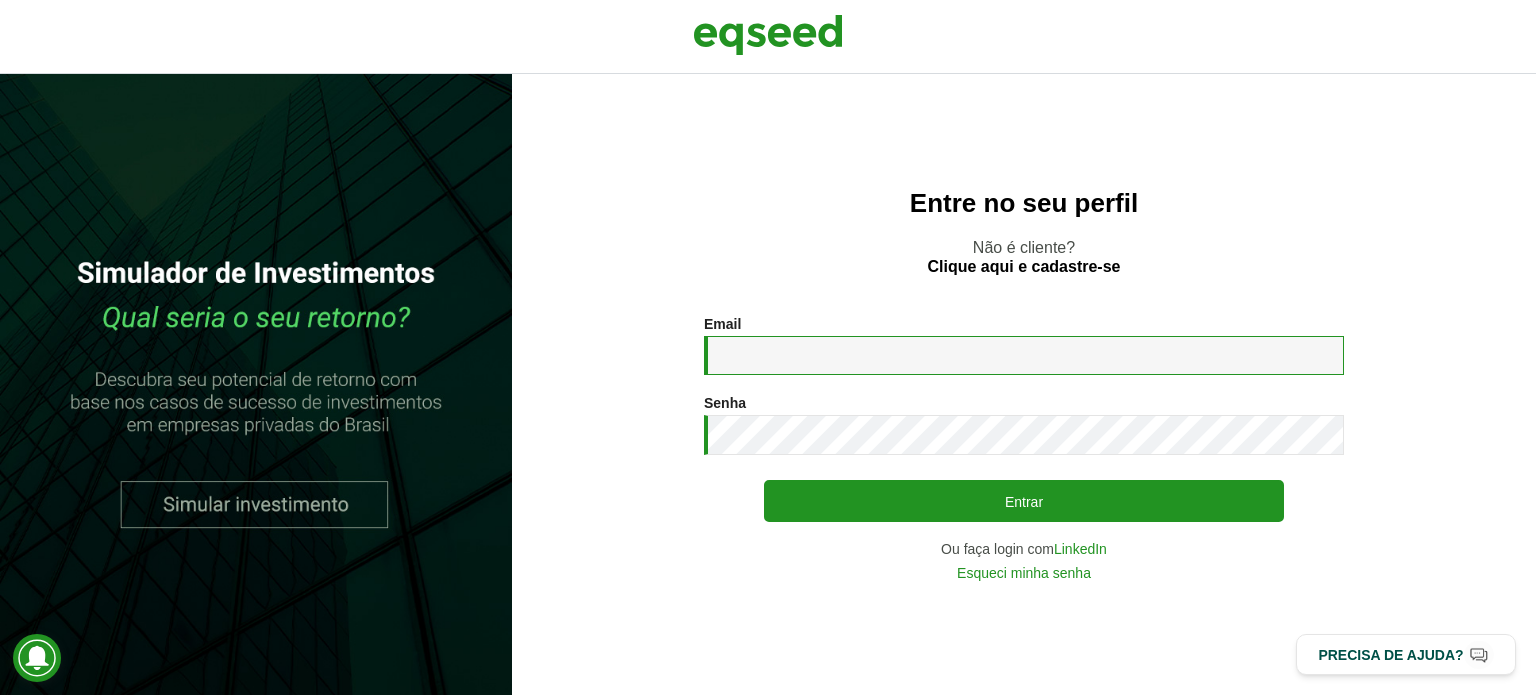 click on "Email  *" at bounding box center (1024, 355) 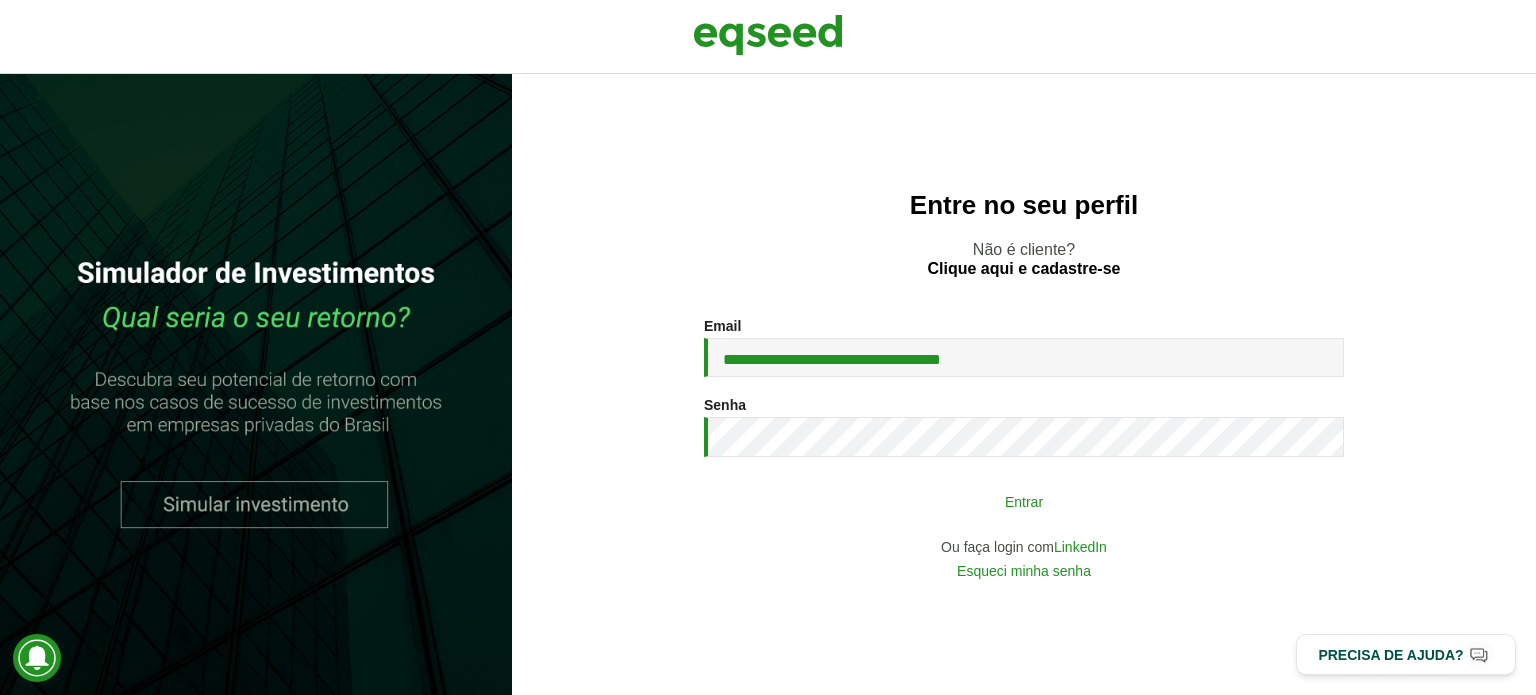 click on "Entrar" at bounding box center [1024, 501] 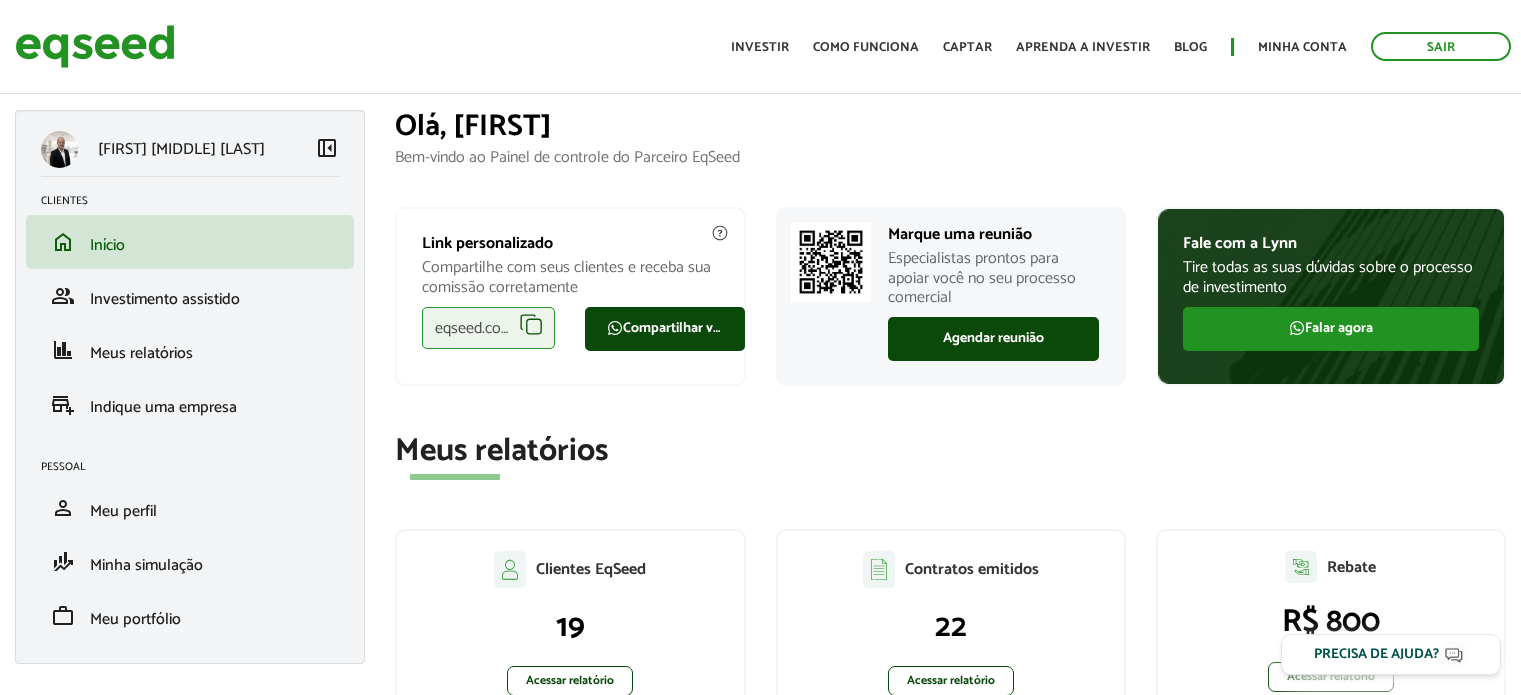 scroll, scrollTop: 0, scrollLeft: 0, axis: both 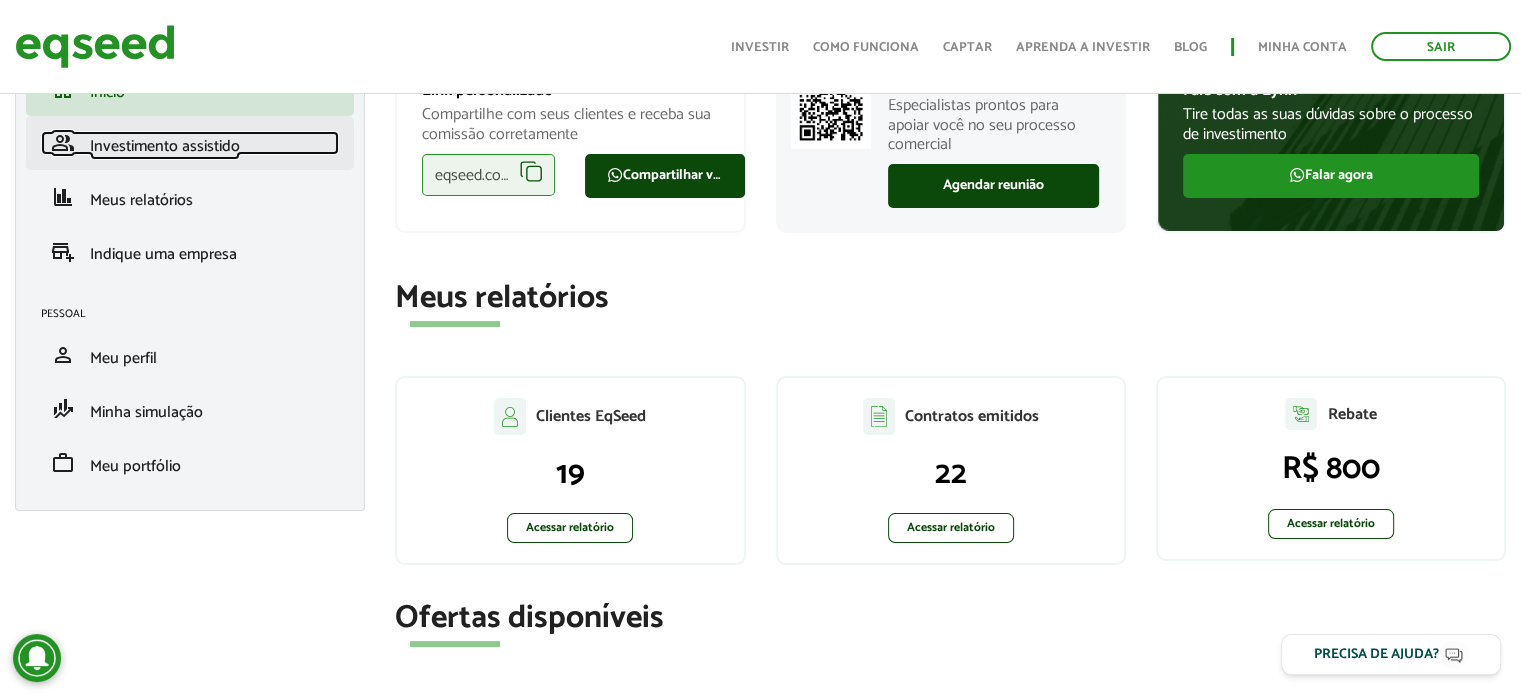 click on "Investimento assistido" at bounding box center [165, 146] 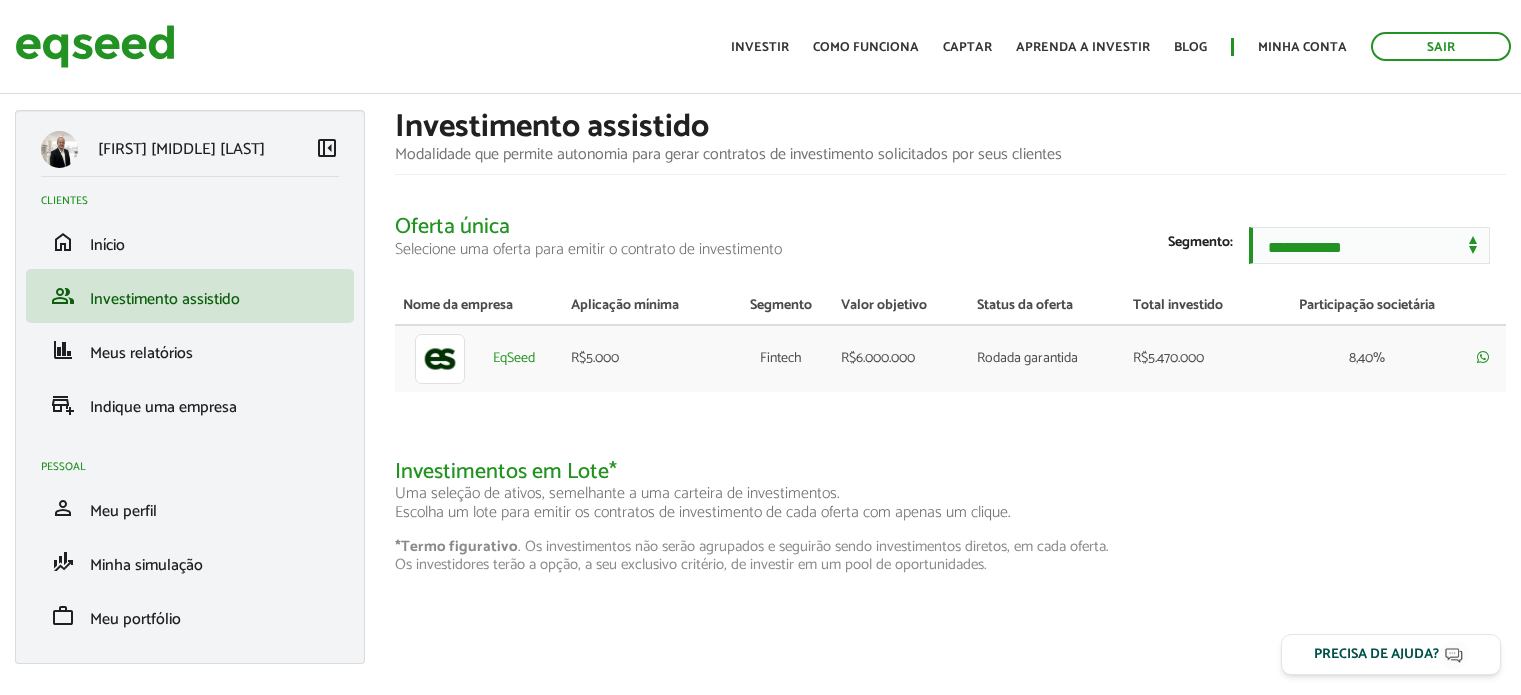scroll, scrollTop: 0, scrollLeft: 0, axis: both 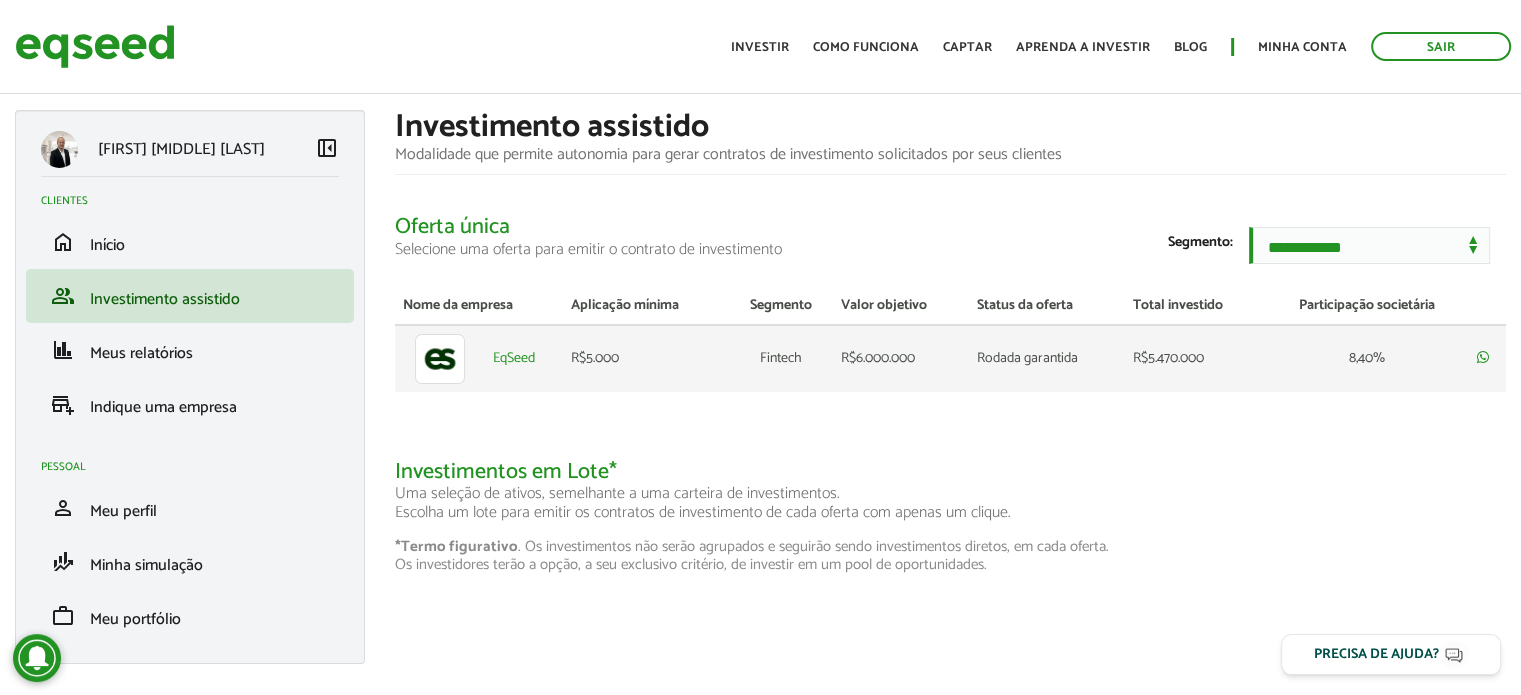 click on "R$5.000" at bounding box center (645, 358) 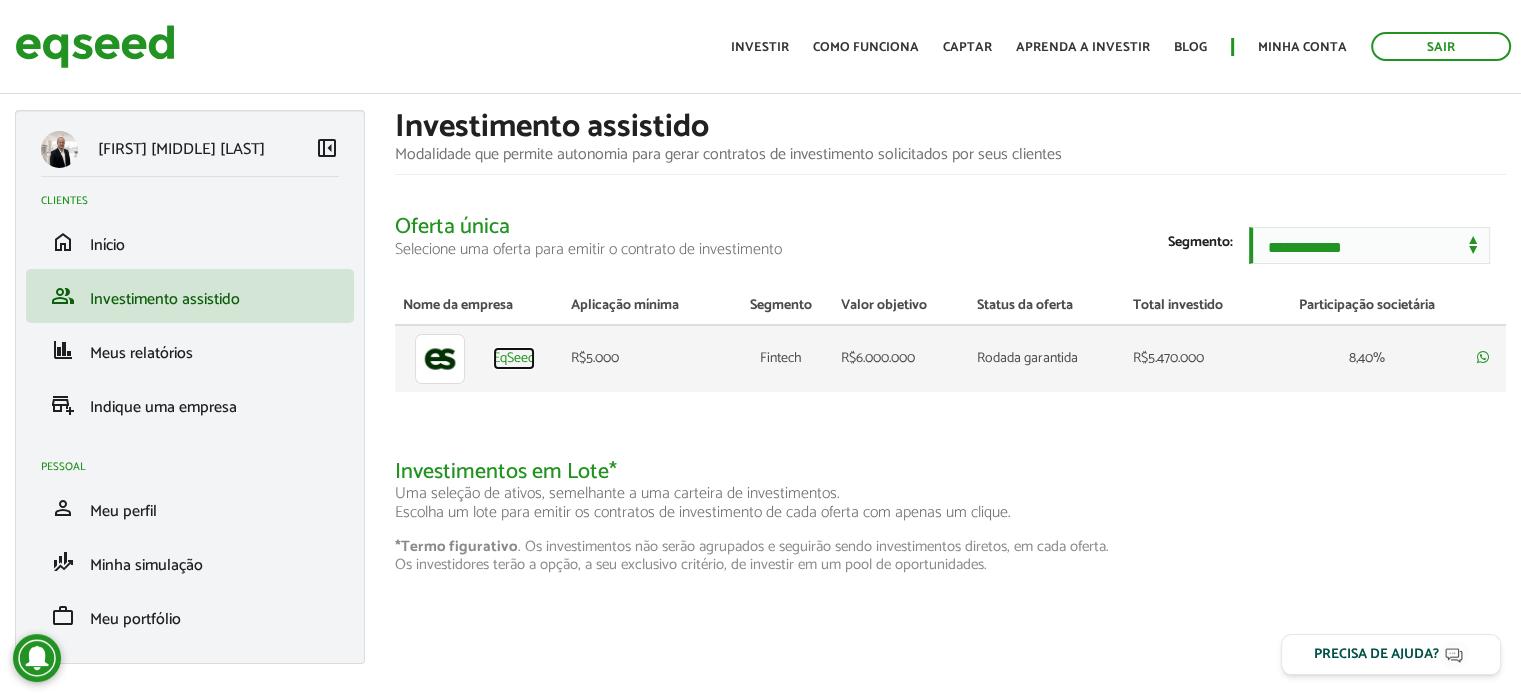 click on "EqSeed" at bounding box center (514, 359) 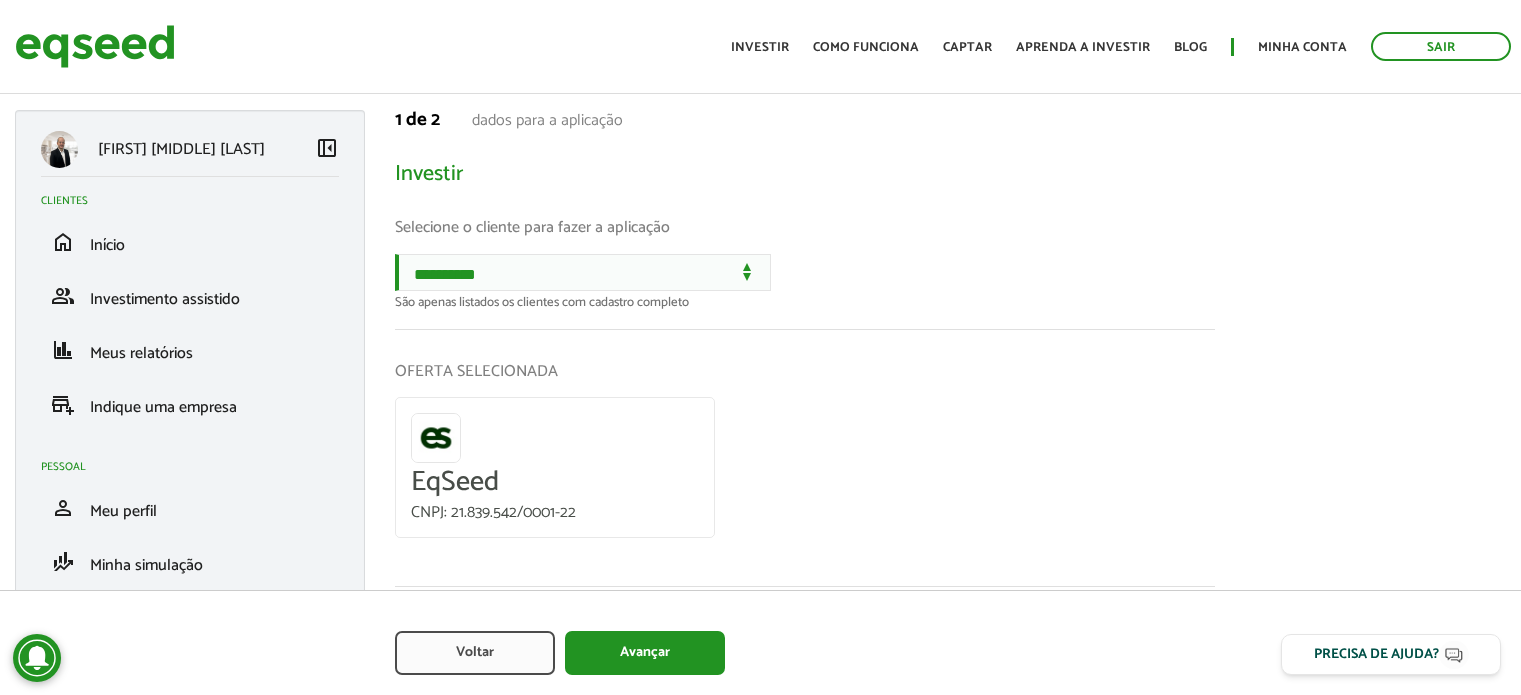 scroll, scrollTop: 0, scrollLeft: 0, axis: both 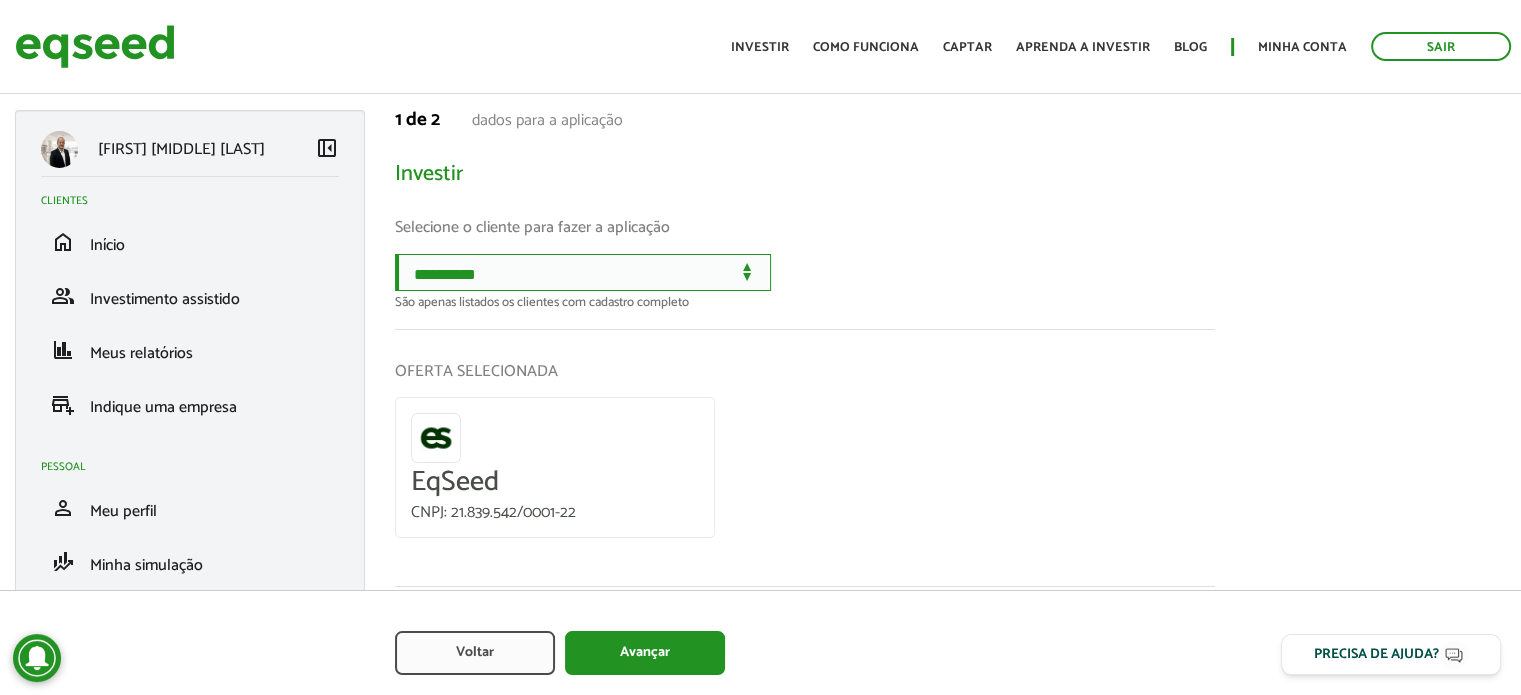 click on "**********" at bounding box center (583, 272) 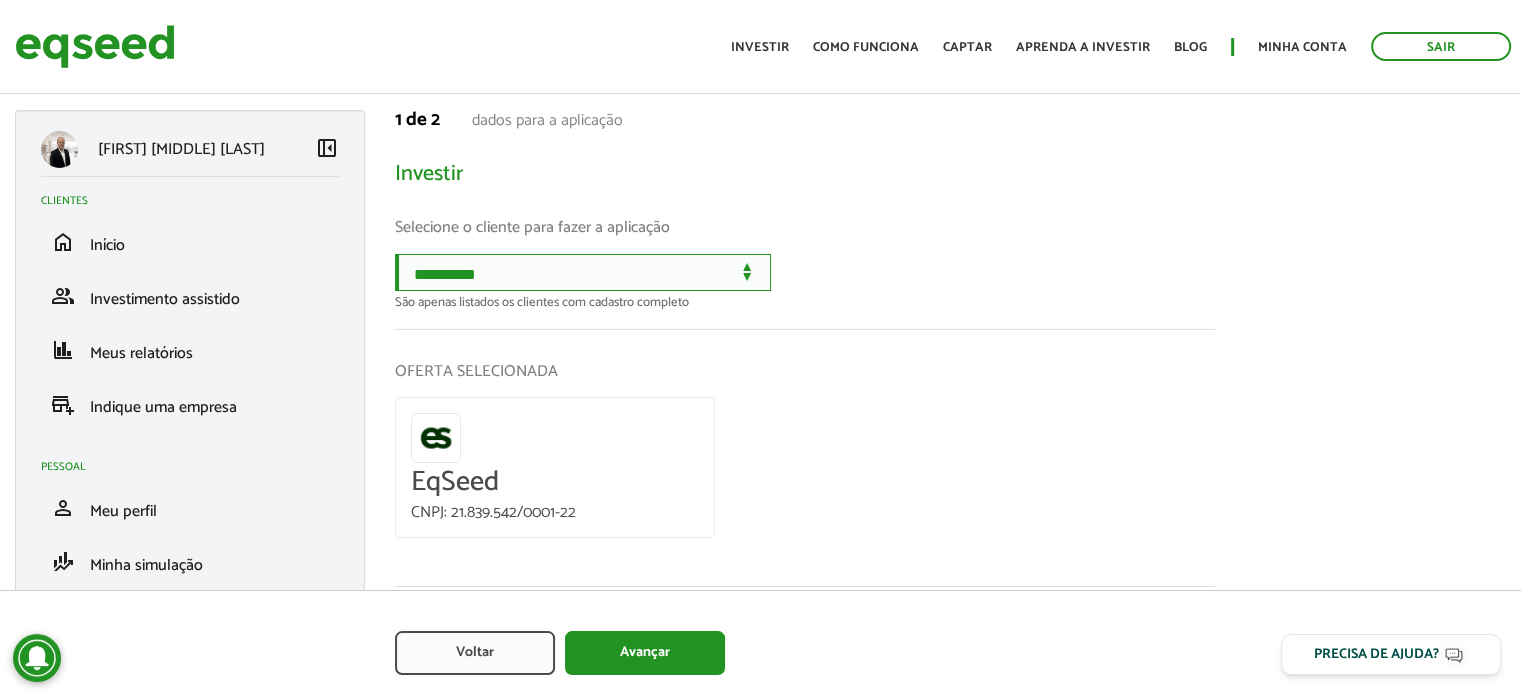 select on "******" 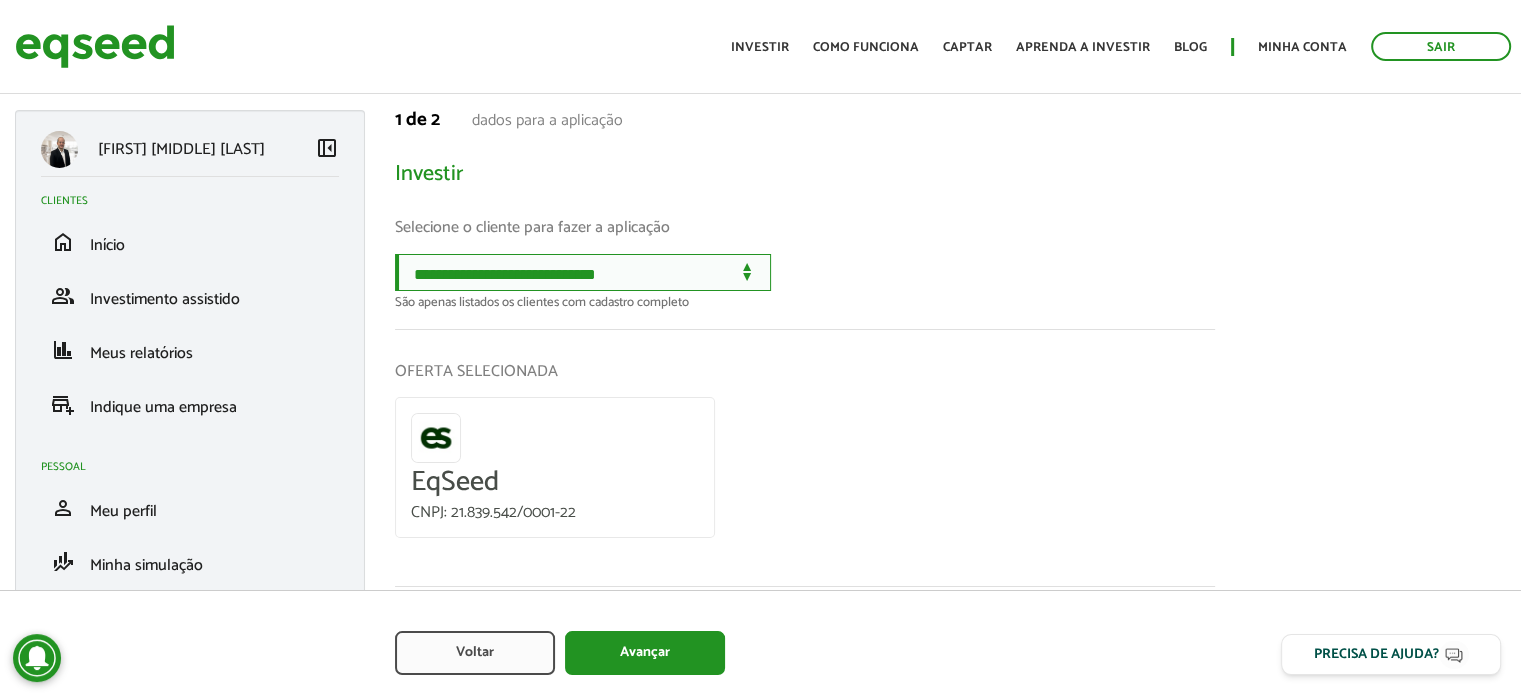 click on "**********" at bounding box center (583, 272) 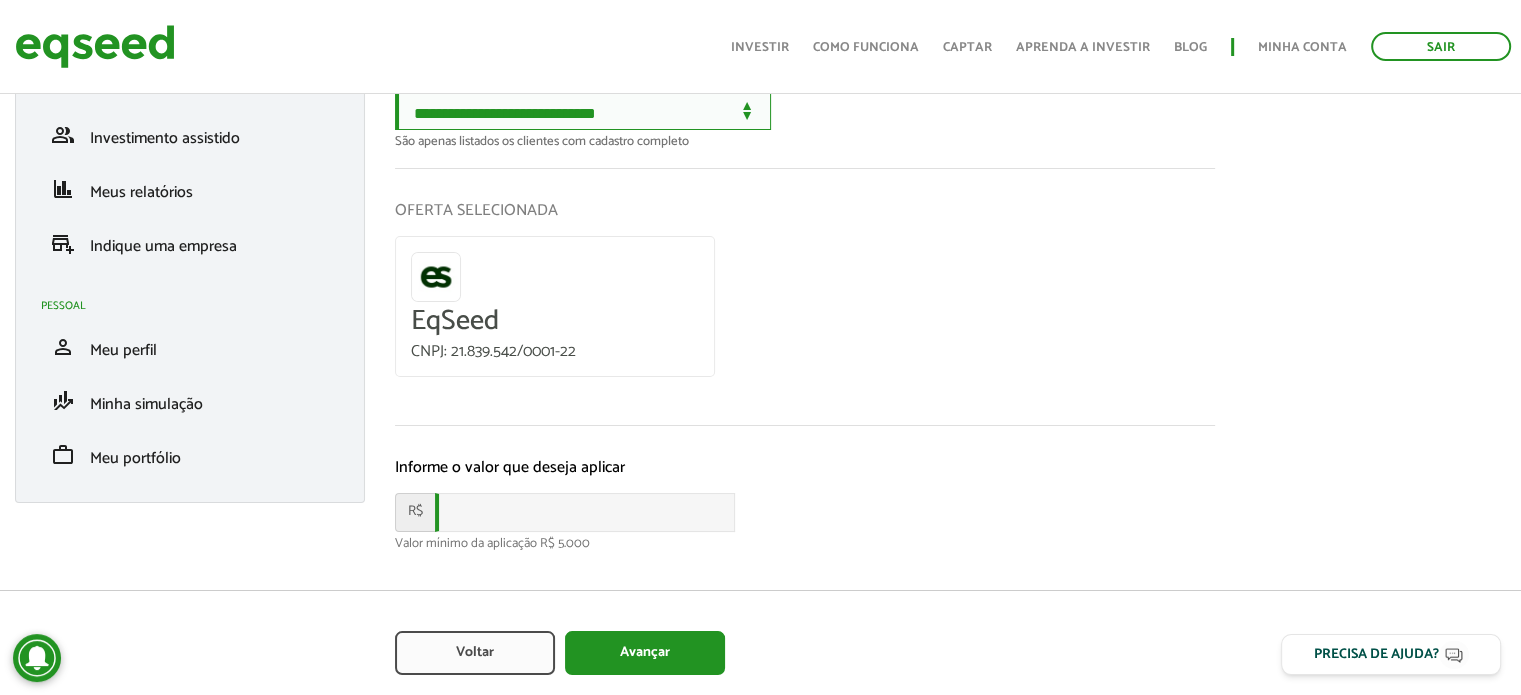 scroll, scrollTop: 184, scrollLeft: 0, axis: vertical 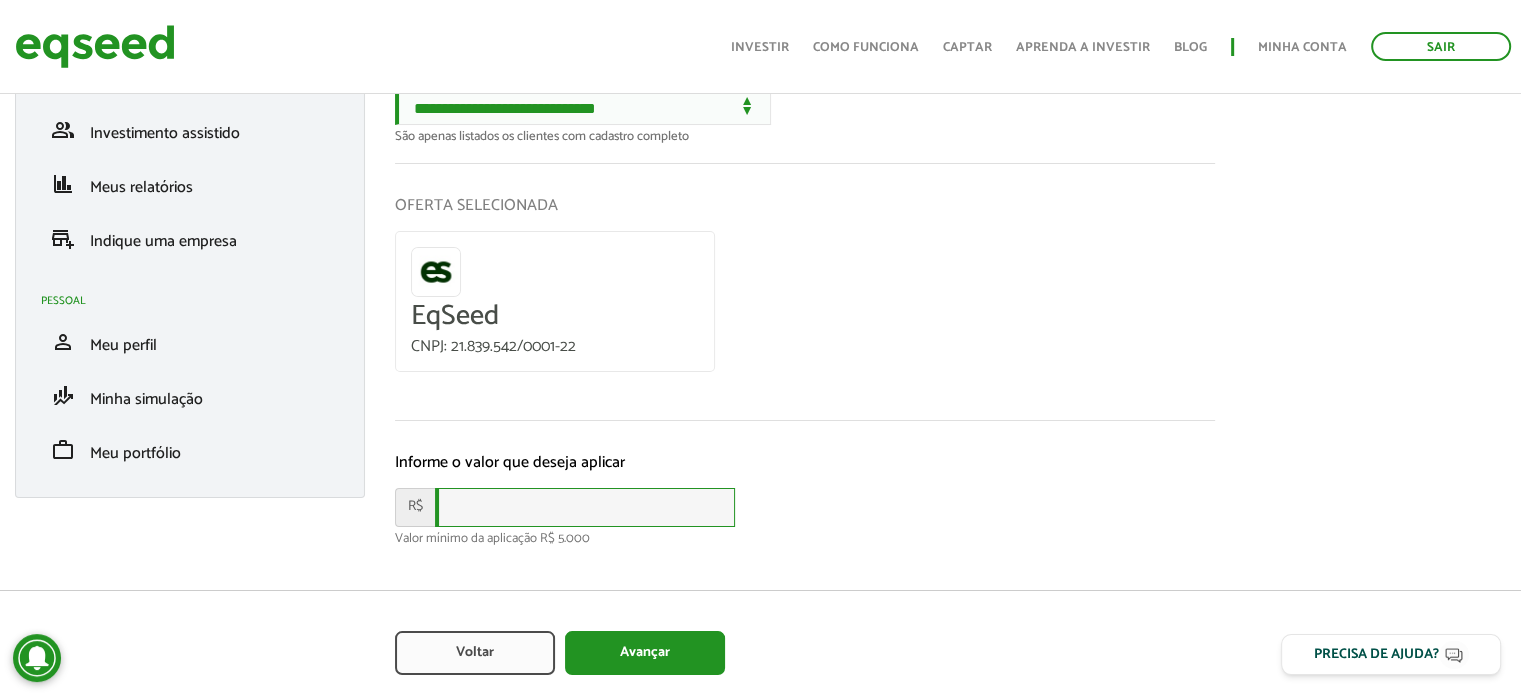 click at bounding box center (585, 507) 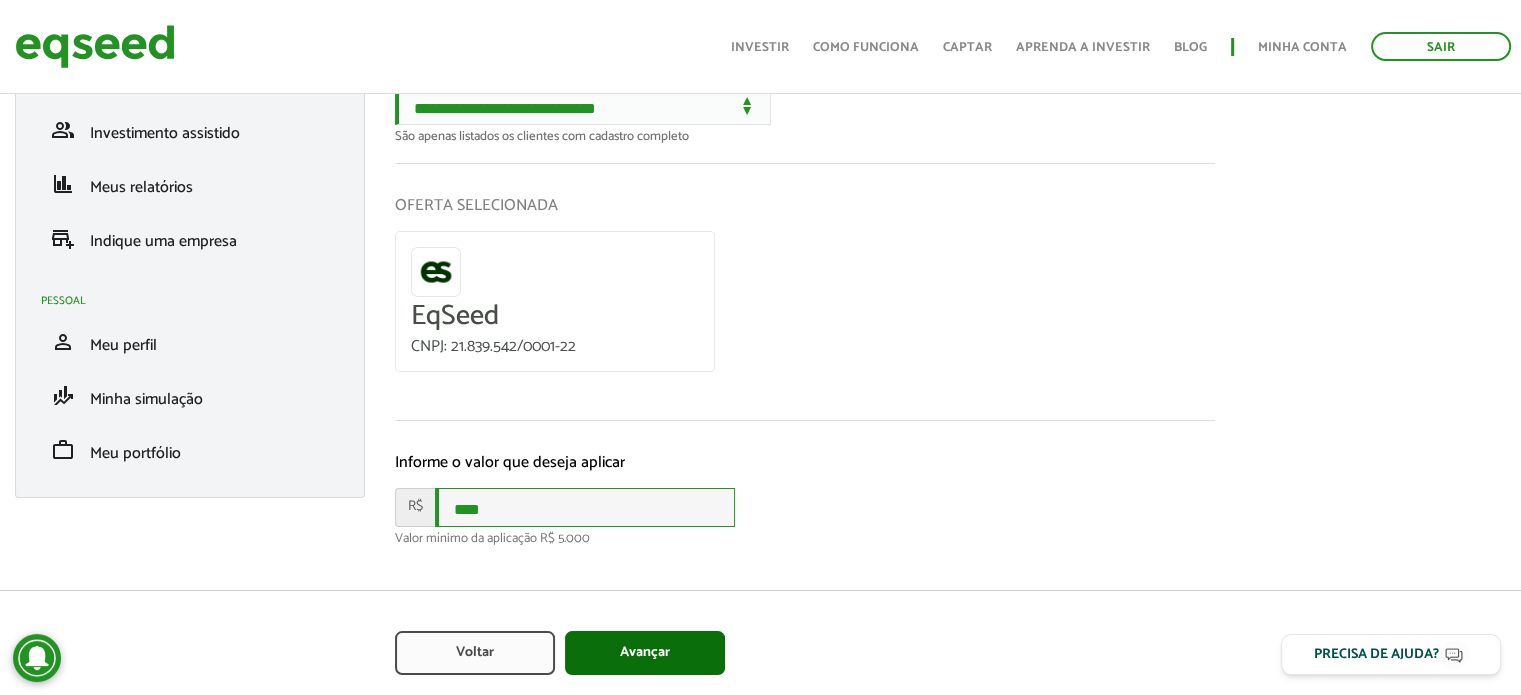 type on "****" 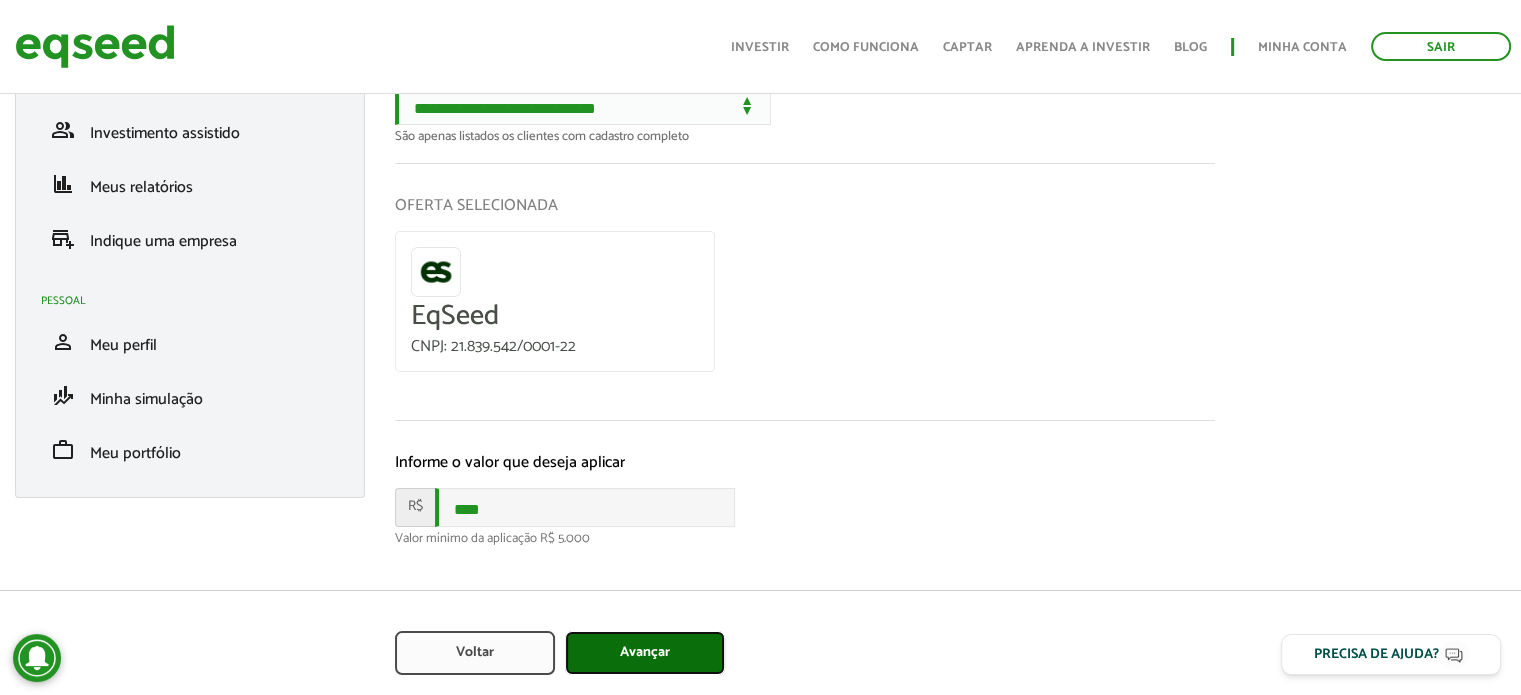 click on "Avançar" at bounding box center [645, 653] 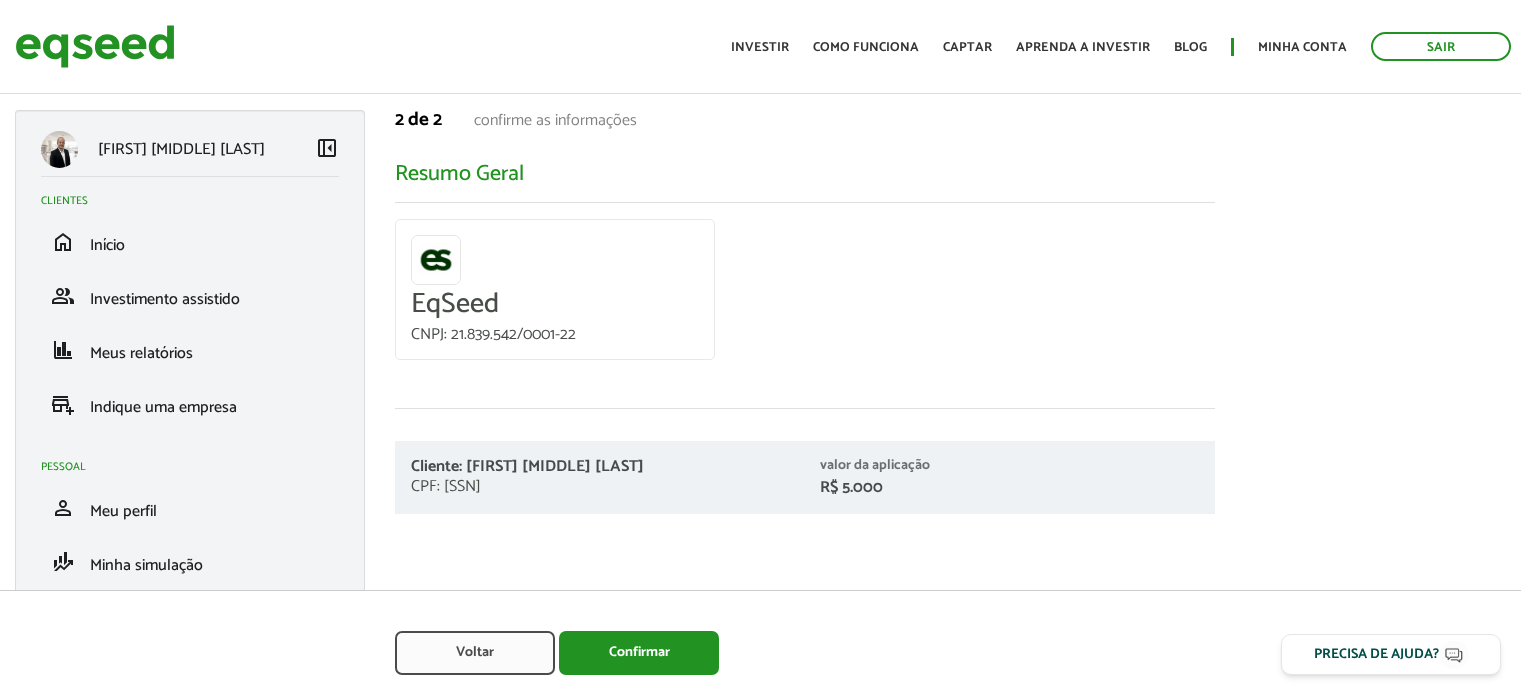 scroll, scrollTop: 0, scrollLeft: 0, axis: both 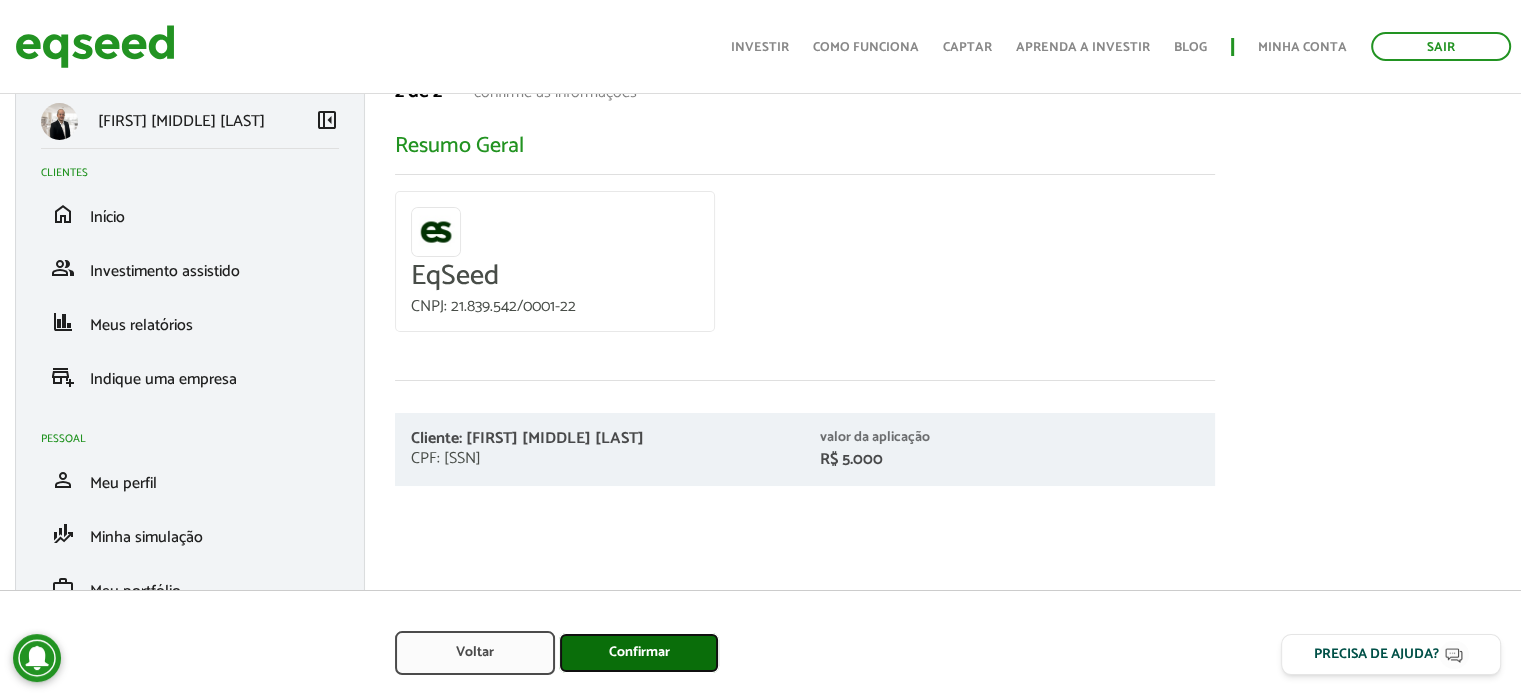 click on "Confirmar" at bounding box center (639, 653) 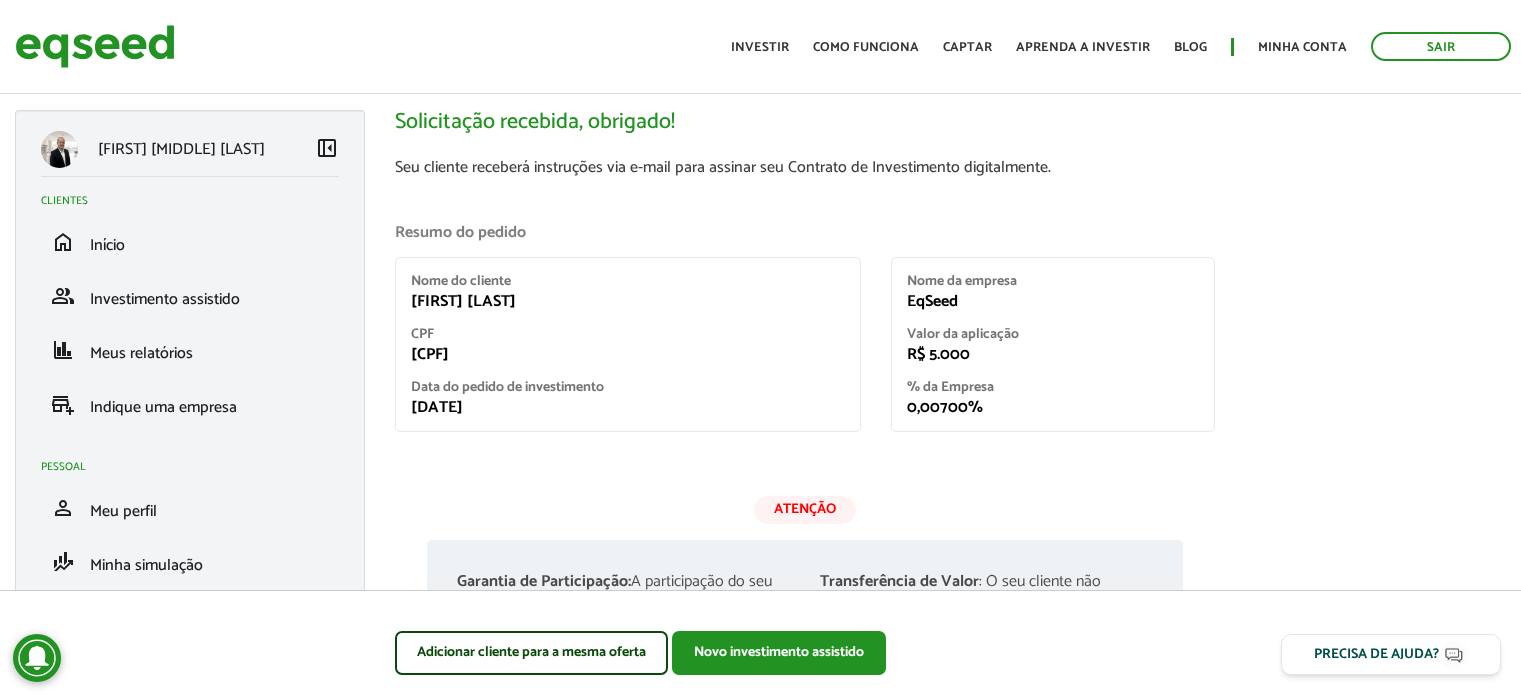 scroll, scrollTop: 0, scrollLeft: 0, axis: both 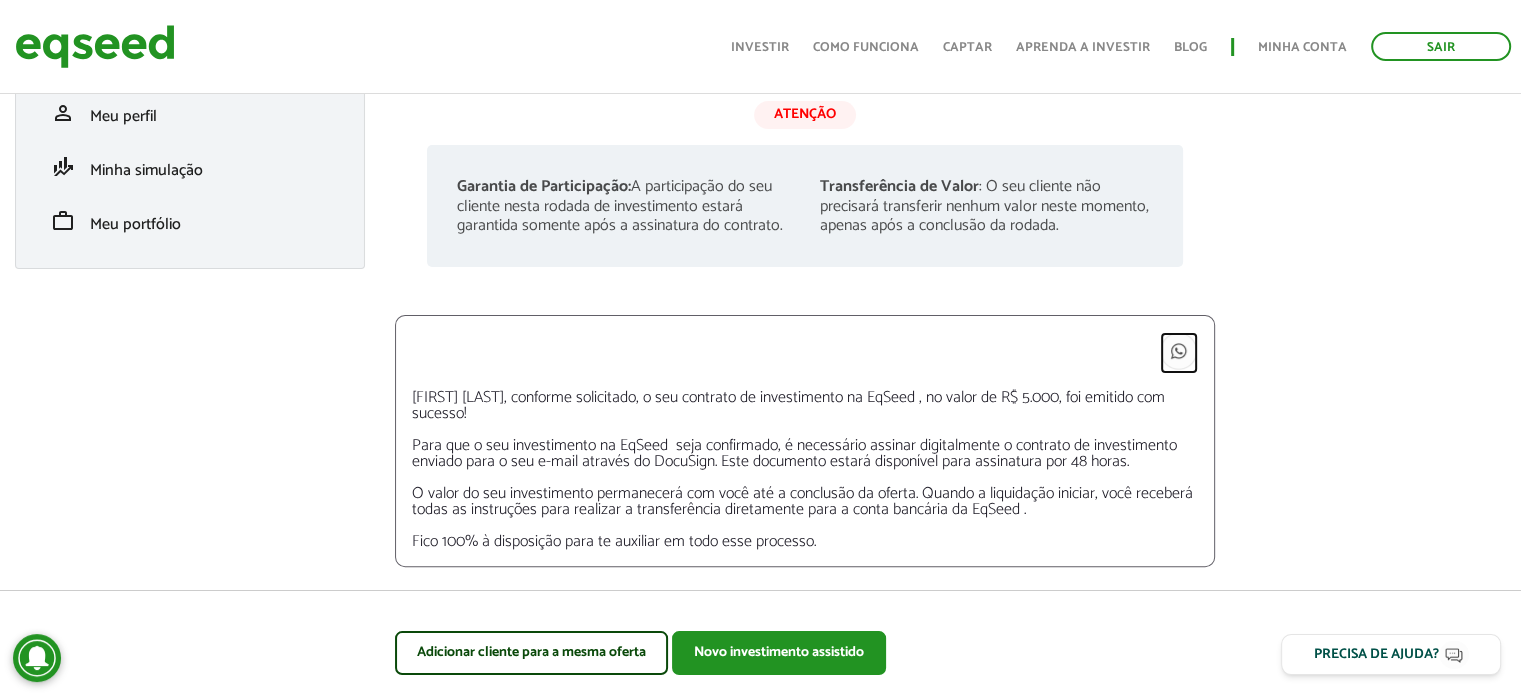 click at bounding box center [1179, 351] 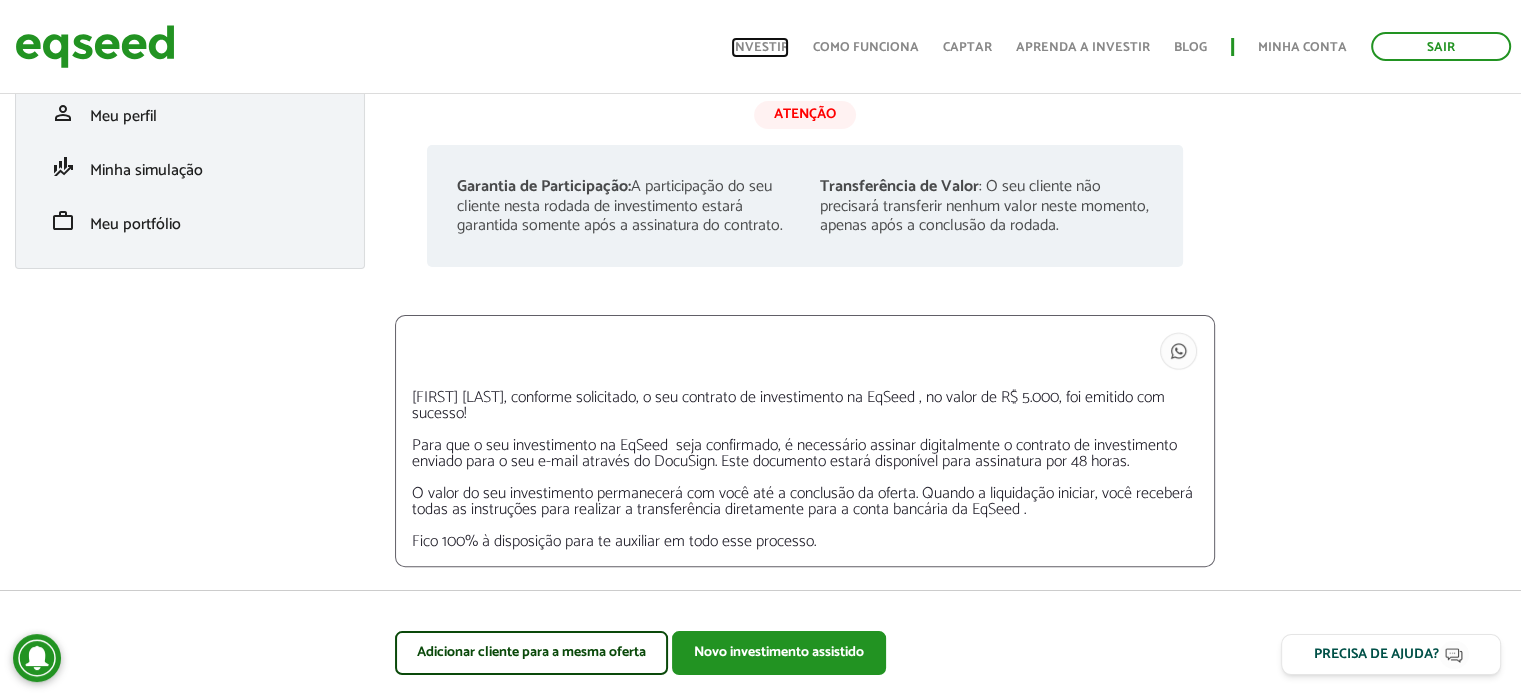 click on "Investir" at bounding box center [760, 47] 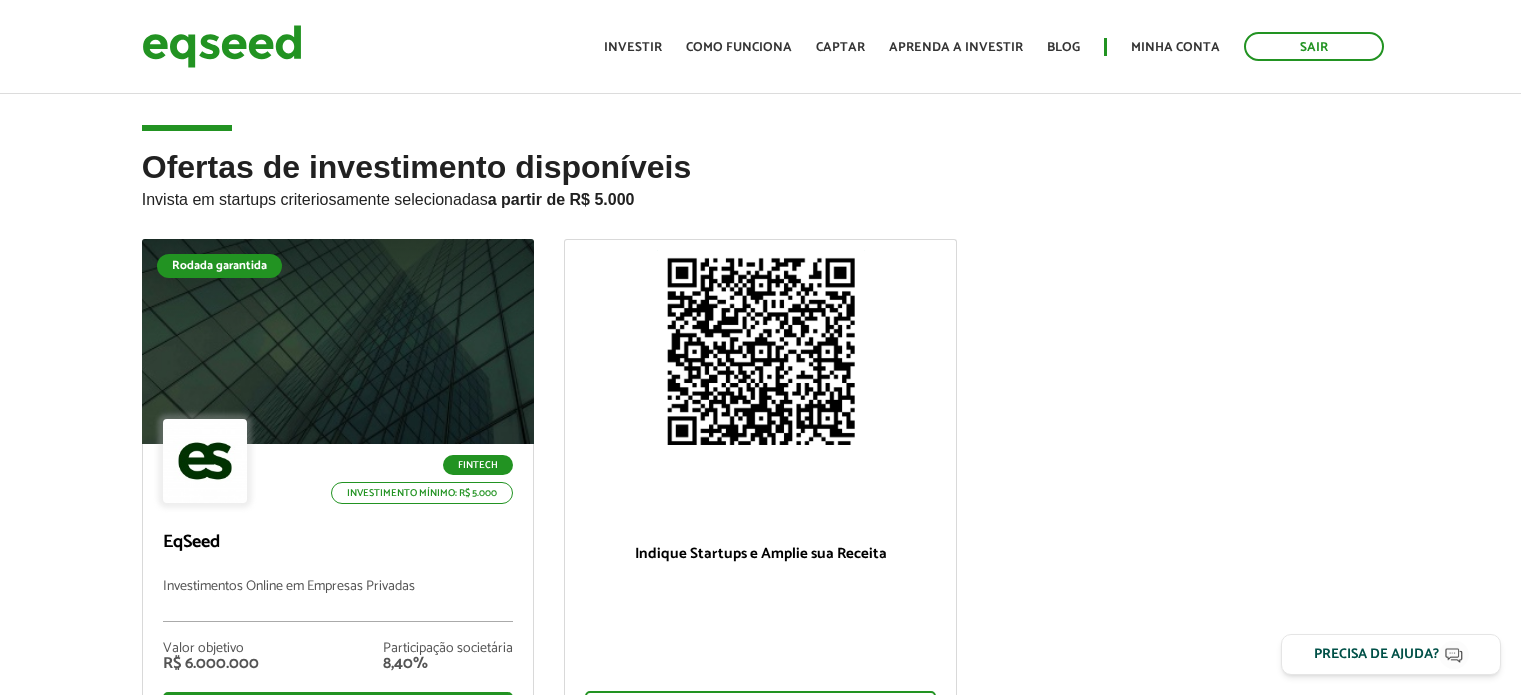 scroll, scrollTop: 0, scrollLeft: 0, axis: both 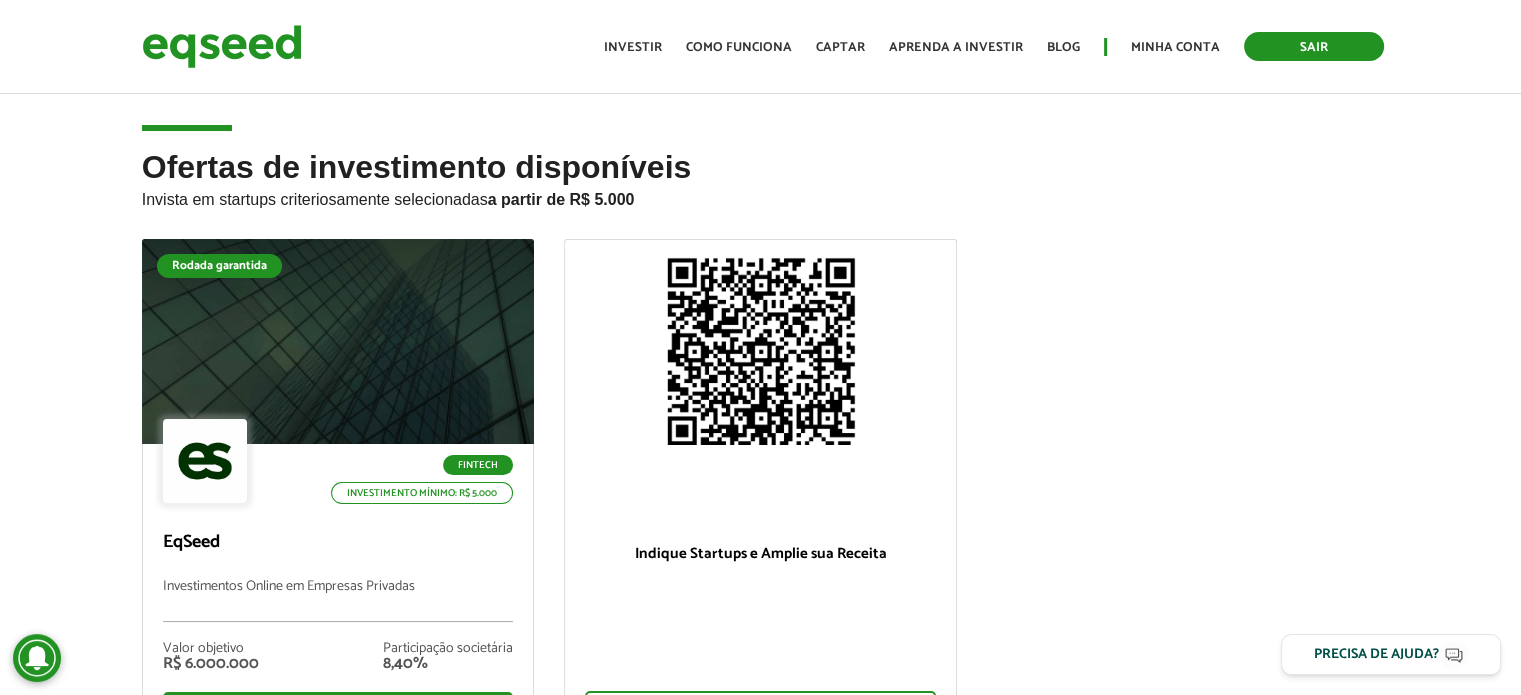 click on "Sair" at bounding box center [1314, 46] 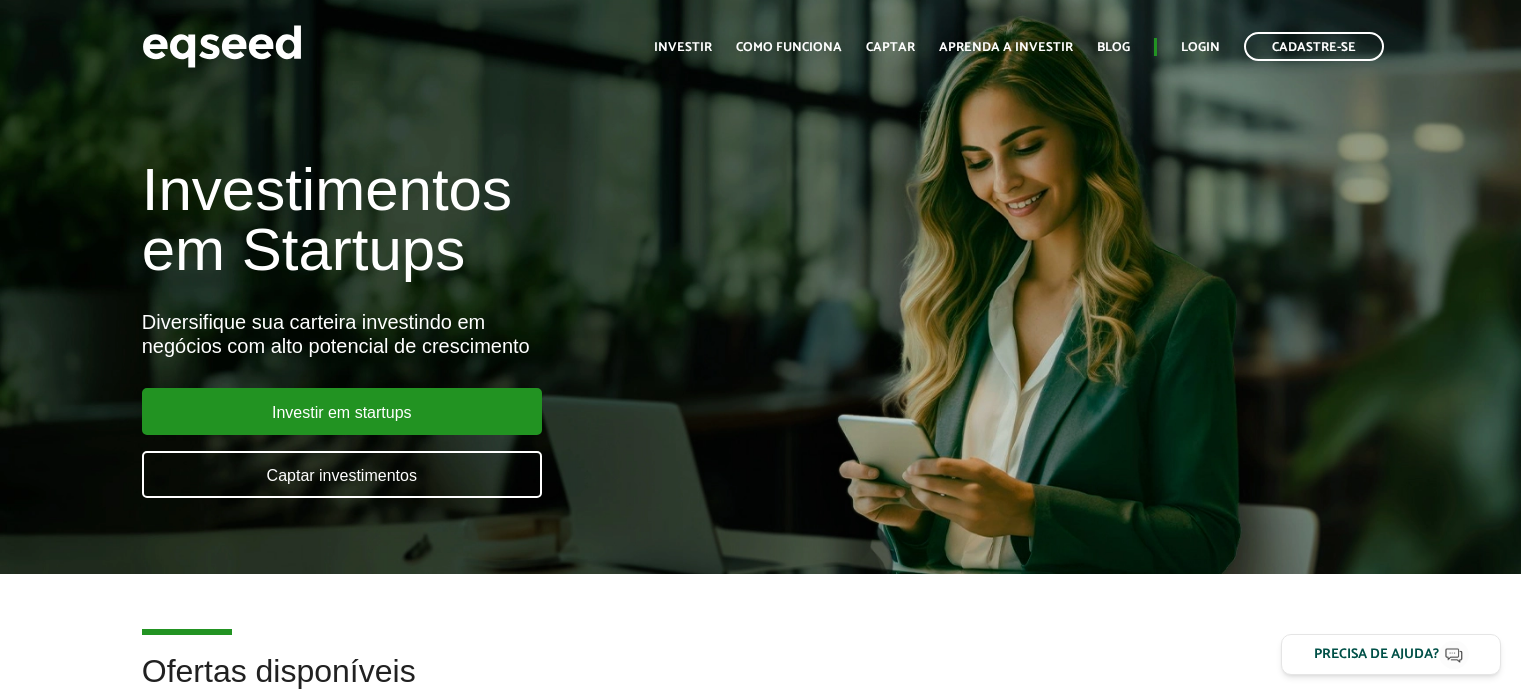 scroll, scrollTop: 0, scrollLeft: 0, axis: both 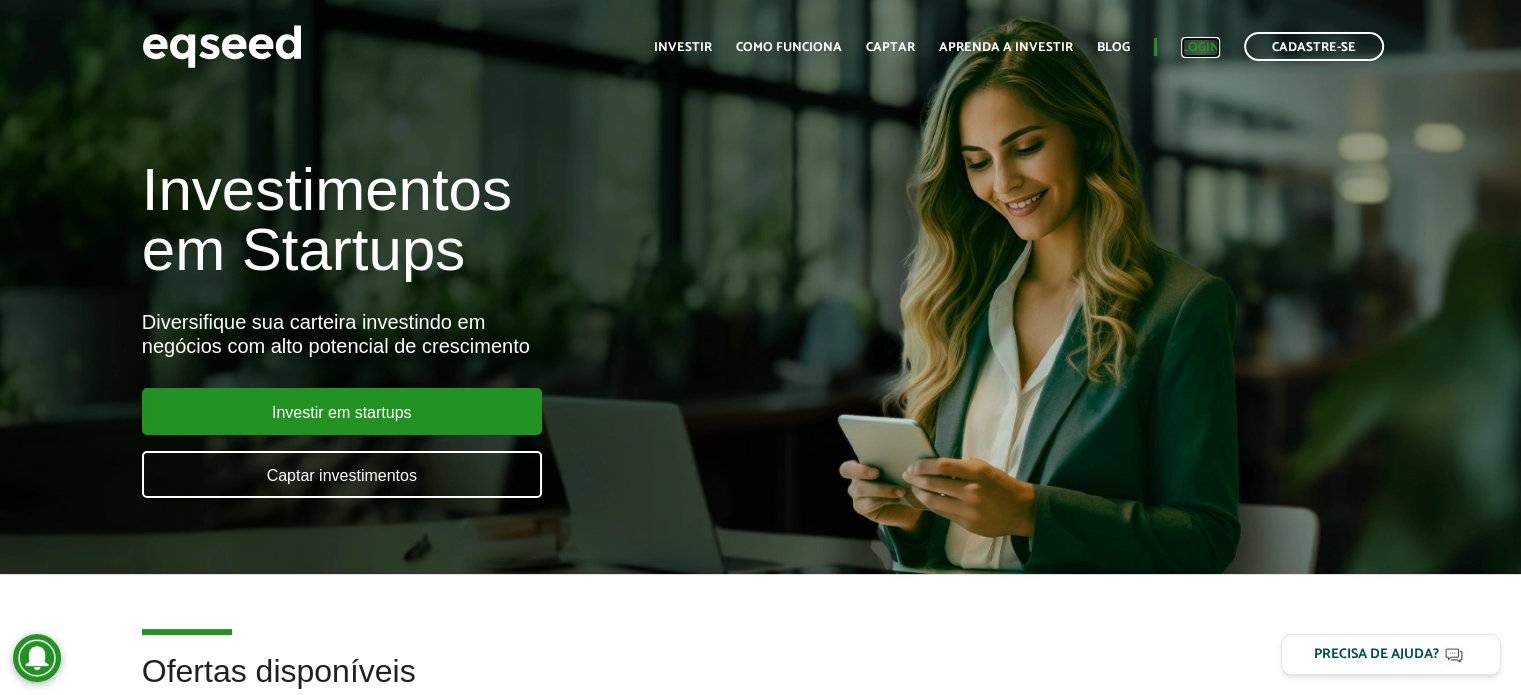 click on "Login" at bounding box center [1200, 47] 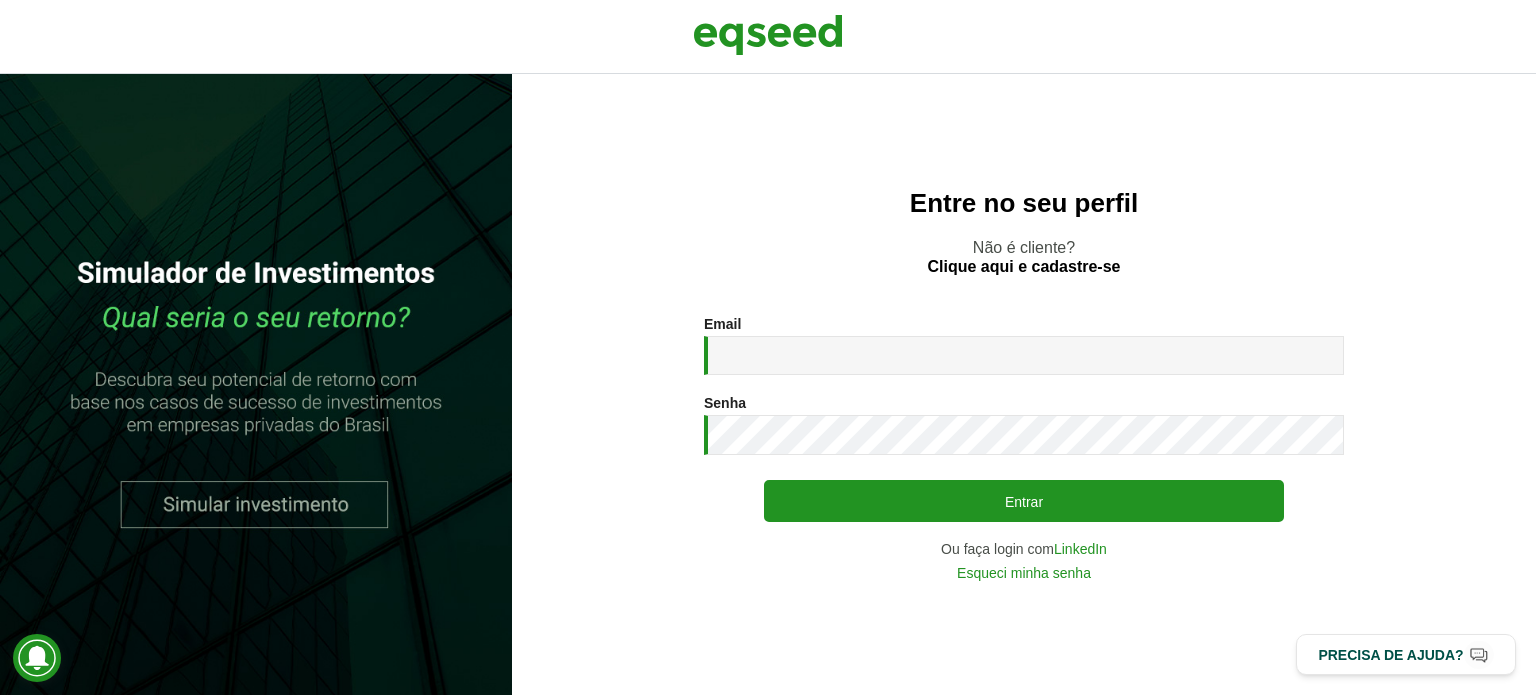 scroll, scrollTop: 0, scrollLeft: 0, axis: both 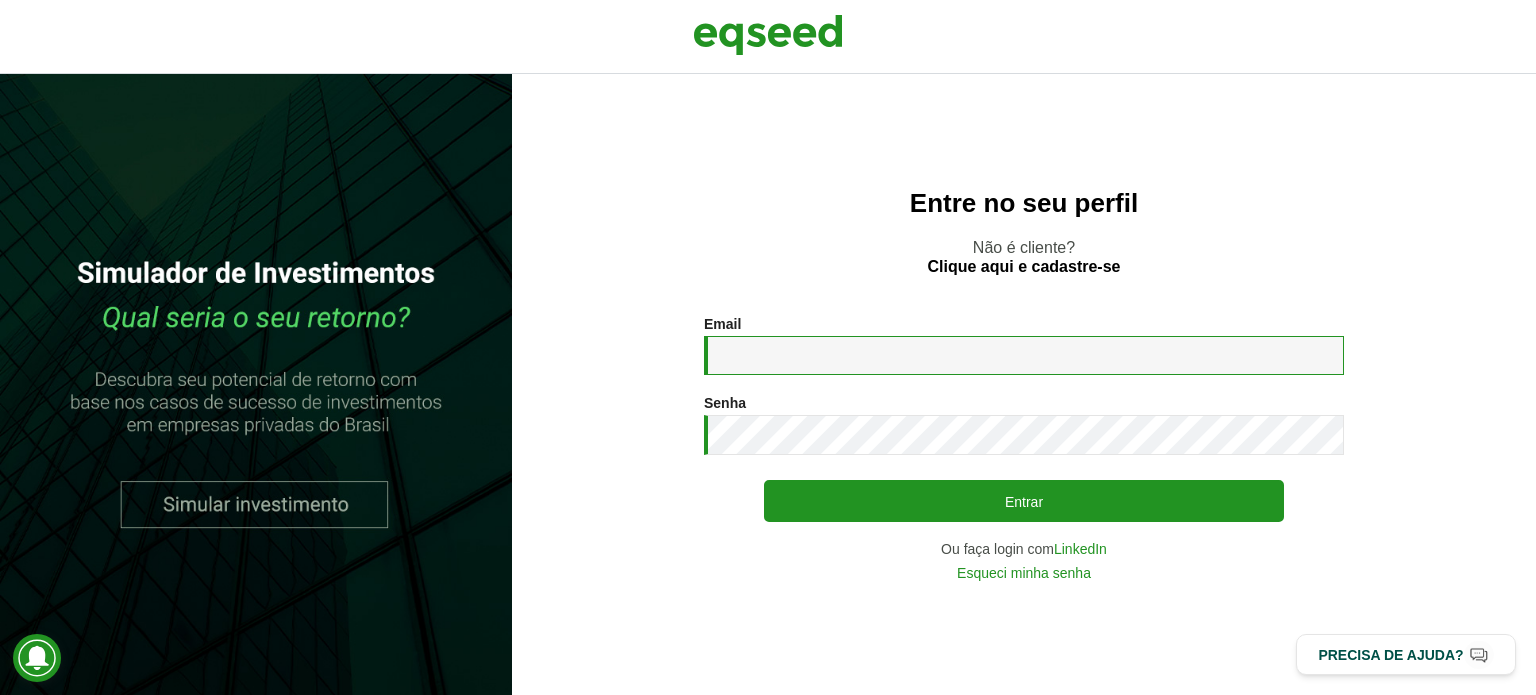 click on "Email  *" at bounding box center (1024, 355) 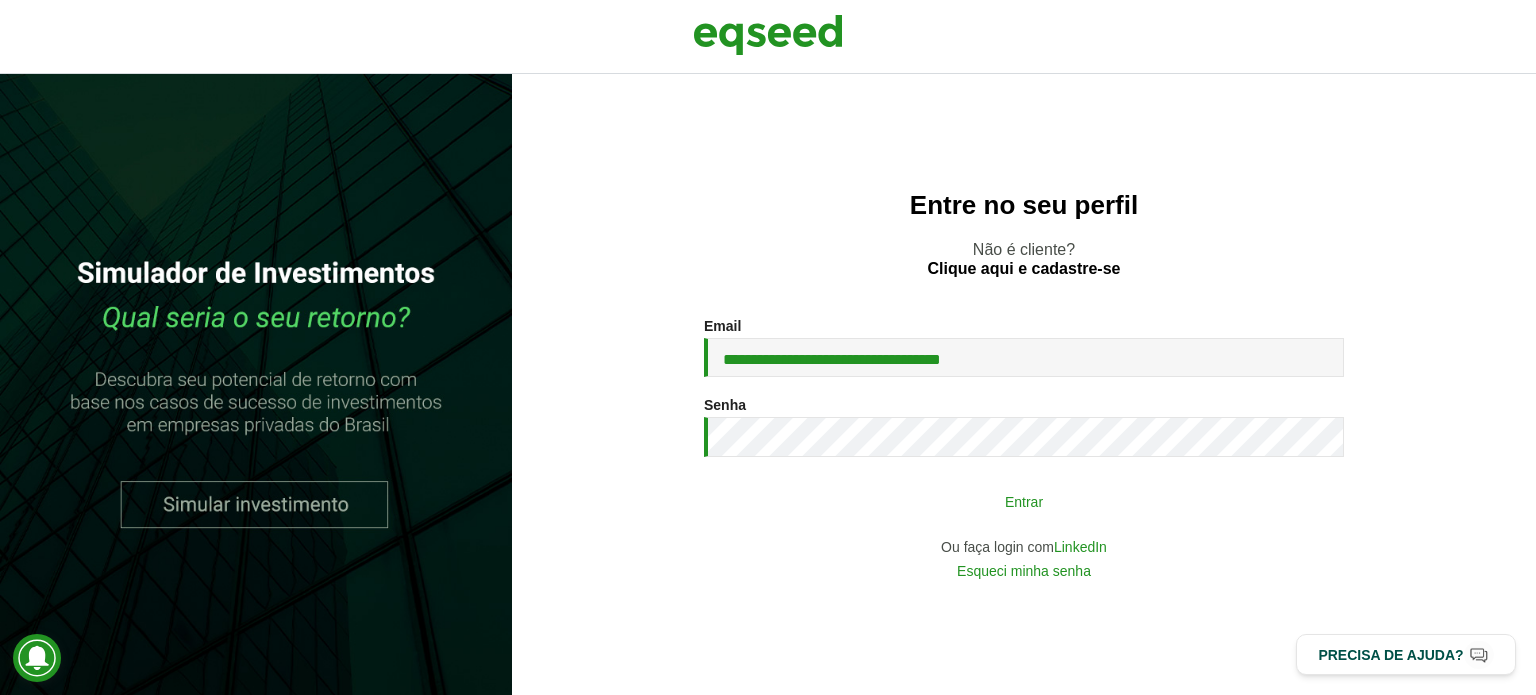 click on "Entrar" at bounding box center (1024, 501) 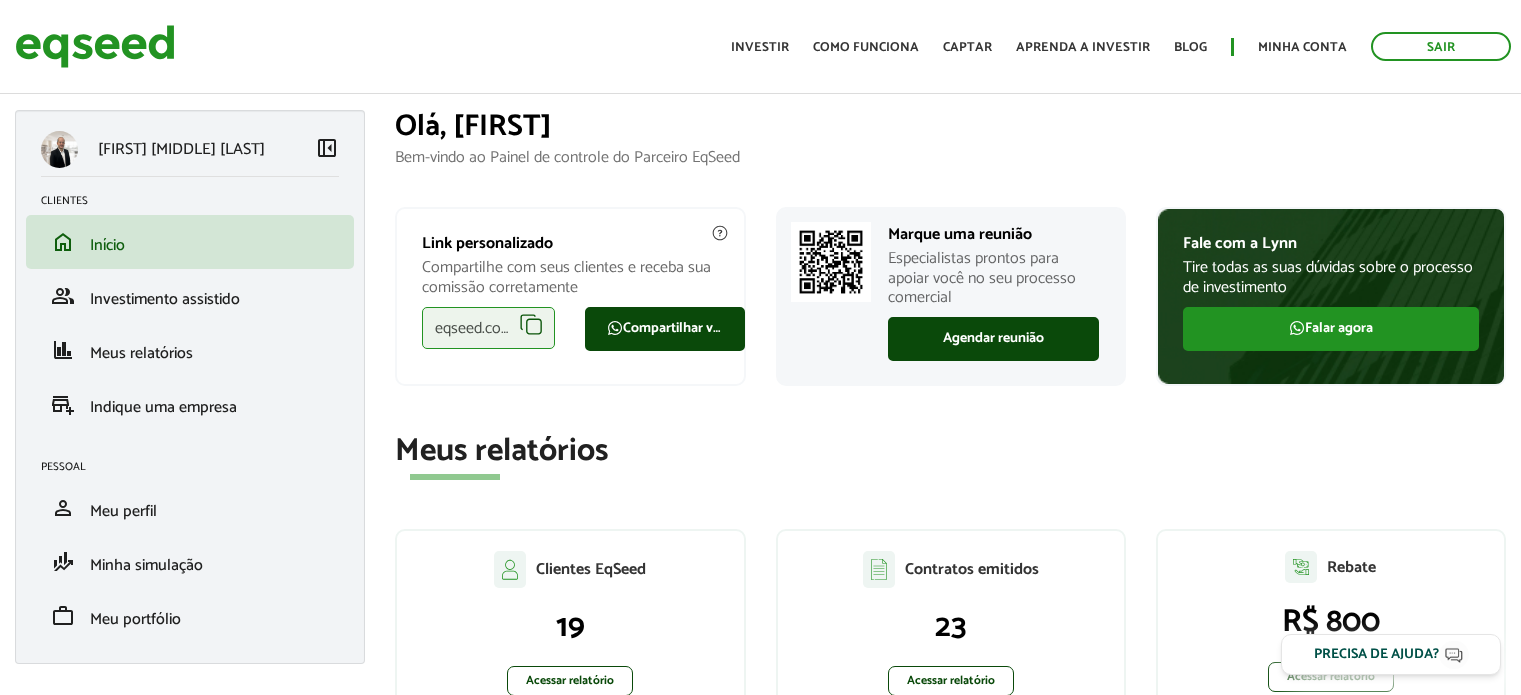 scroll, scrollTop: 0, scrollLeft: 0, axis: both 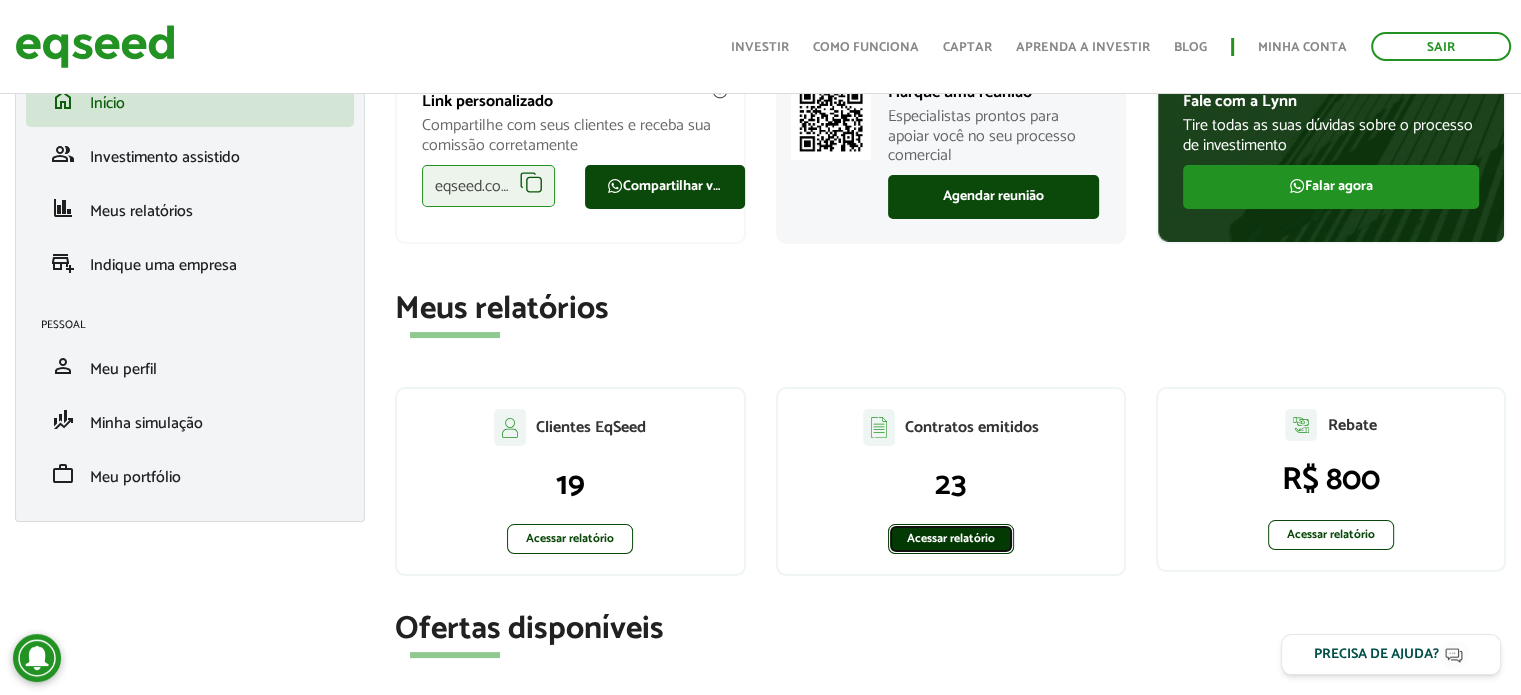 click on "Acessar relatório" at bounding box center [951, 539] 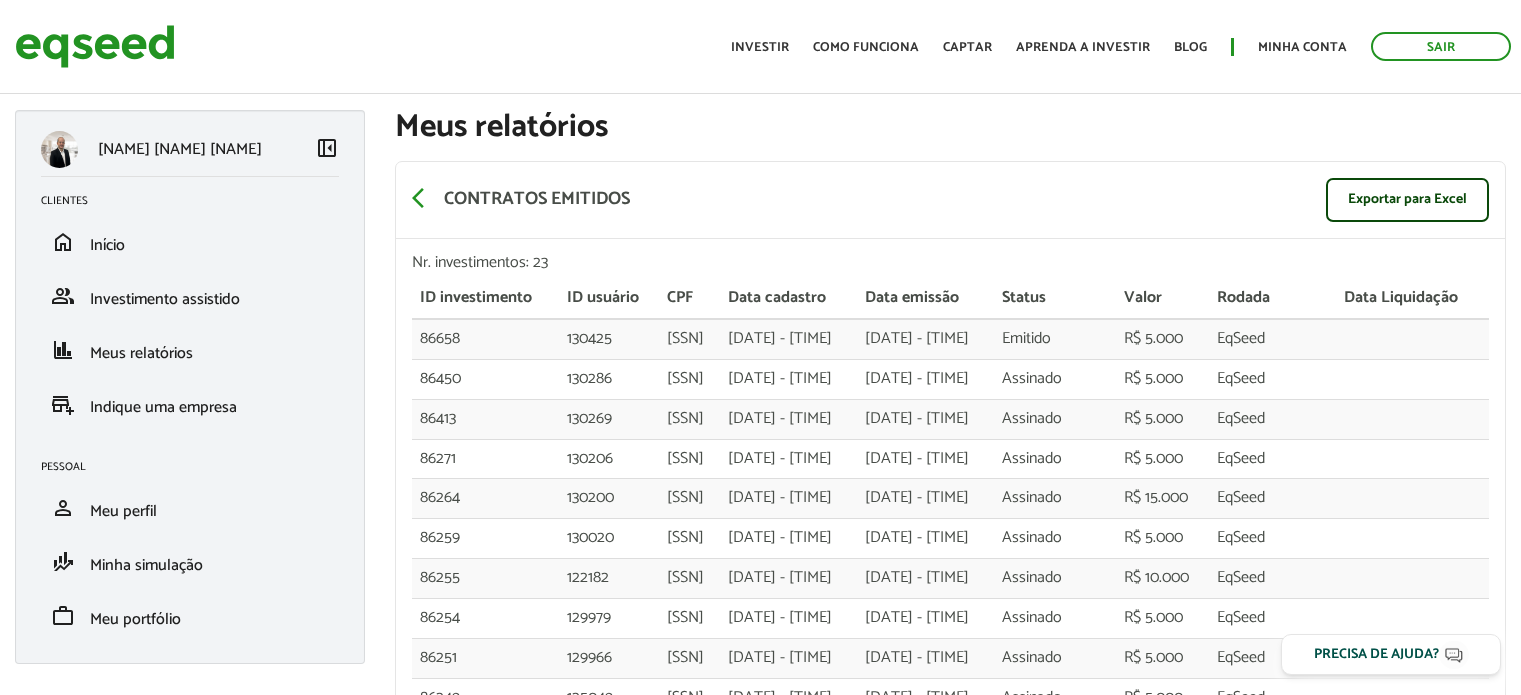 scroll, scrollTop: 5, scrollLeft: 0, axis: vertical 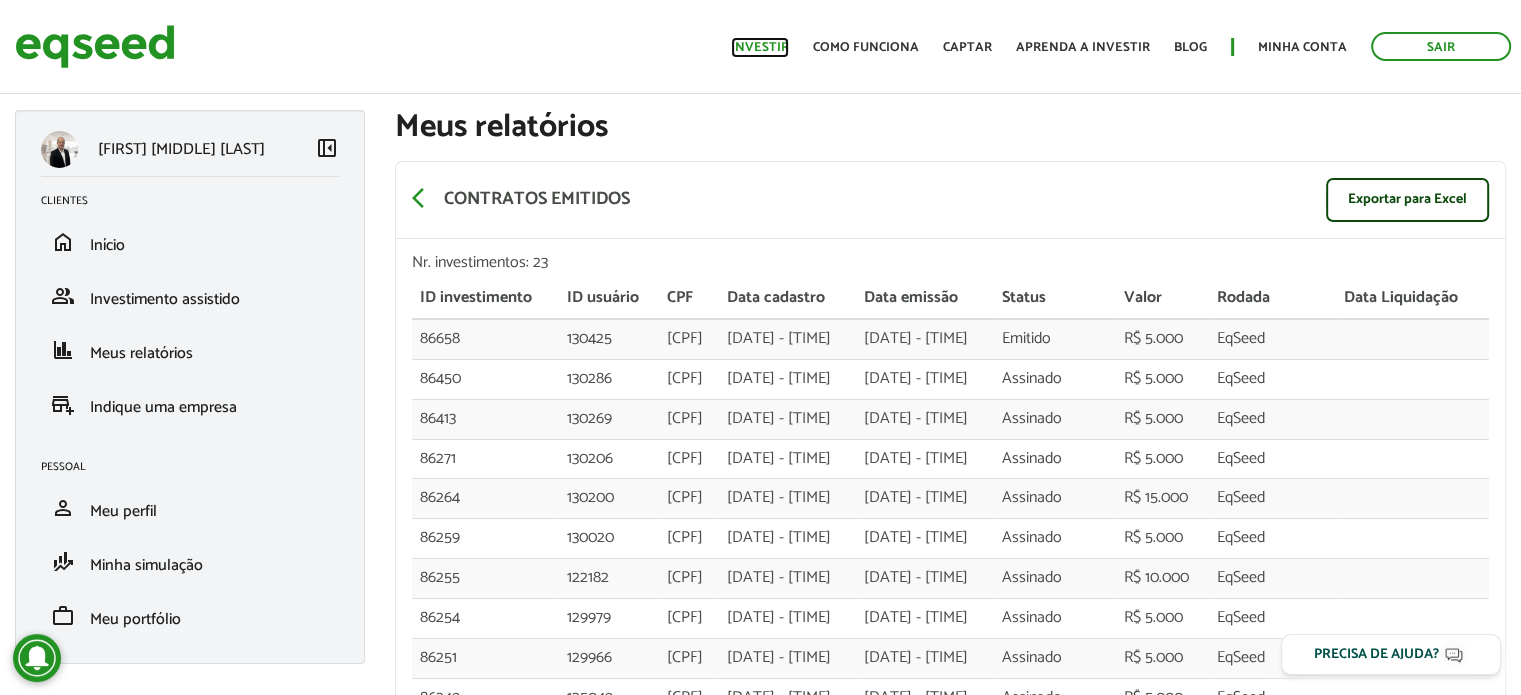 click on "Investir" at bounding box center [760, 47] 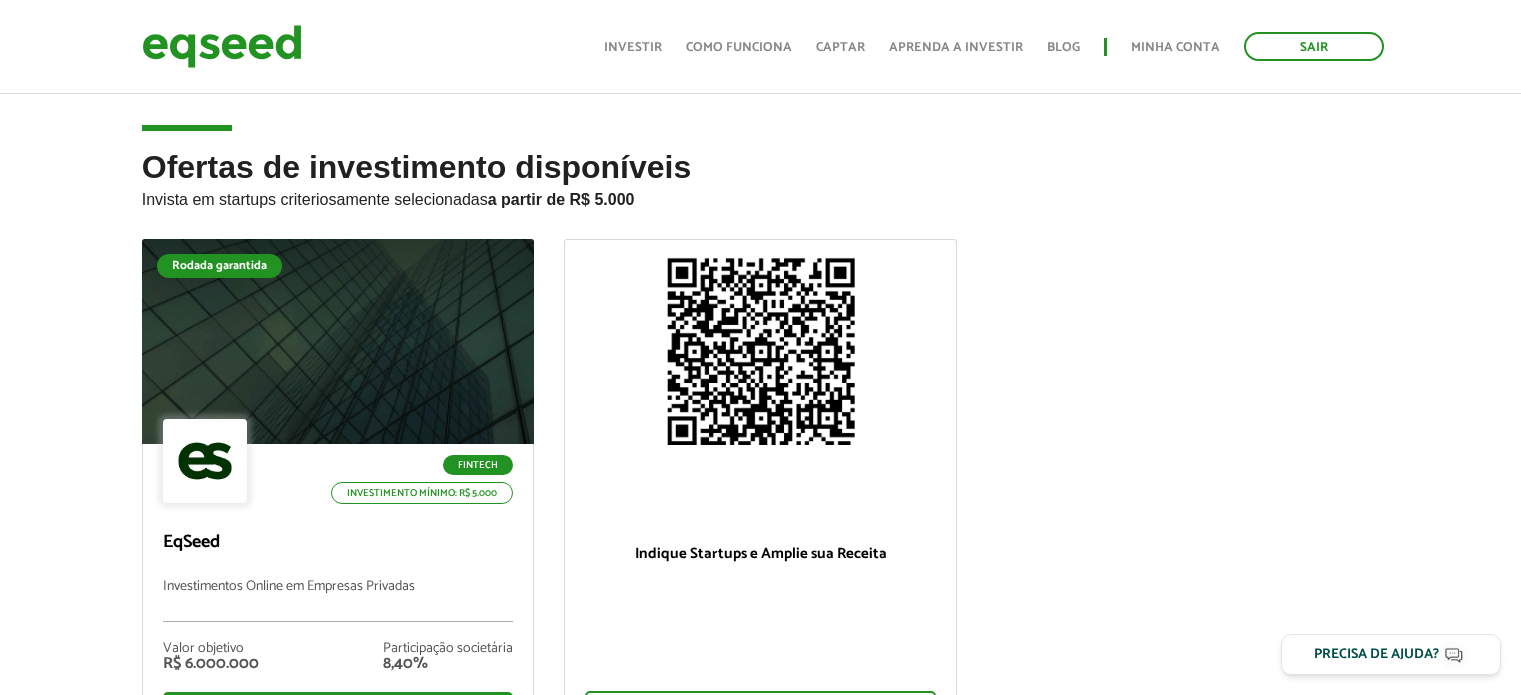 scroll, scrollTop: 109, scrollLeft: 0, axis: vertical 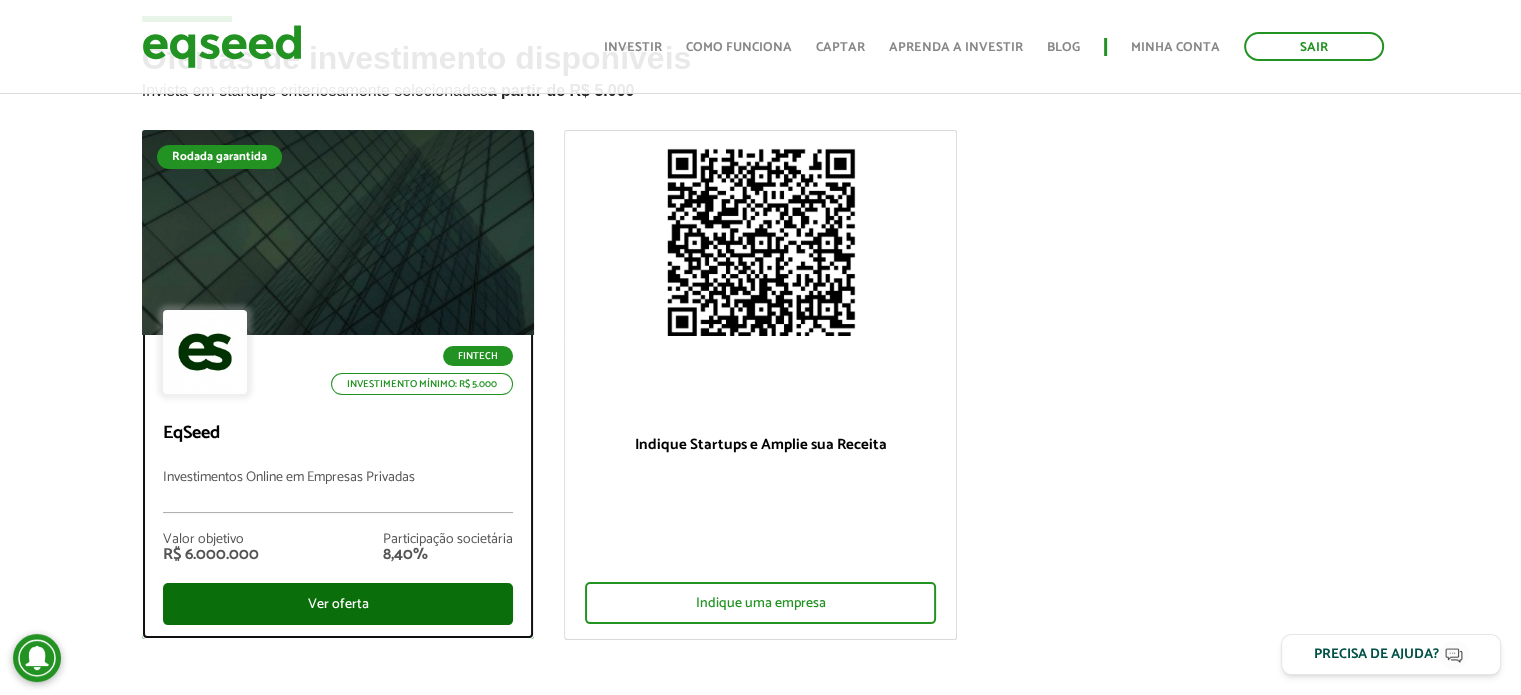 click on "Ver oferta" at bounding box center (338, 604) 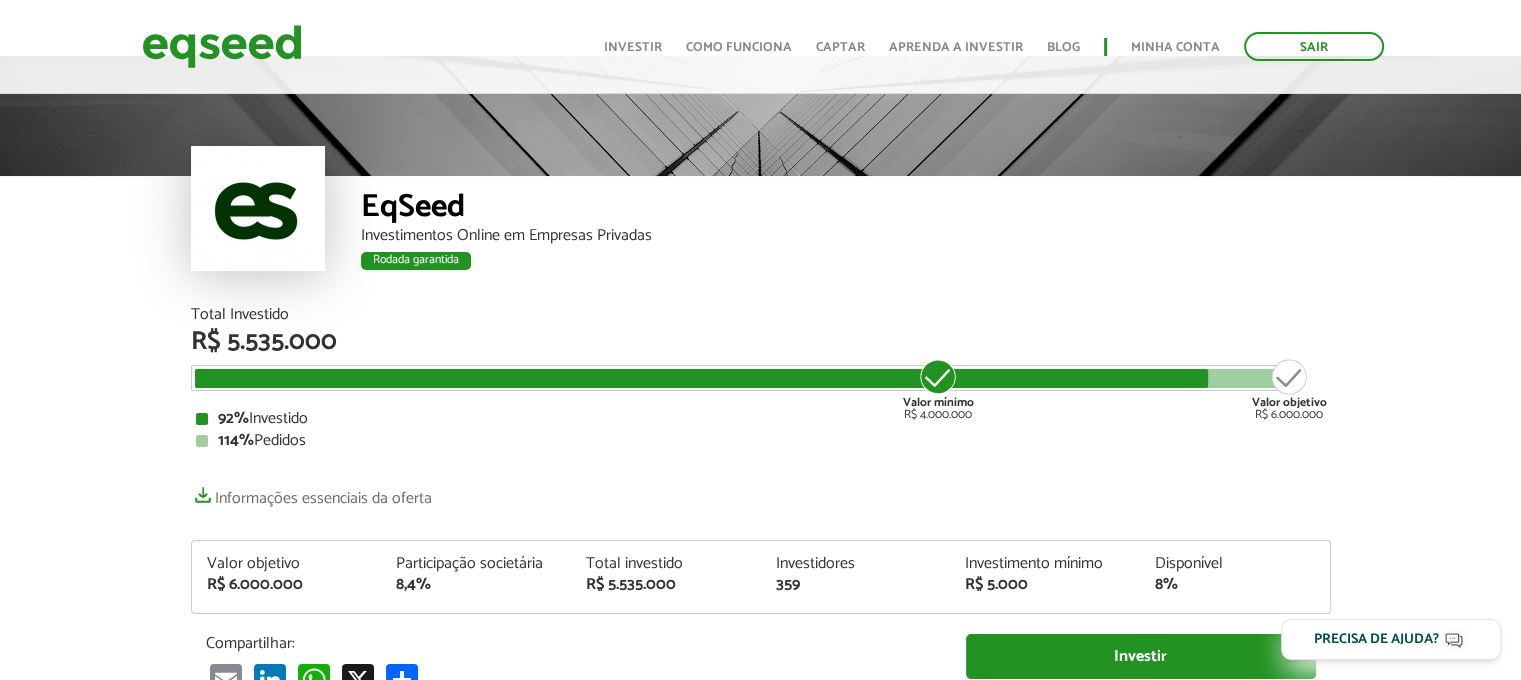 scroll, scrollTop: 72, scrollLeft: 0, axis: vertical 